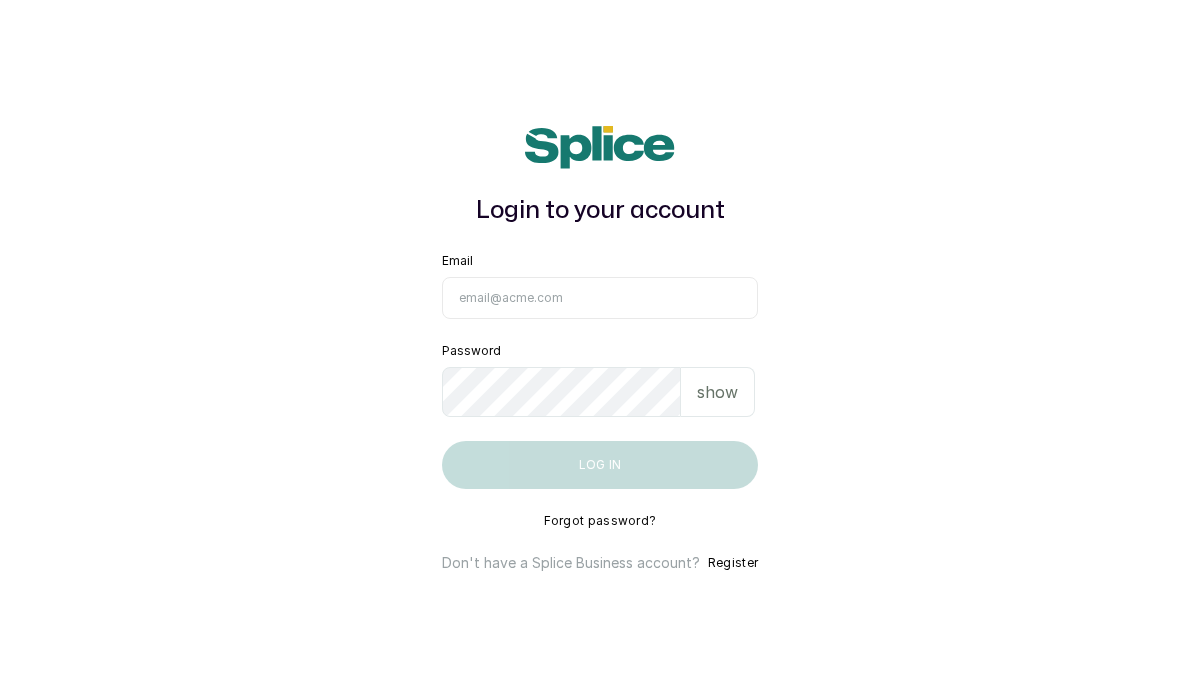 scroll, scrollTop: 0, scrollLeft: 0, axis: both 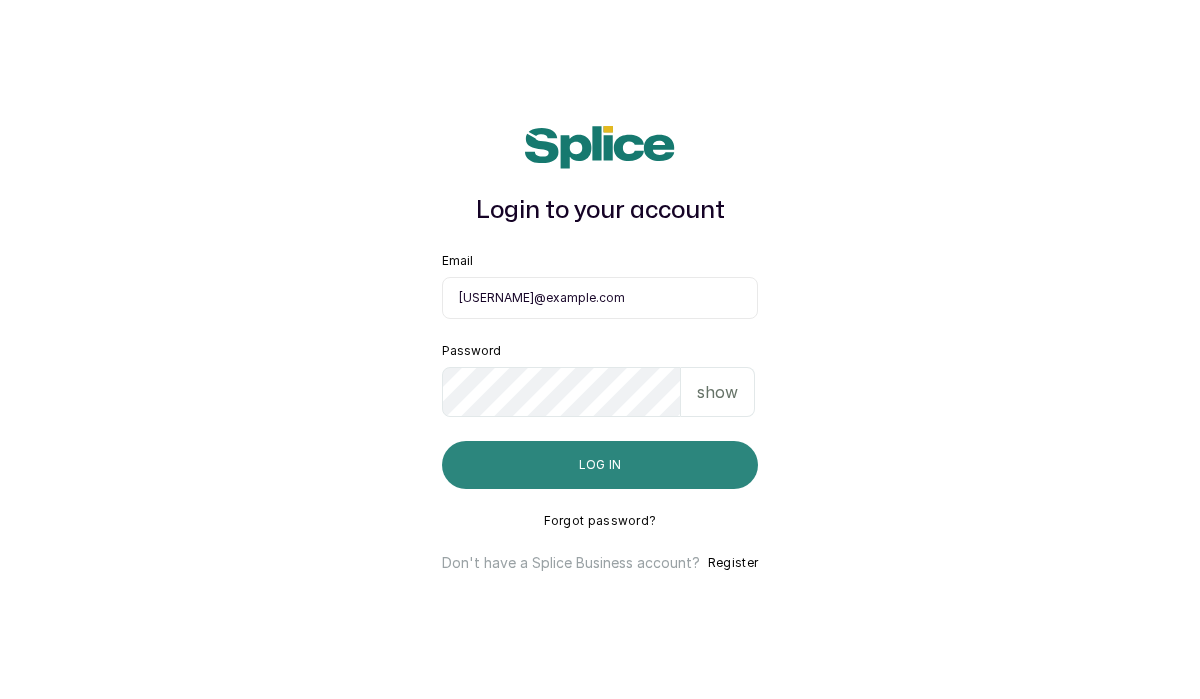 click on "Log in" at bounding box center [600, 465] 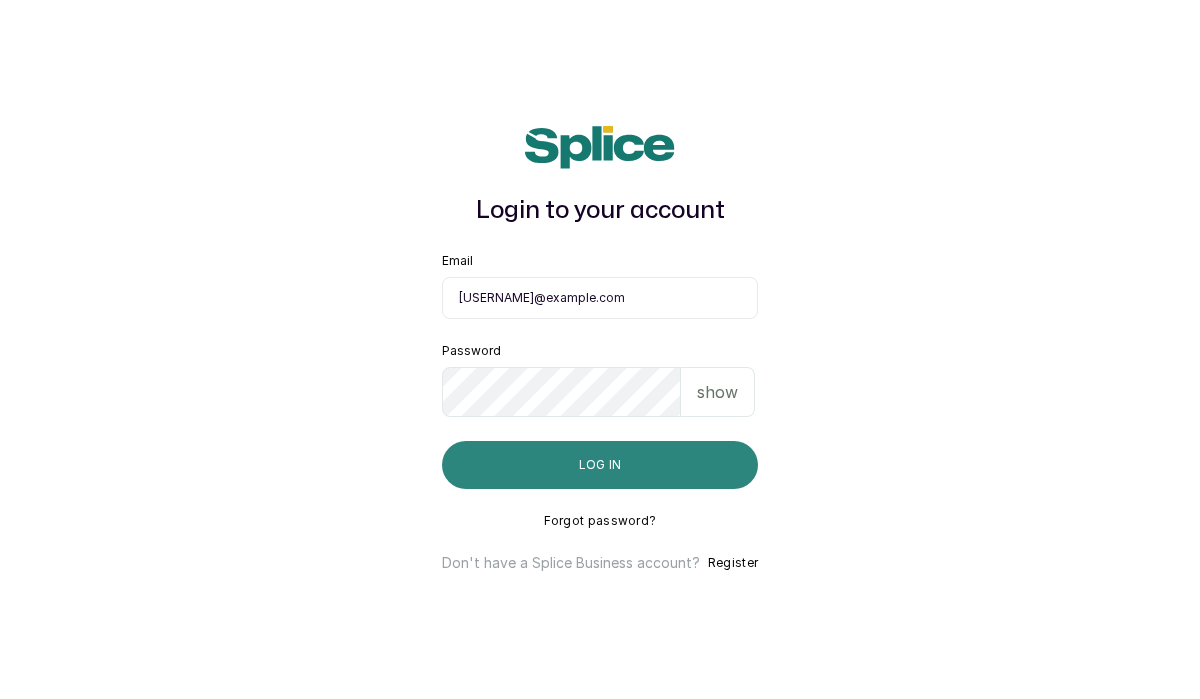 click on "Log in" at bounding box center (600, 465) 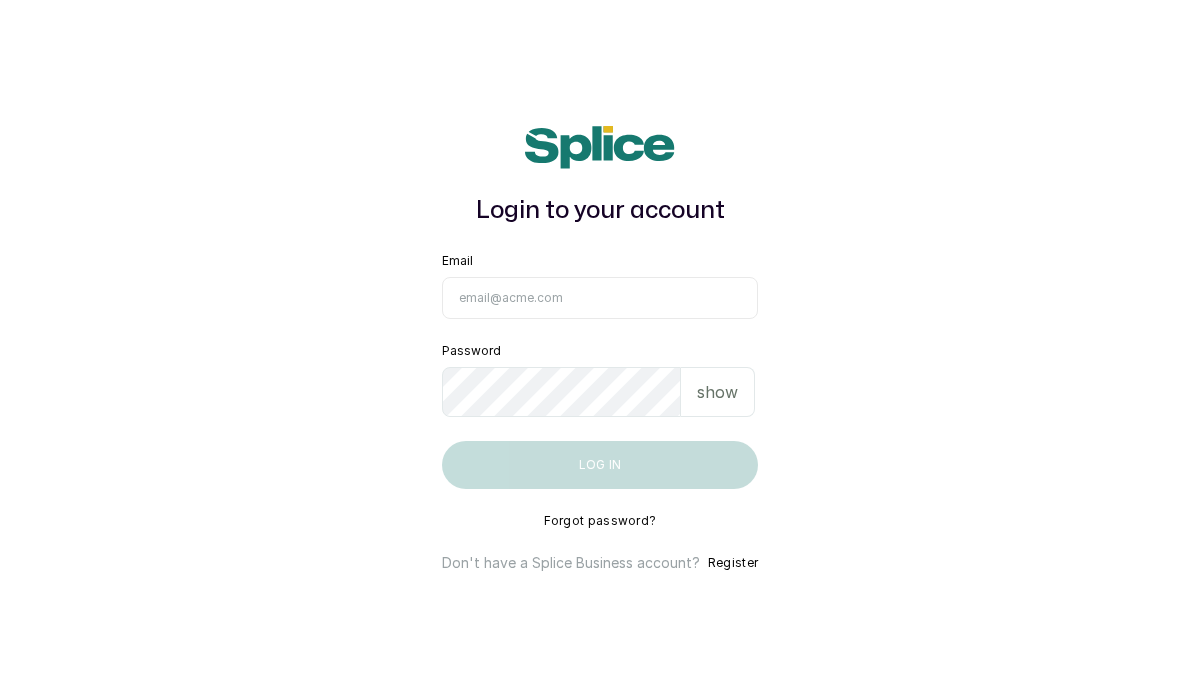 scroll, scrollTop: 0, scrollLeft: 0, axis: both 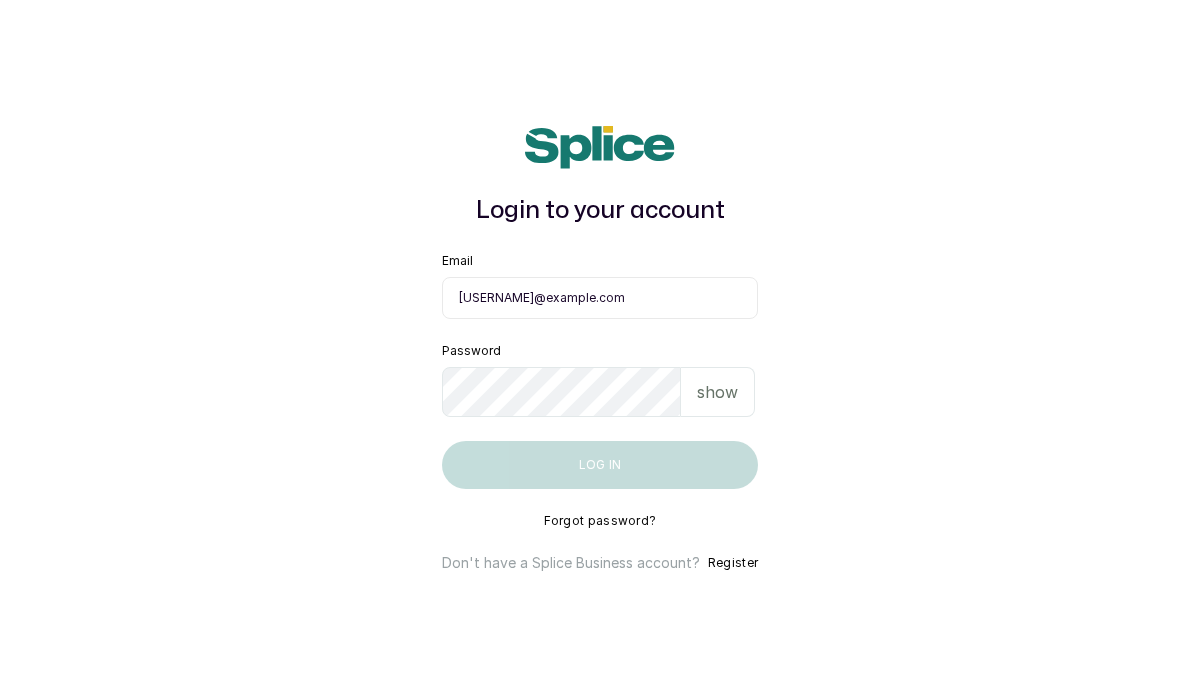 click on "Log in" at bounding box center (600, 465) 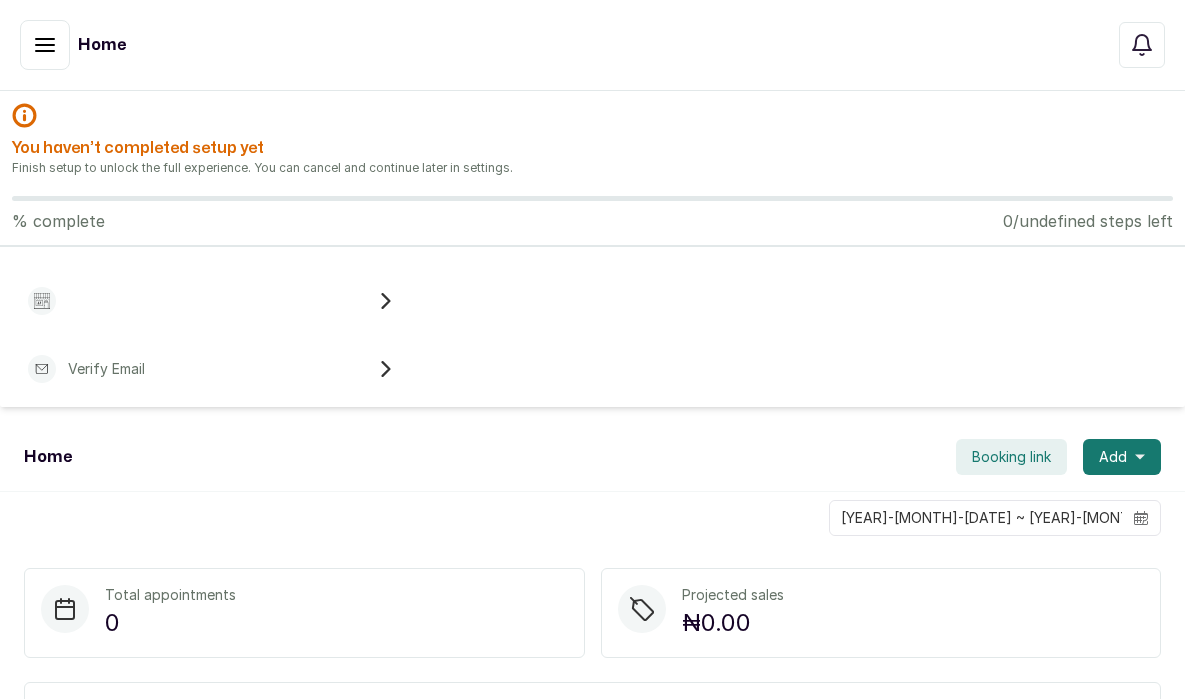 scroll, scrollTop: 0, scrollLeft: 0, axis: both 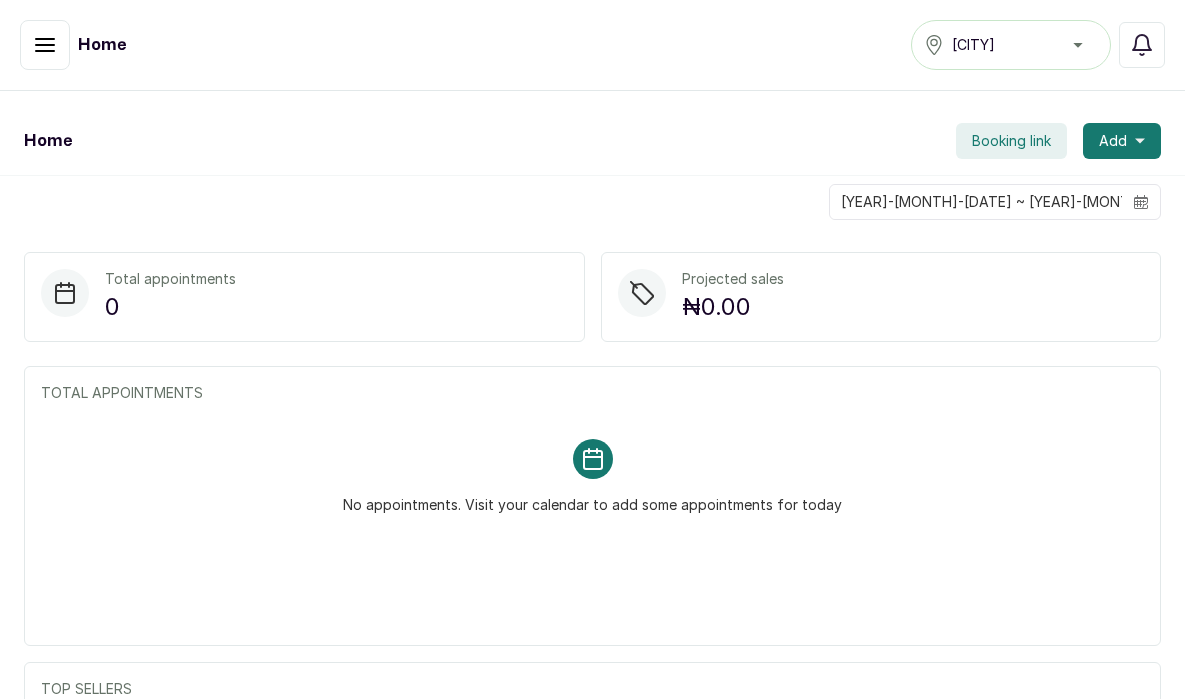 click on "Booking link" at bounding box center [1011, 141] 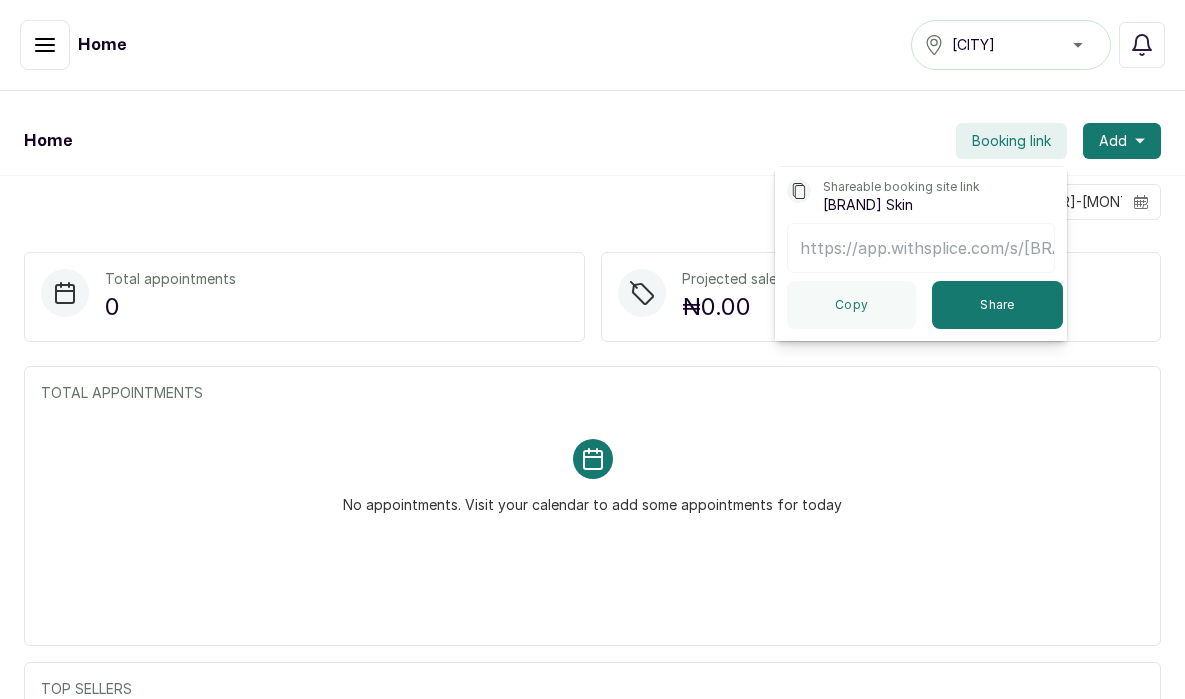 click on "Home Booking link Shareable booking site link [BRAND] Skin https://app.withsplice.com/s/[BRAND] Copy Share Add" at bounding box center (592, 141) 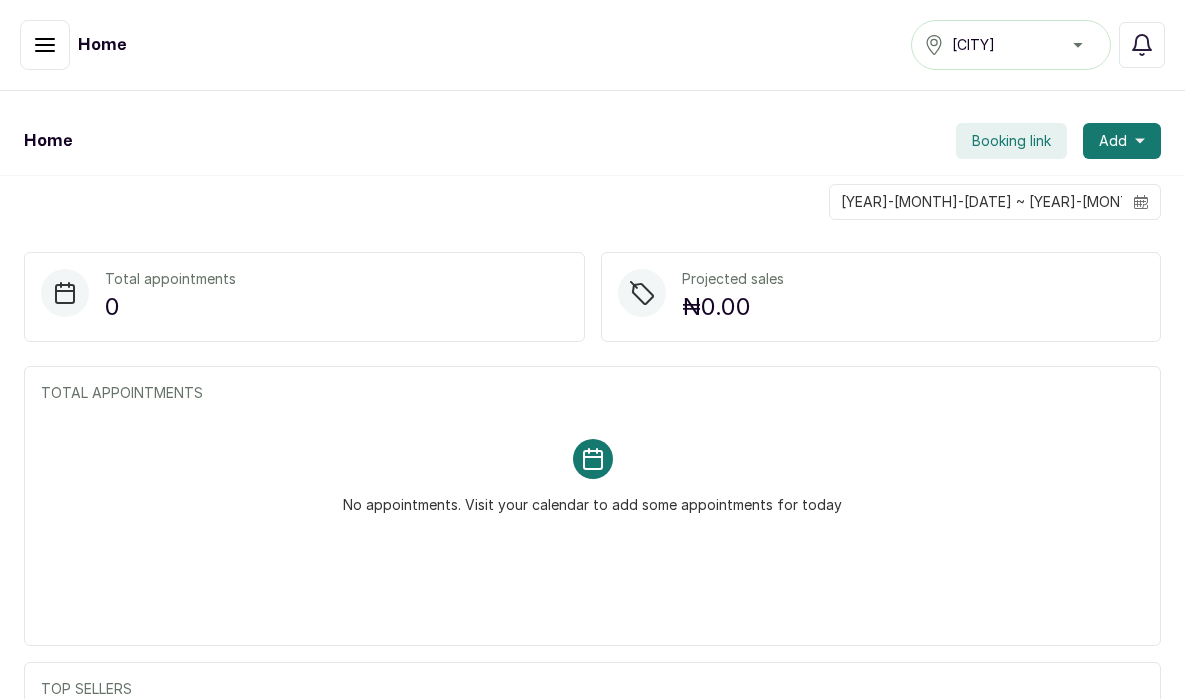 click 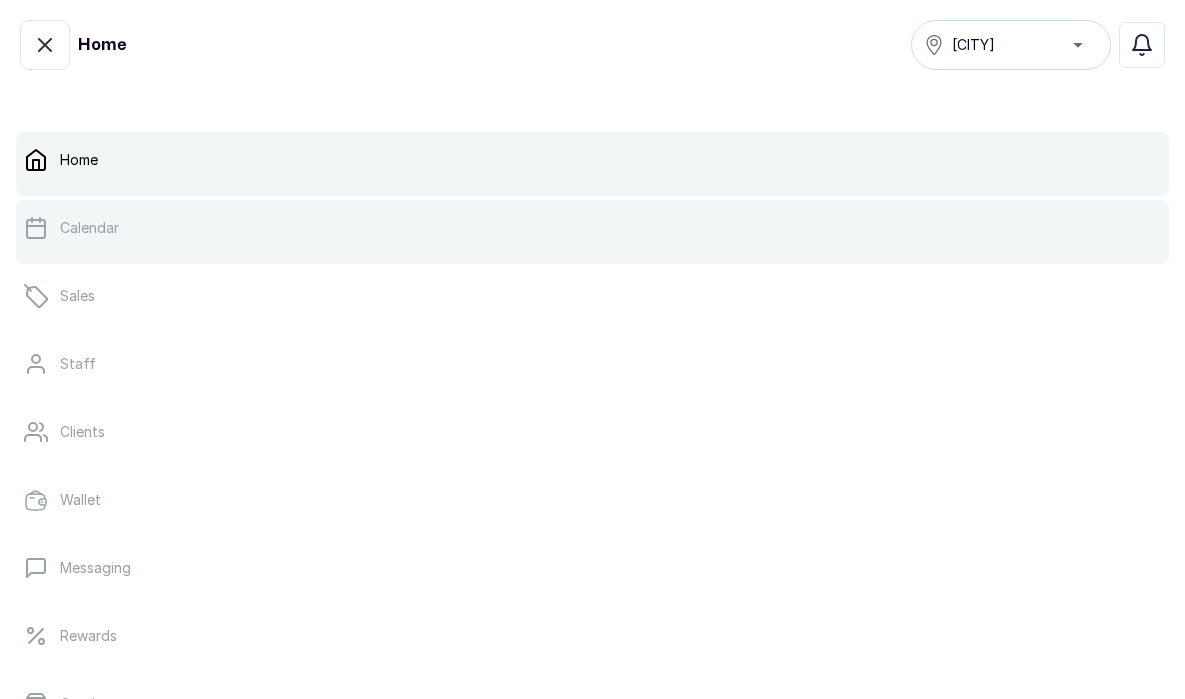 click on "Calendar" at bounding box center (89, 228) 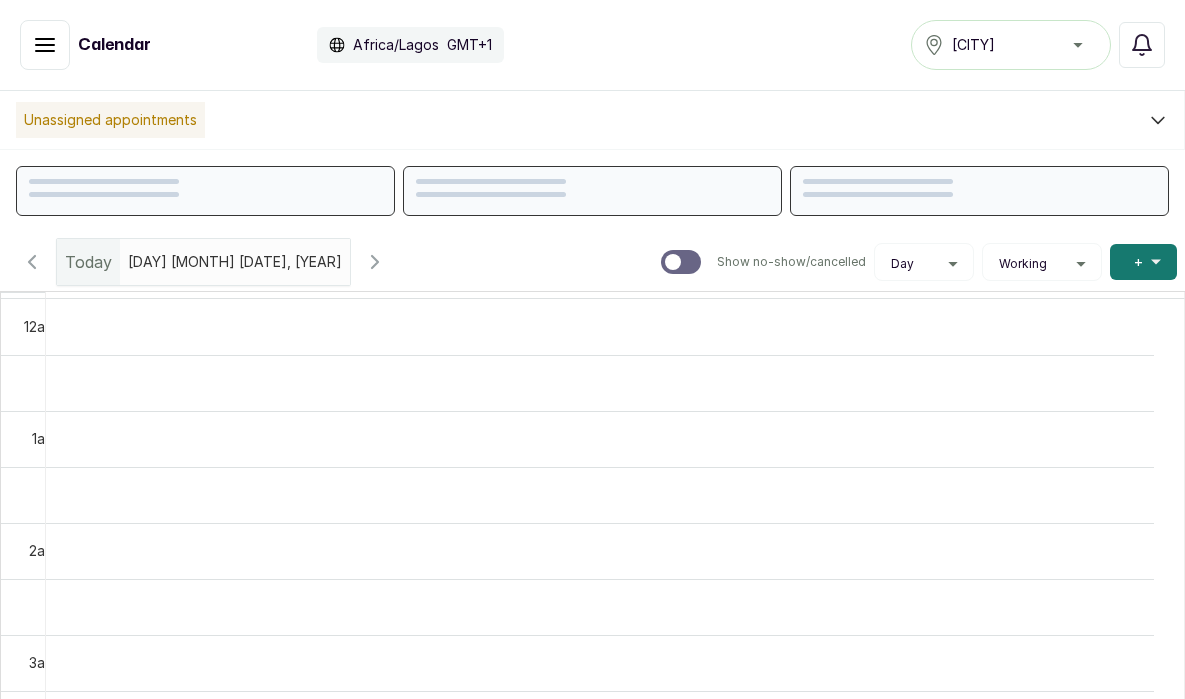 scroll, scrollTop: 673, scrollLeft: 0, axis: vertical 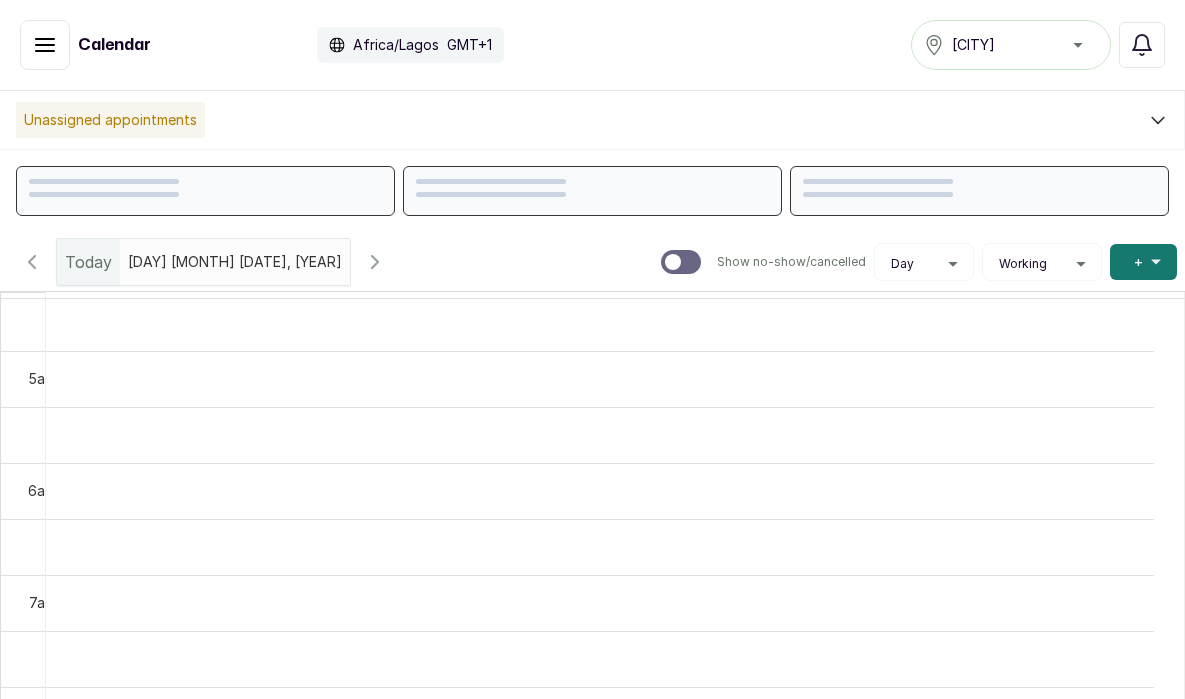 click 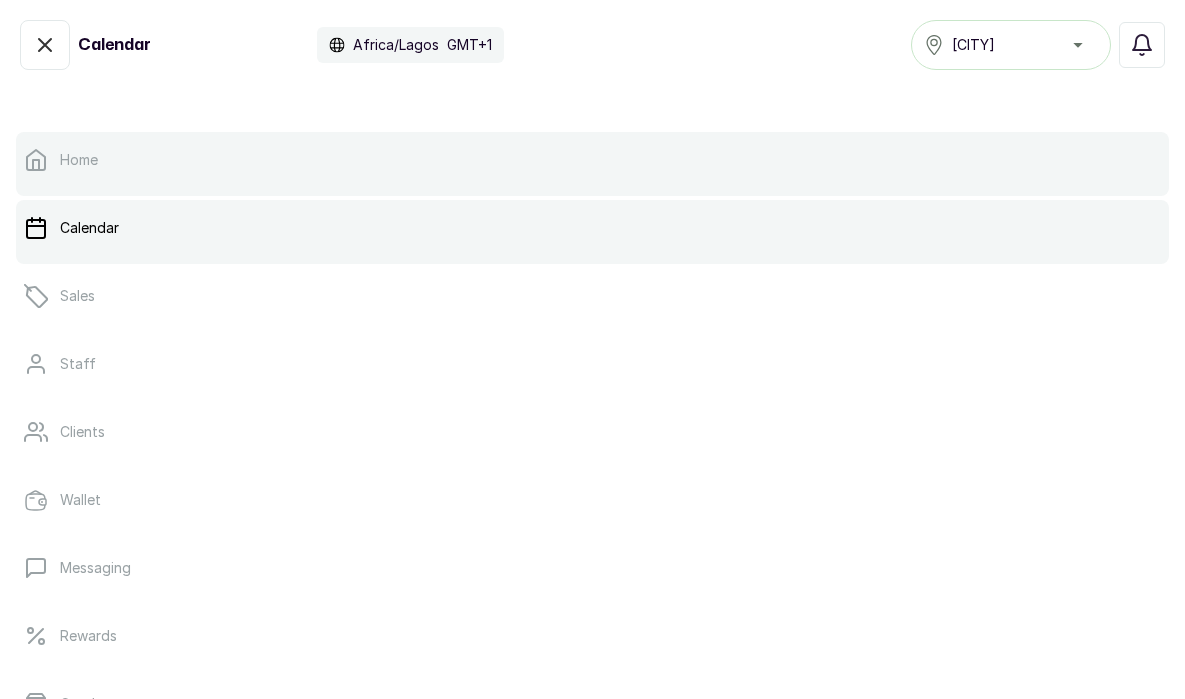 click at bounding box center (592, 192) 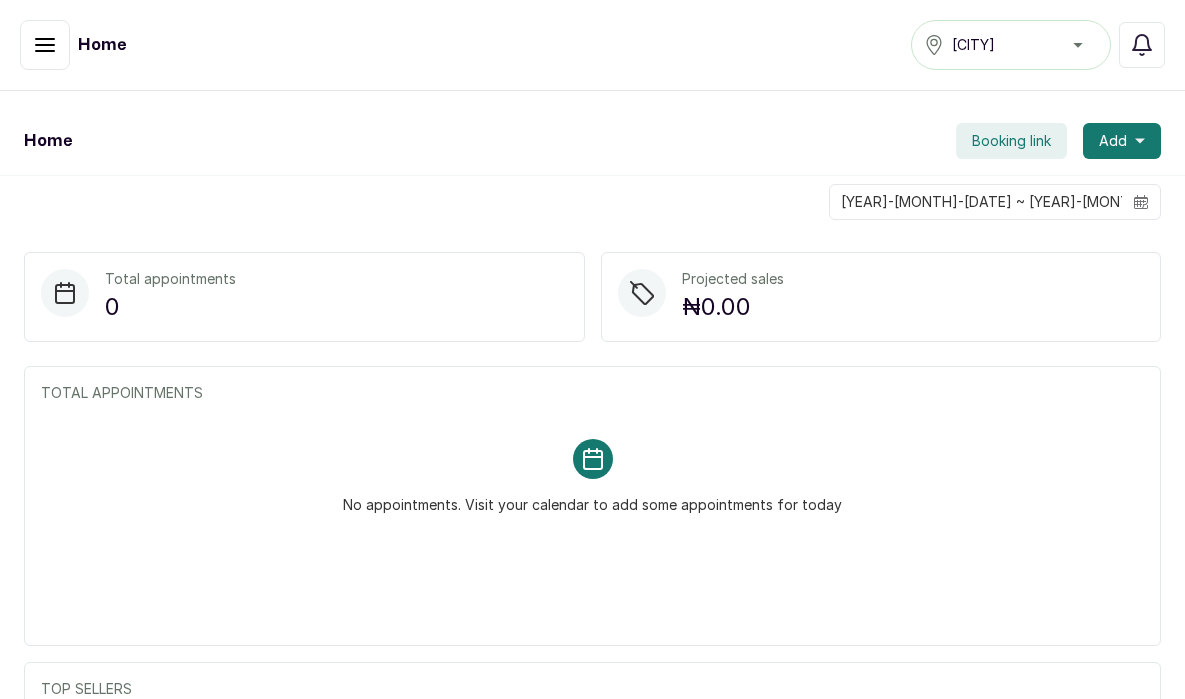 click 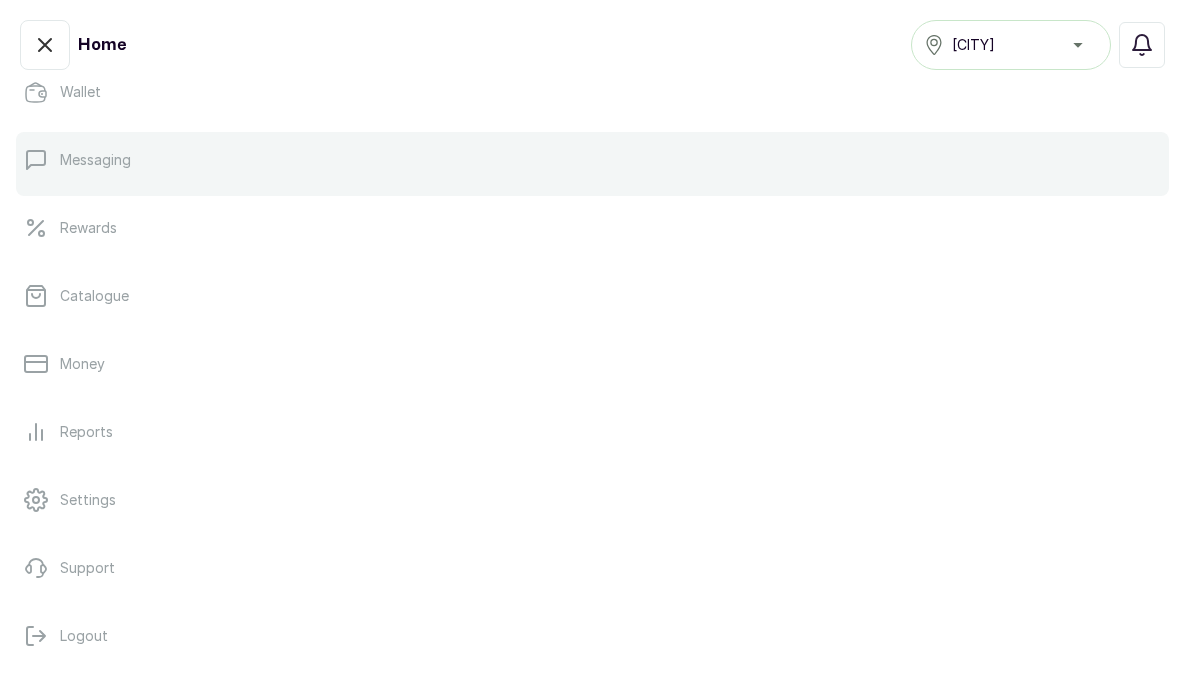 scroll, scrollTop: 435, scrollLeft: 0, axis: vertical 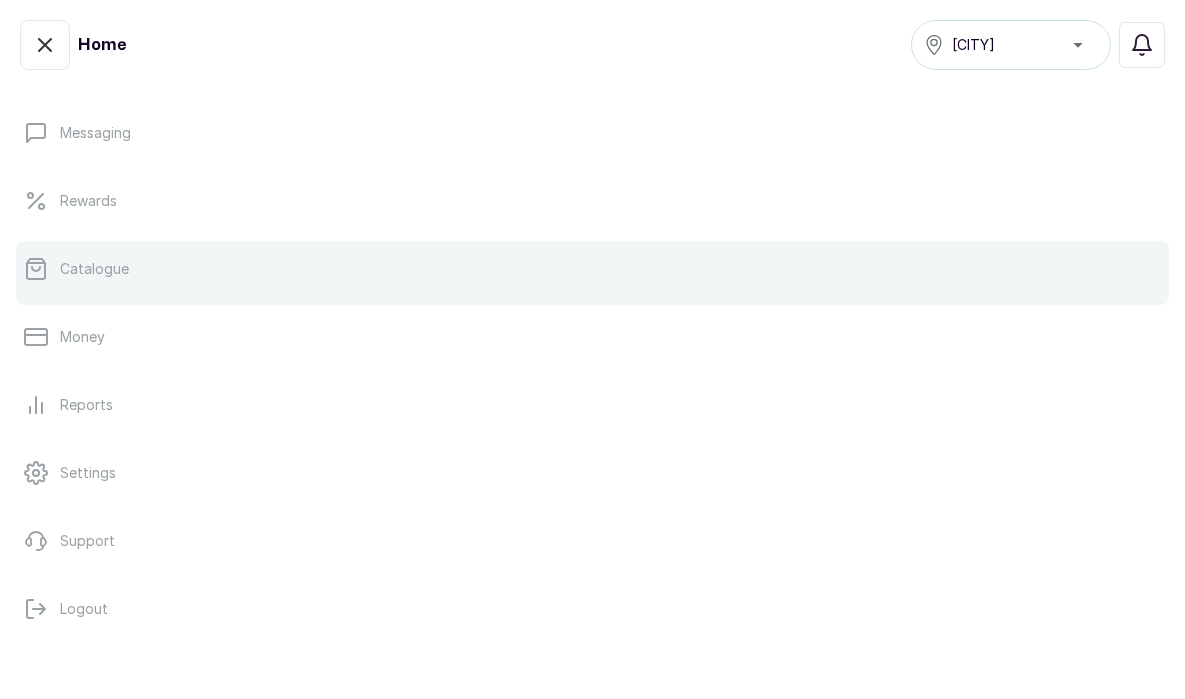click on "Catalogue" at bounding box center (592, 269) 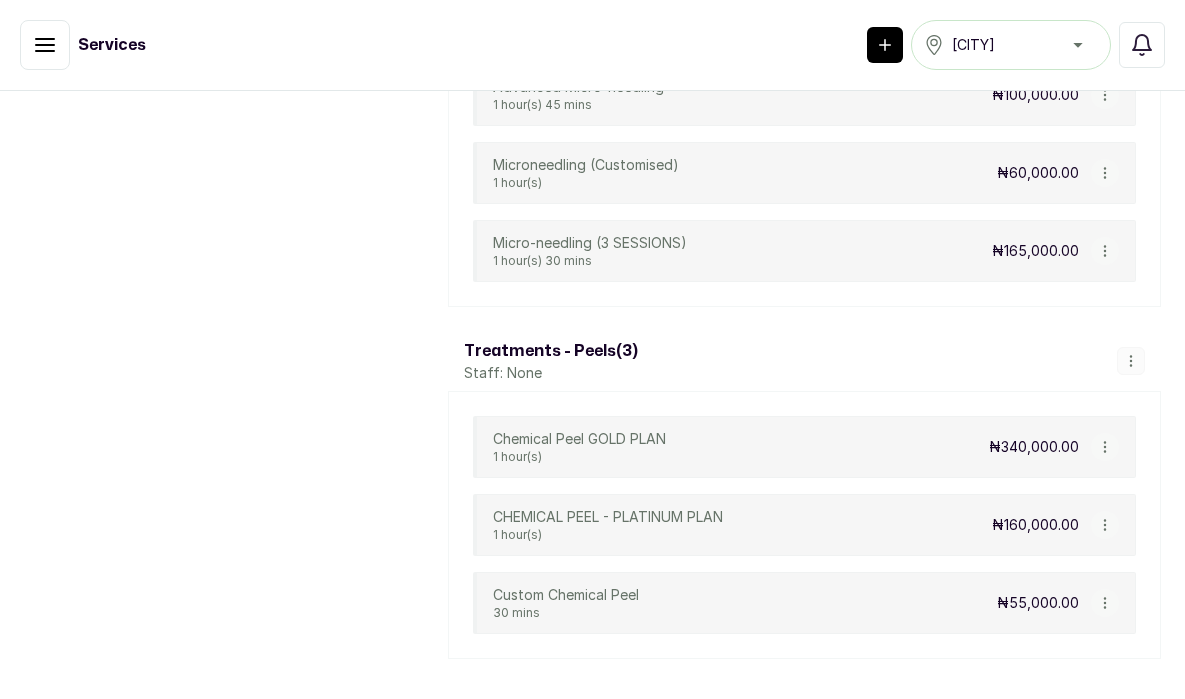scroll, scrollTop: 1798, scrollLeft: 0, axis: vertical 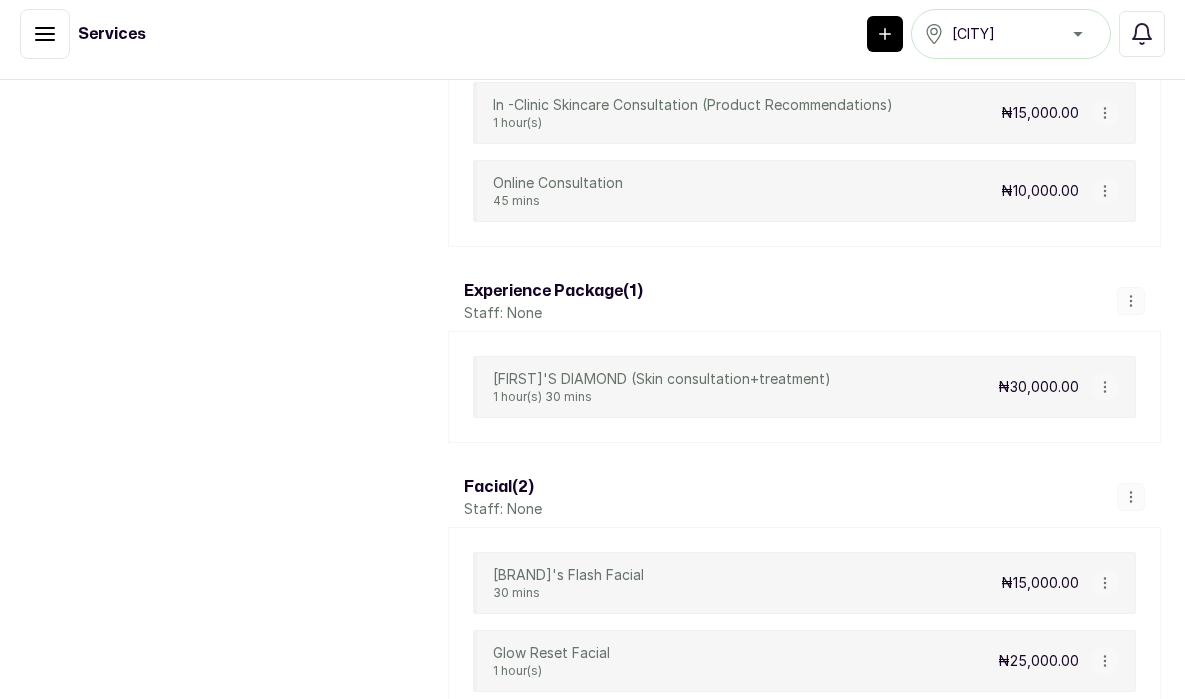 click 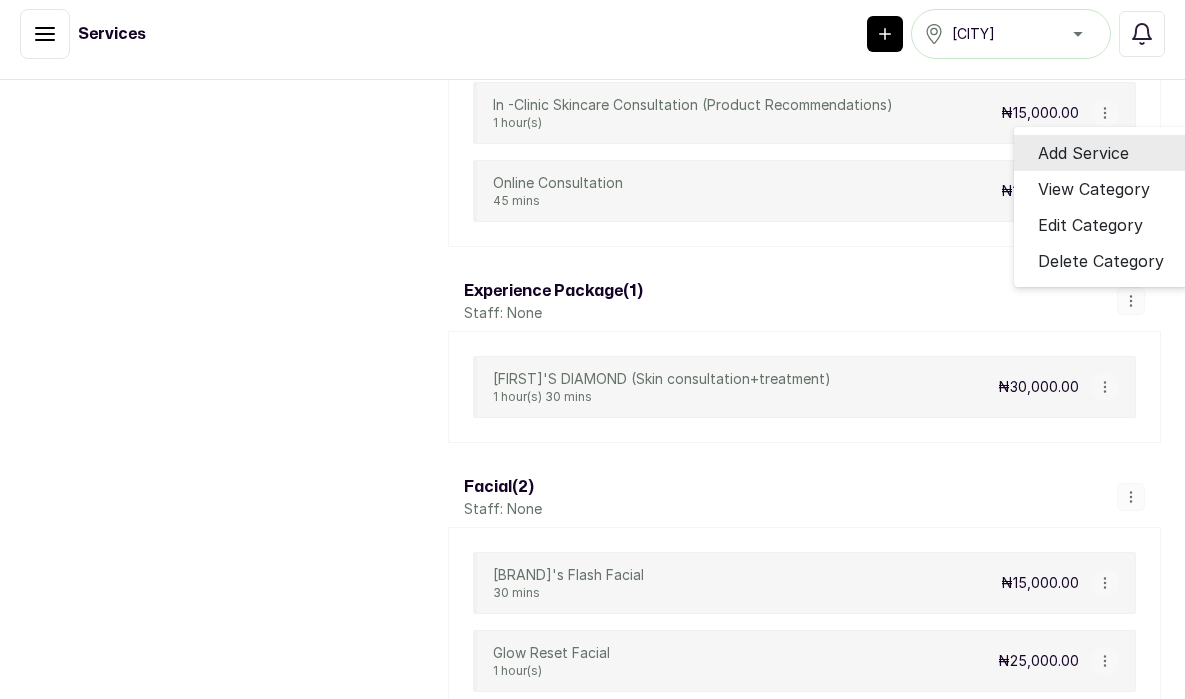 click on "Add Service" at bounding box center [1083, 153] 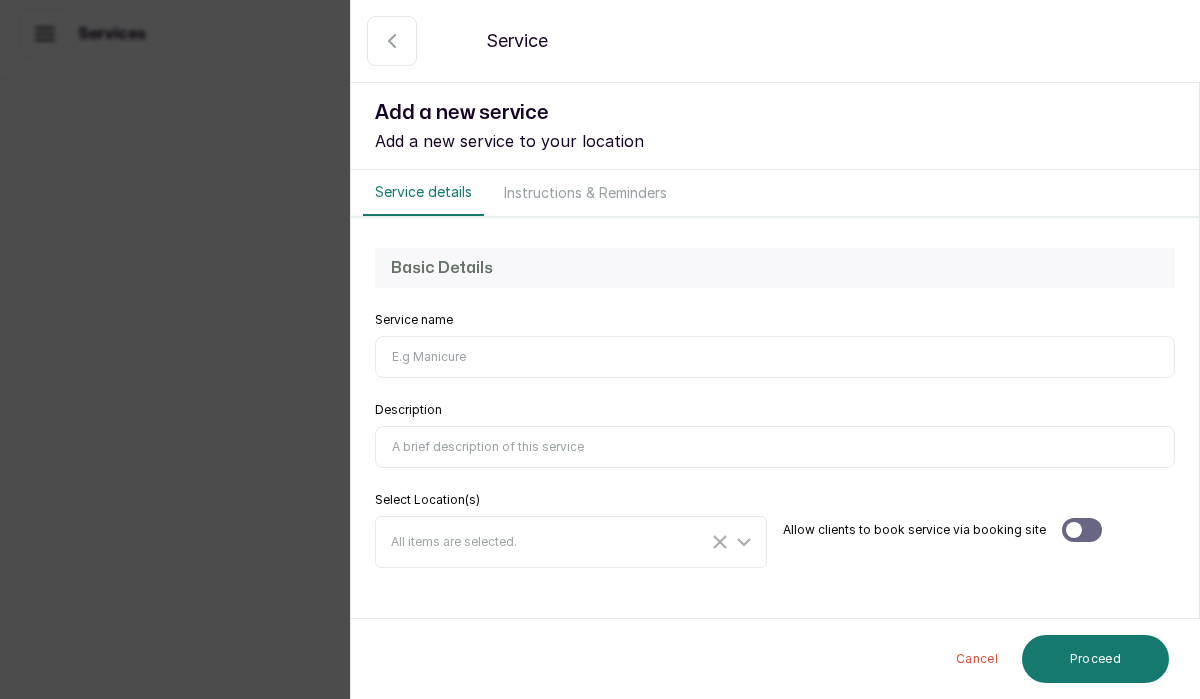 click on "Service name" at bounding box center (775, 357) 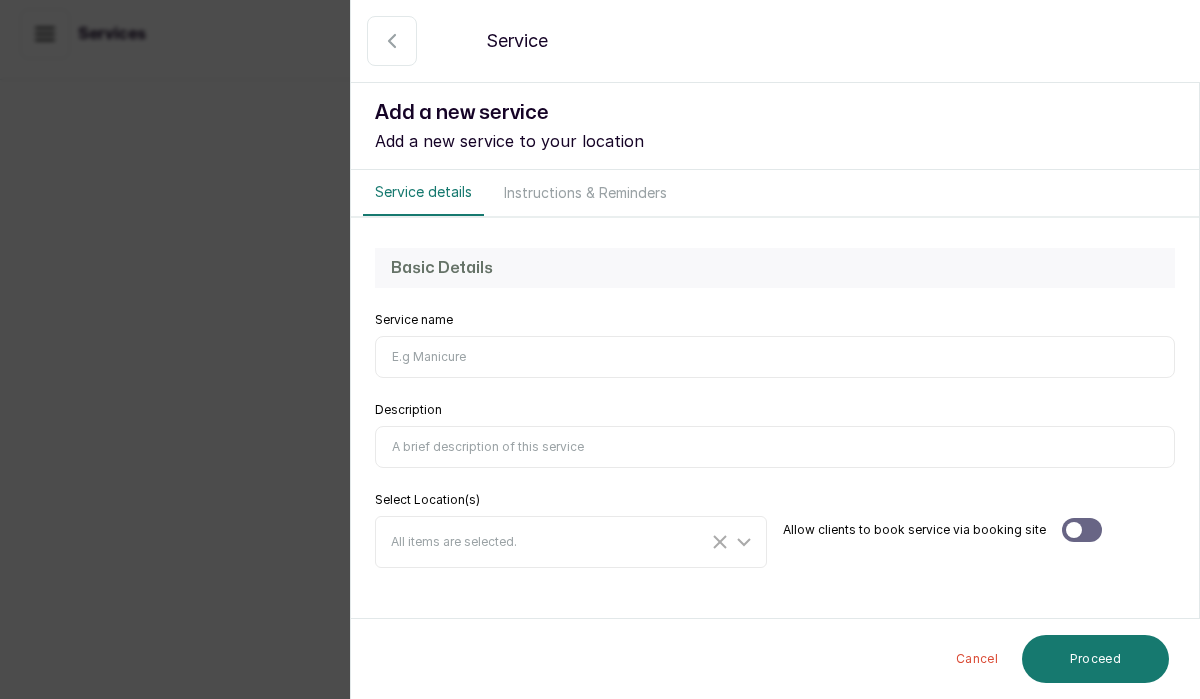 click on "Service name" at bounding box center (775, 357) 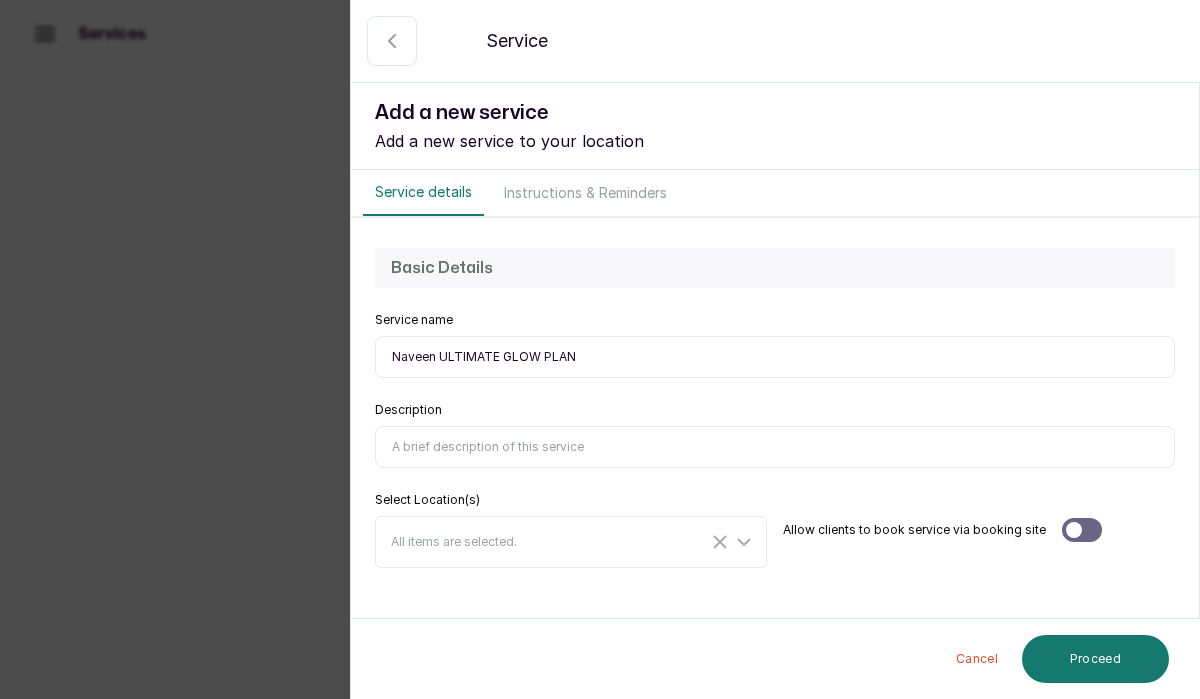 click on "Naveen ULTIMATE GLOW PLAN" at bounding box center (775, 357) 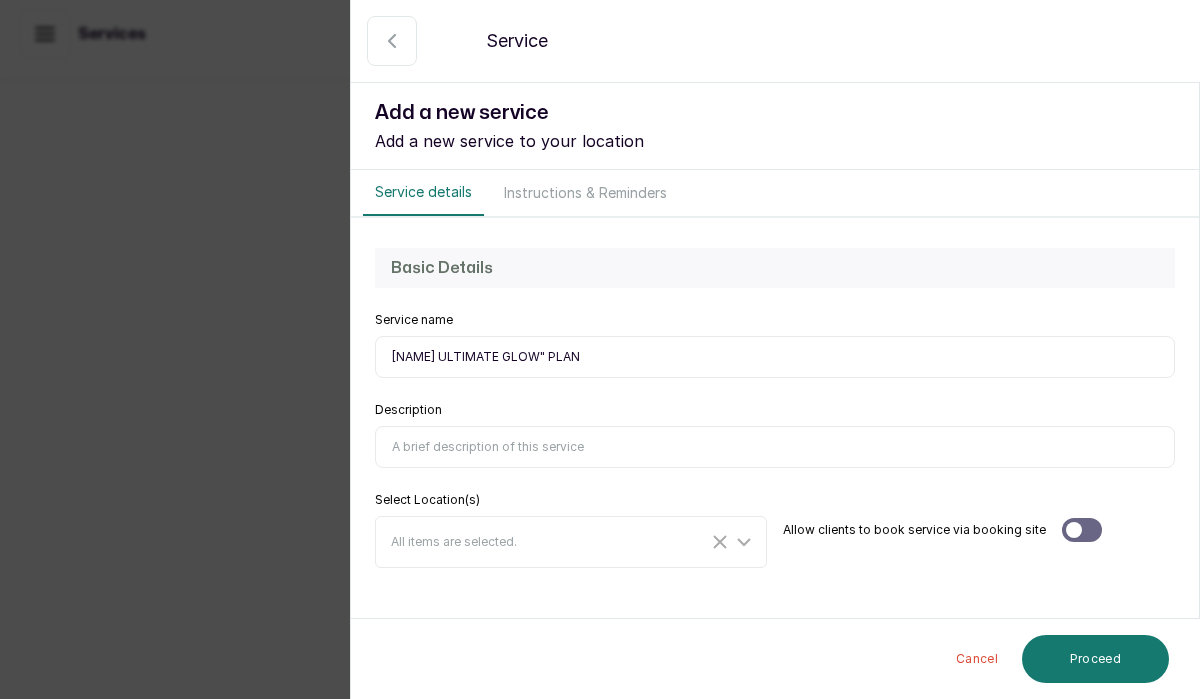 click on "[NAME] ULTIMATE GLOW" PLAN" at bounding box center [775, 357] 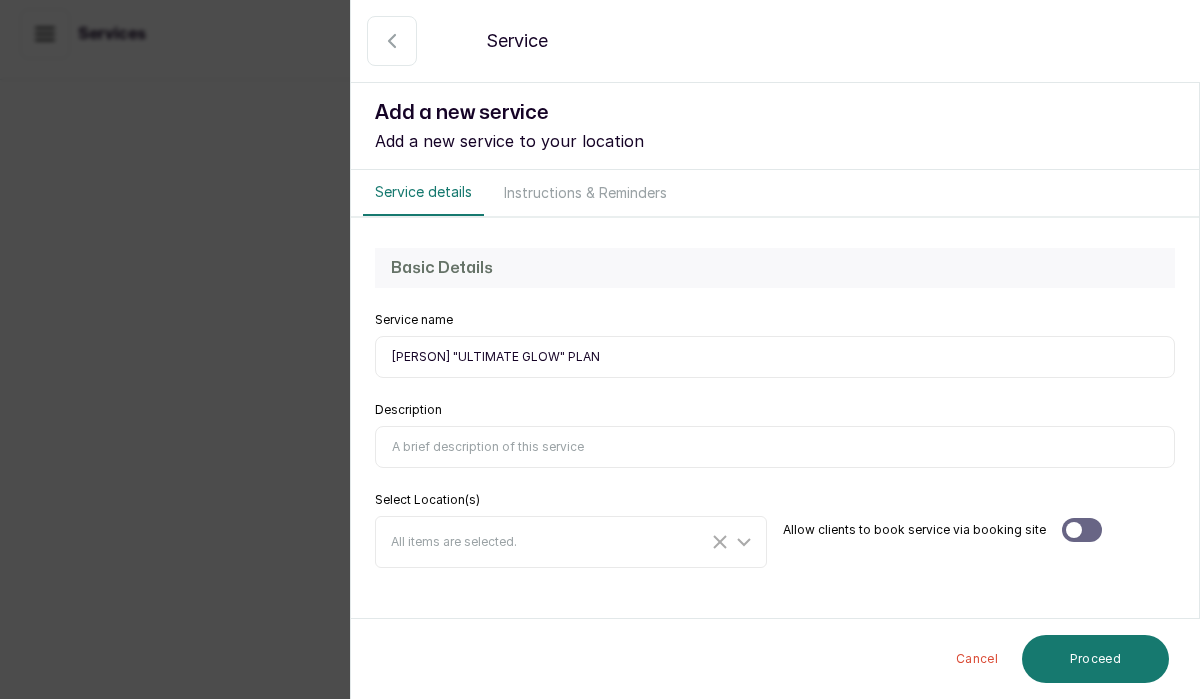 type on "[PERSON] "ULTIMATE GLOW" PLAN" 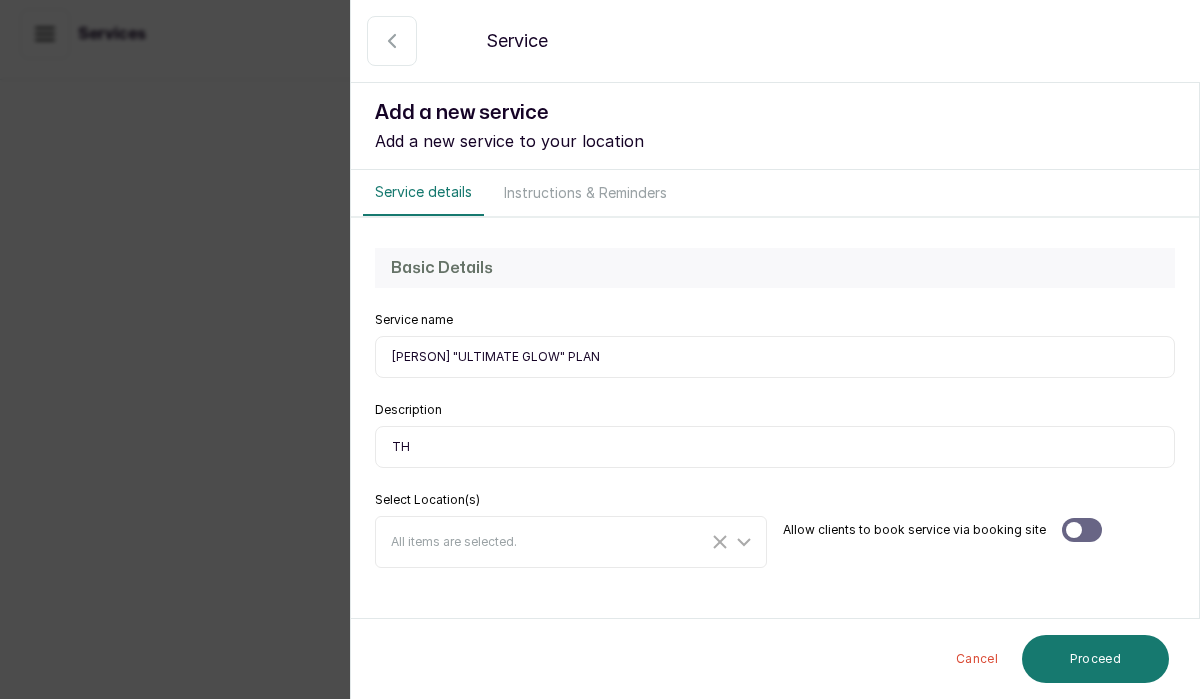 type on "TH" 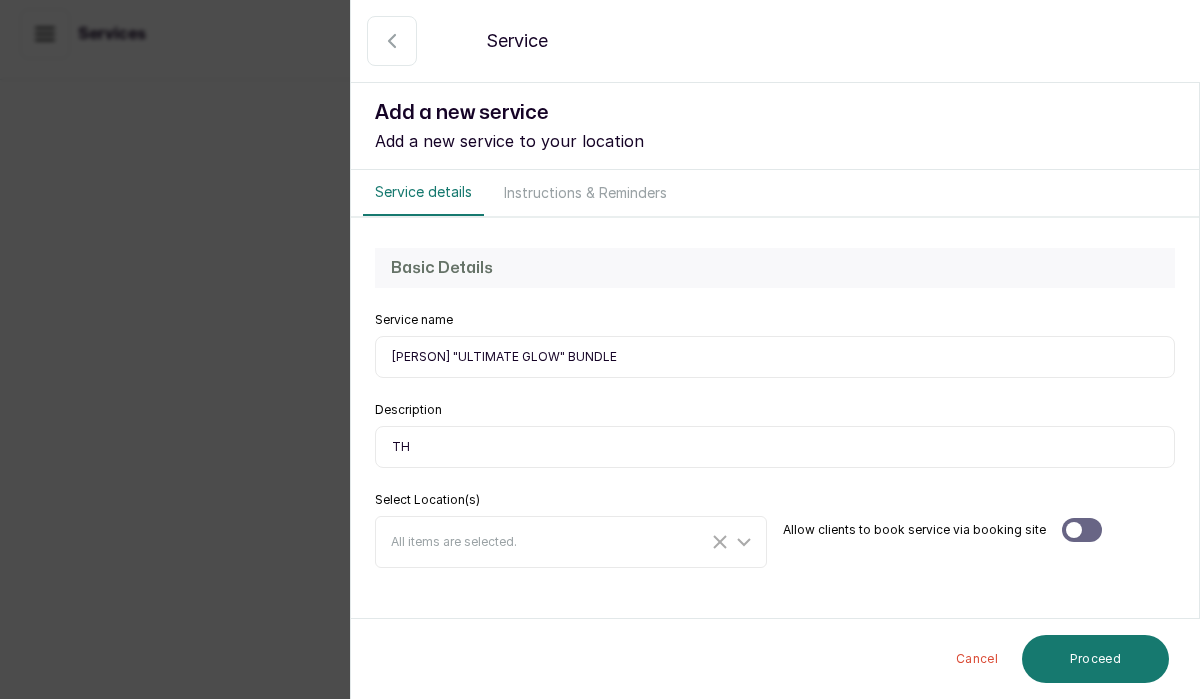 type on "[PERSON] "ULTIMATE GLOW" BUNDLE" 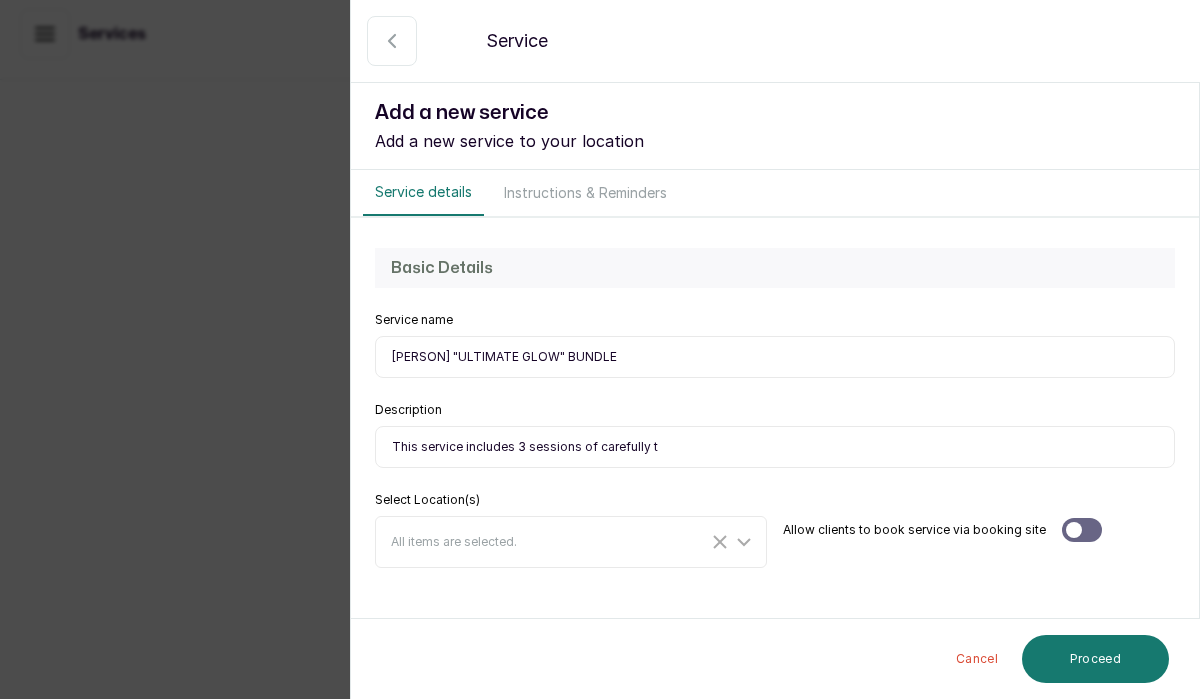 click on "This service includes 3 sessions of carefully t" at bounding box center (775, 447) 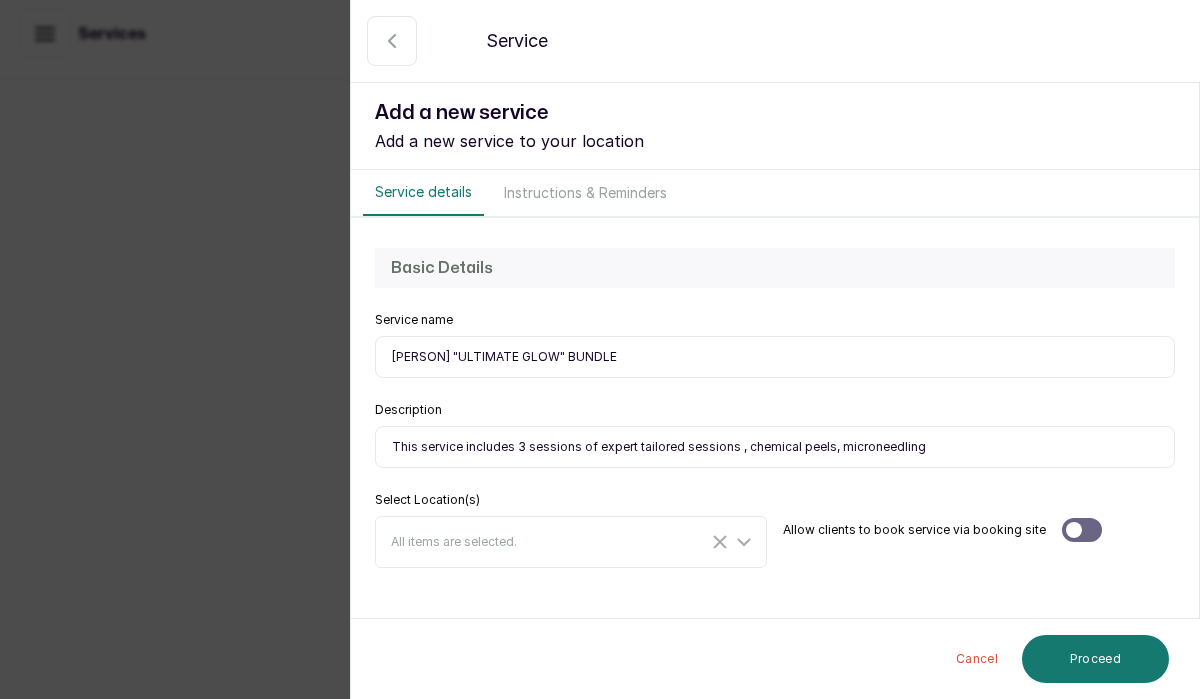 click on "This service includes 3 sessions of expert tailored sessions , chemical peels, microneedling" at bounding box center [775, 447] 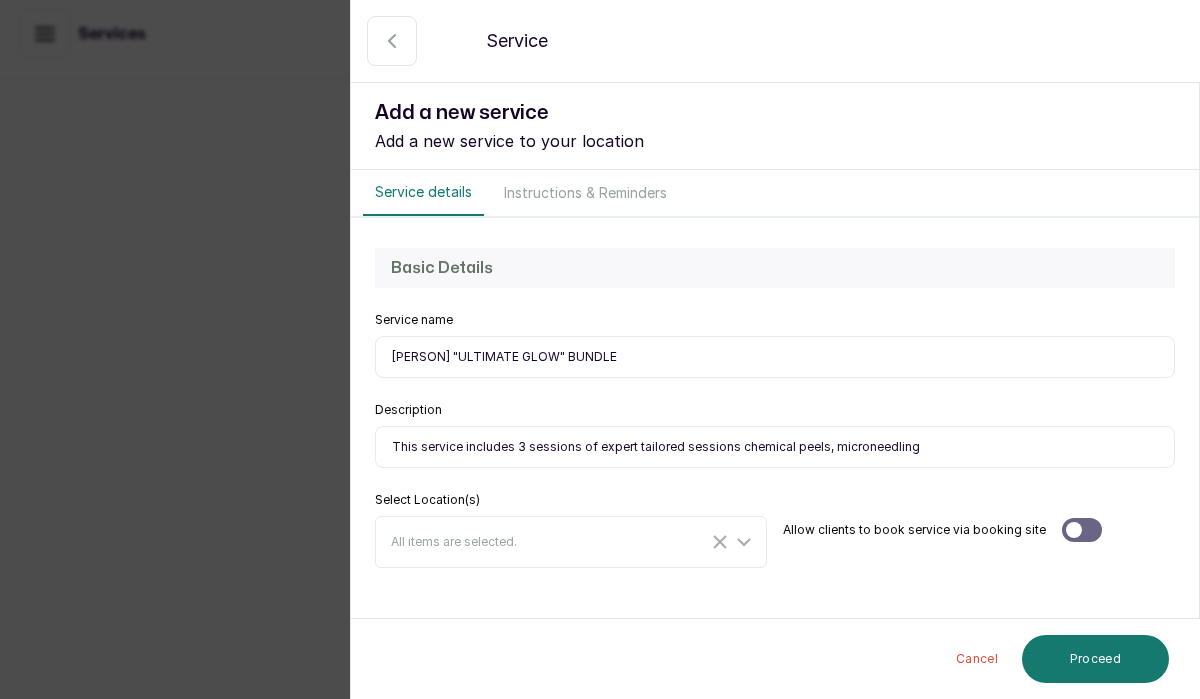 click on "This service includes 3 sessions of expert tailored sessions chemical peels, microneedling" at bounding box center [775, 447] 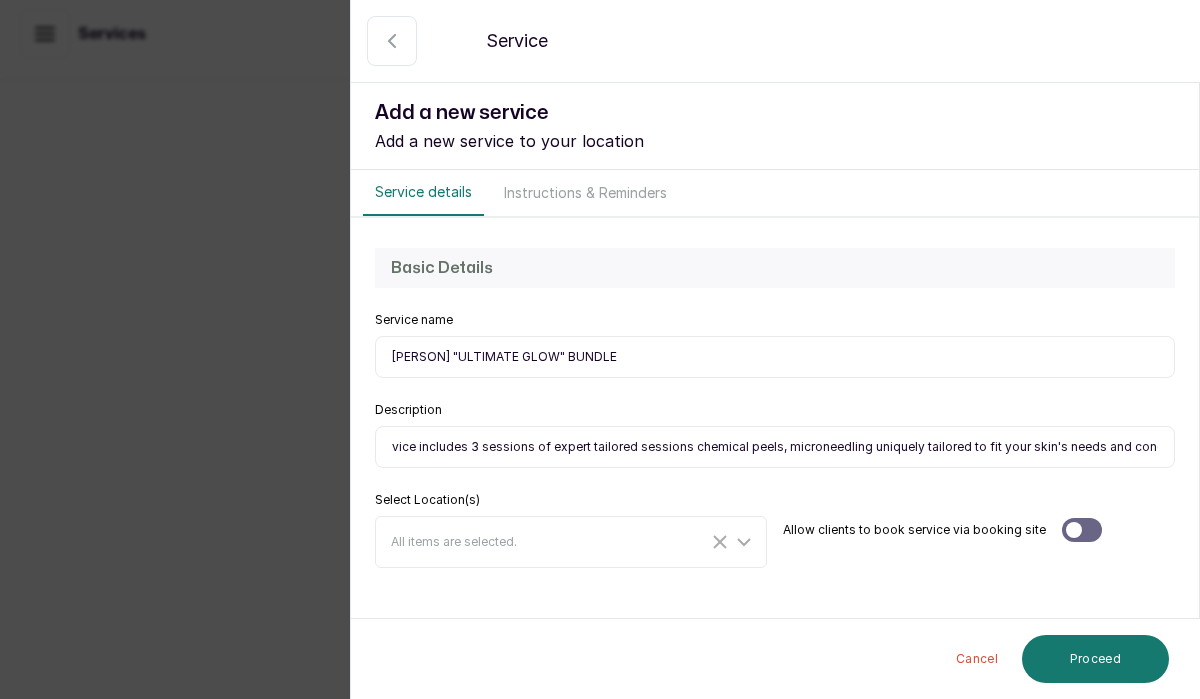 scroll, scrollTop: 0, scrollLeft: 50, axis: horizontal 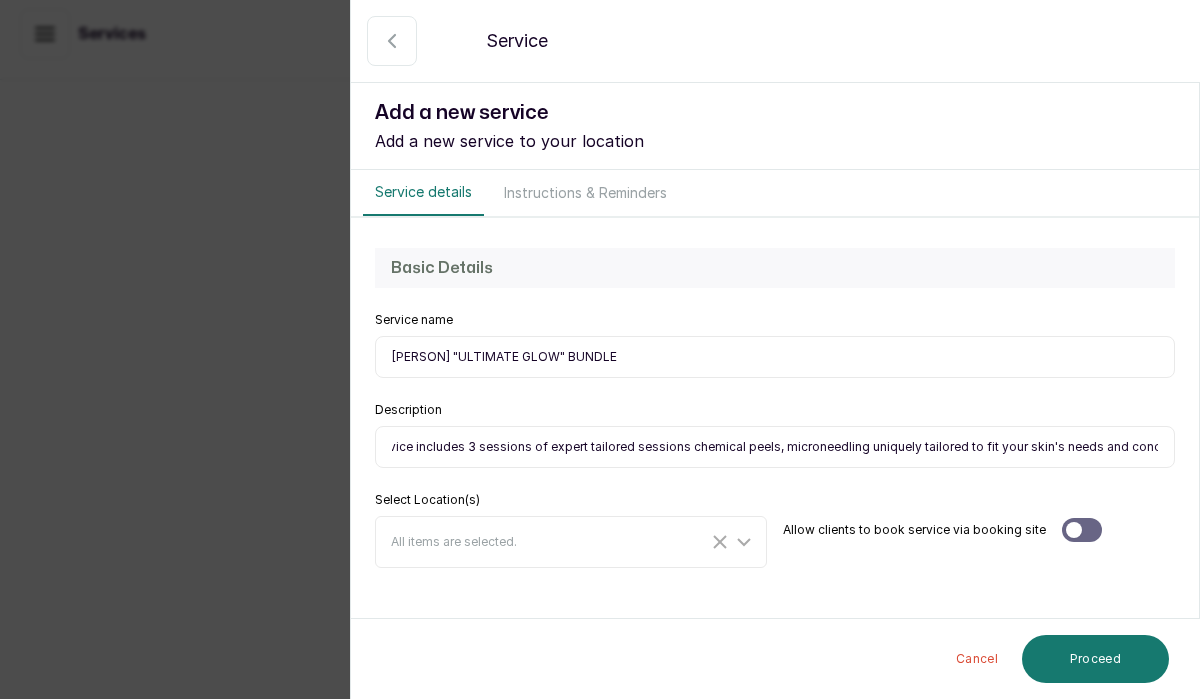 drag, startPoint x: 1051, startPoint y: 448, endPoint x: 1153, endPoint y: 448, distance: 102 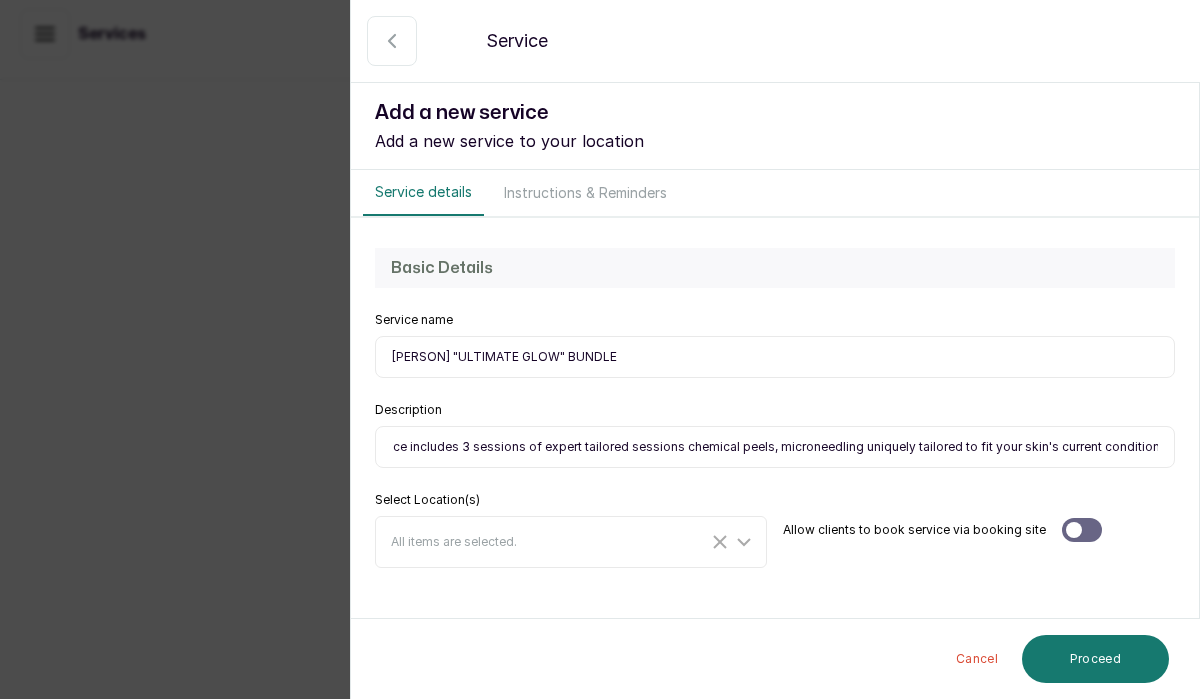 scroll, scrollTop: 0, scrollLeft: 59, axis: horizontal 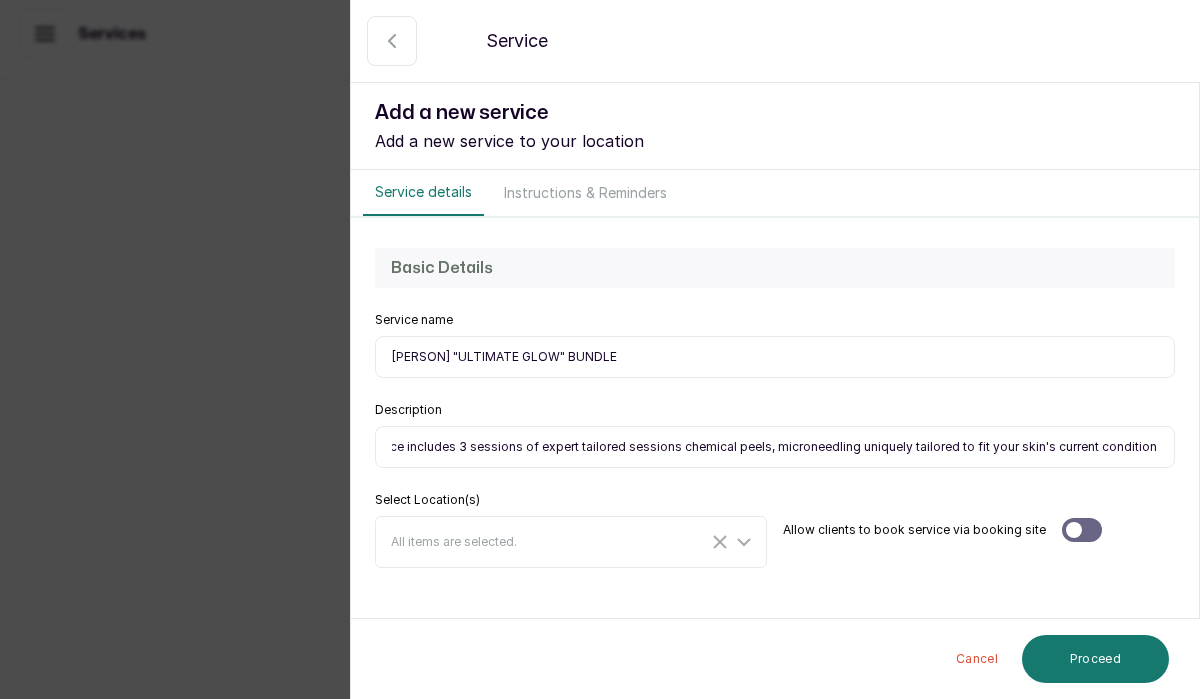 type on "This service includes 3 sessions of expert tailored sessions chemical peels, microneedling uniquely tailored to fit your skin's current condition." 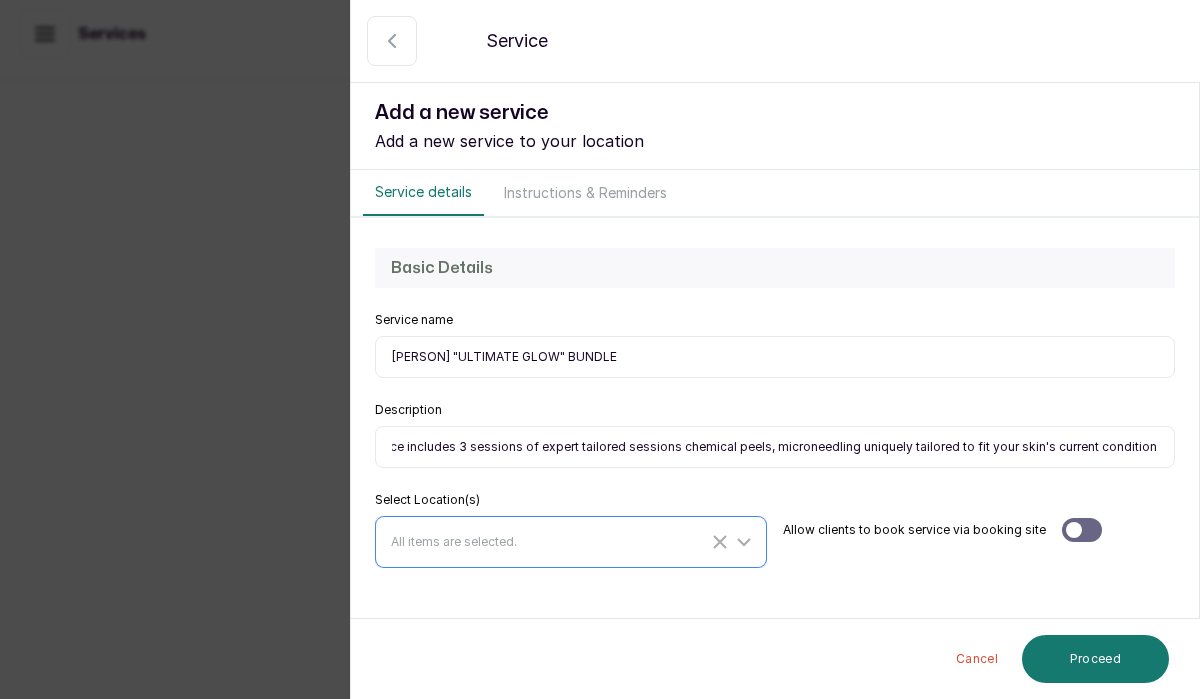 click 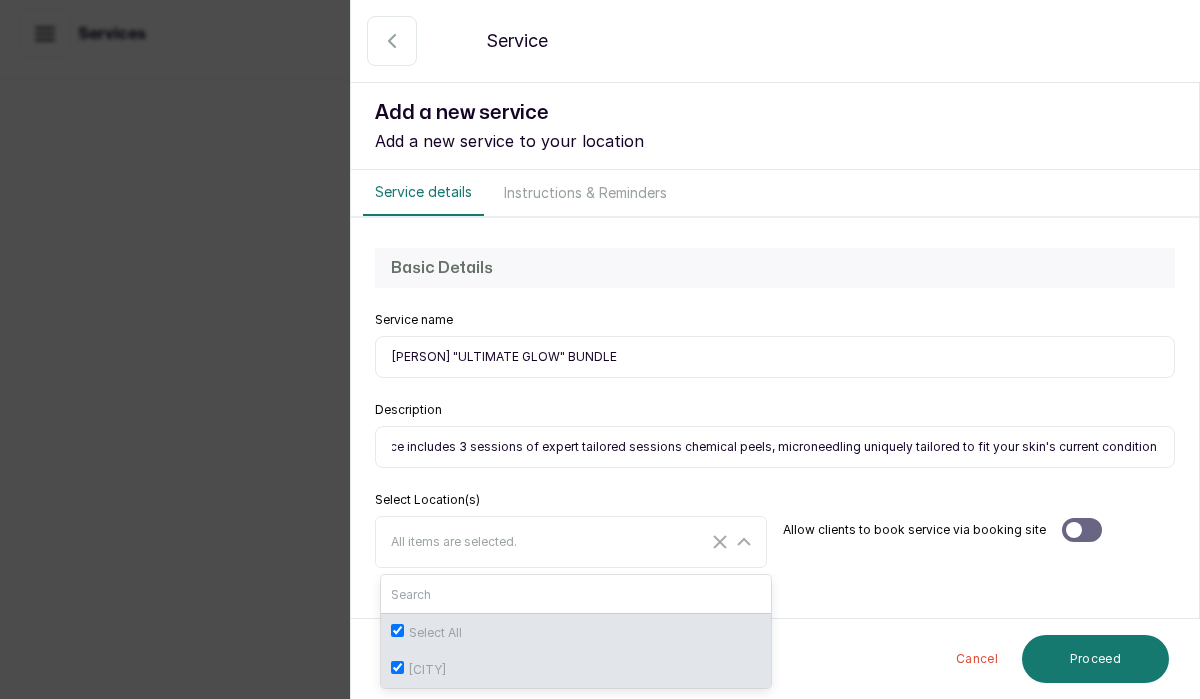 scroll, scrollTop: 0, scrollLeft: 0, axis: both 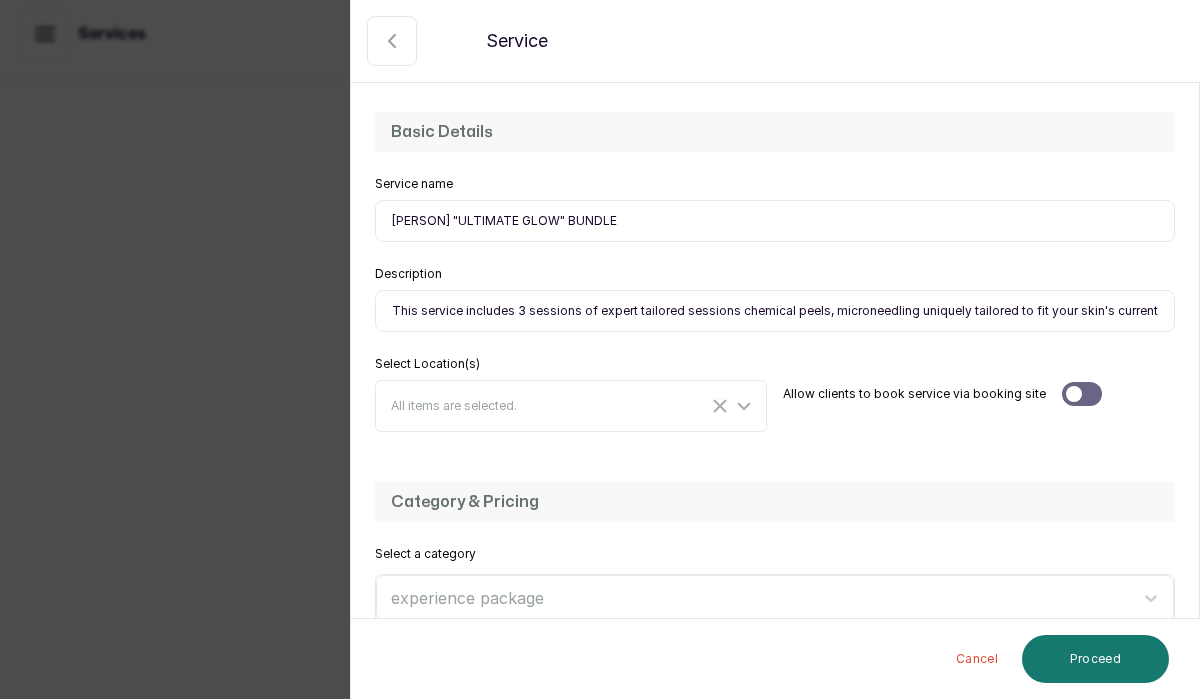 click on "Basic Details Service name [NAME] "ULTIMATE GLOW" BUNDLE Description This service includes 3 sessions of expert tailored sessions chemical peels, microneedling uniquely tailored to fit your skin's current condition. Select Location(s) All items are selected. Allow clients to book service via booking site" at bounding box center [775, 272] 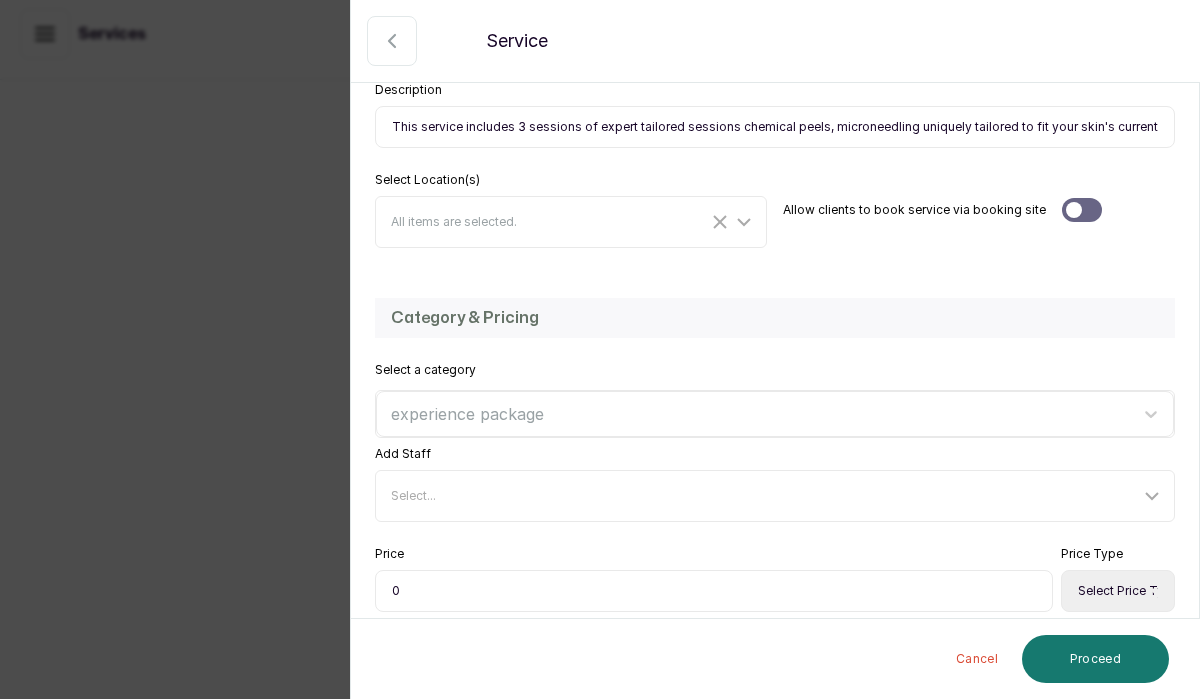 scroll, scrollTop: 332, scrollLeft: 0, axis: vertical 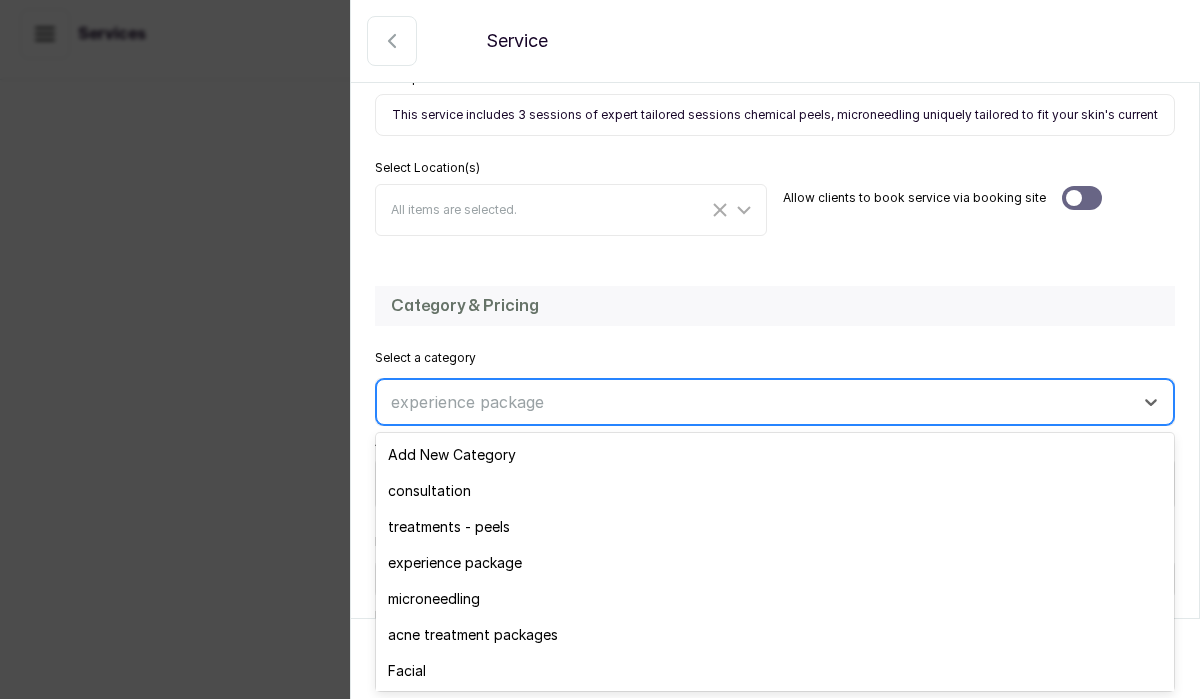 click at bounding box center (757, 402) 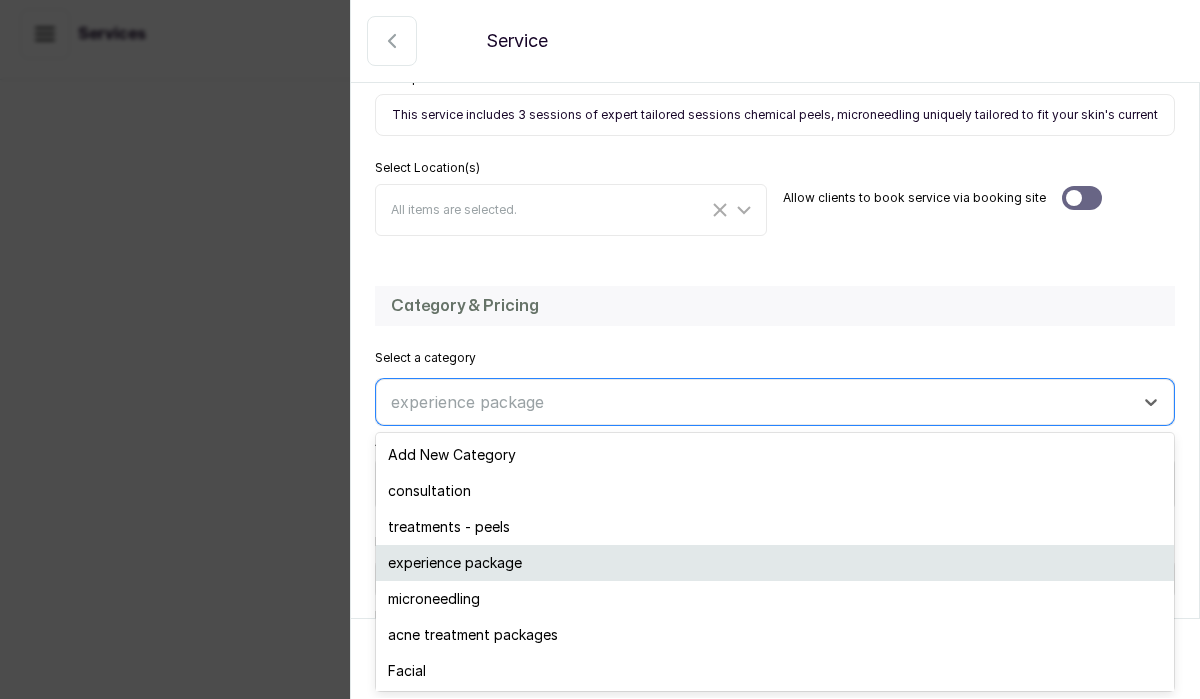 click on "experience package" at bounding box center [775, 563] 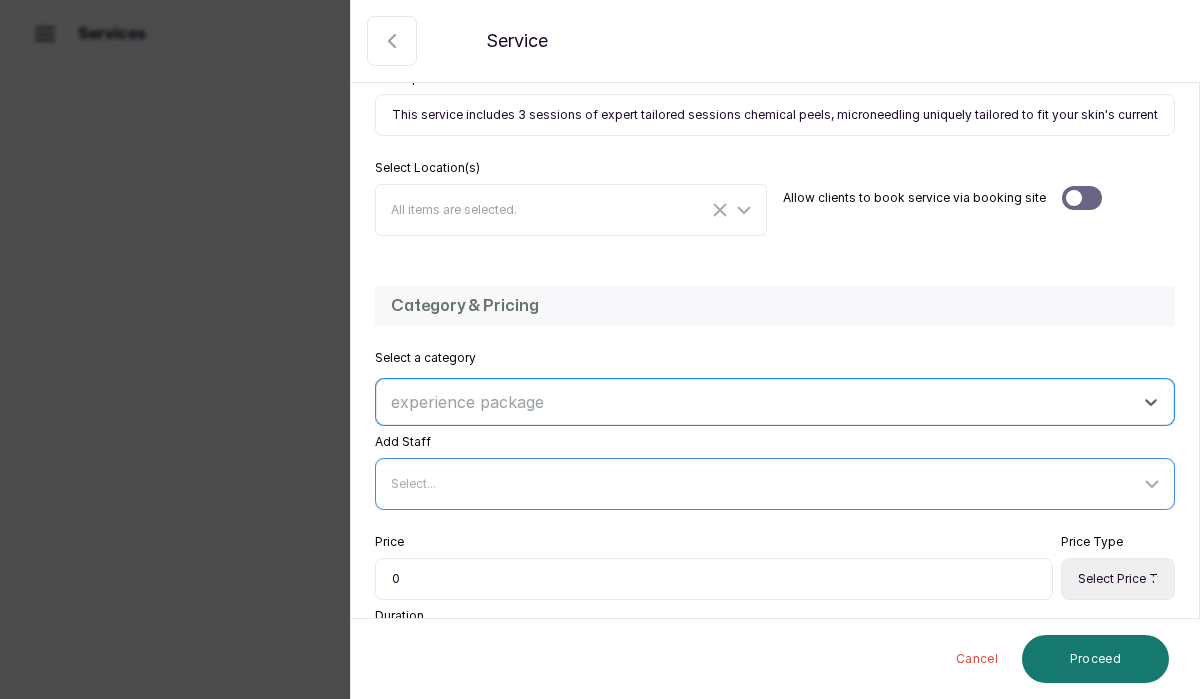 click on "Select..." at bounding box center (777, 484) 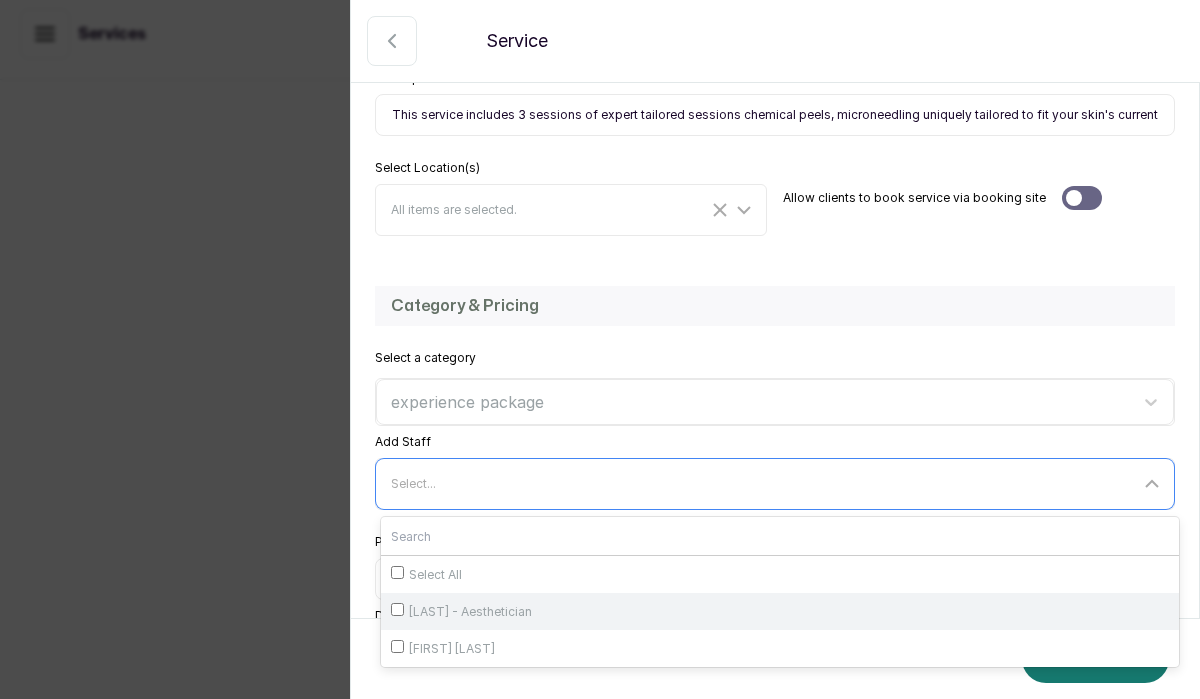 click on "[LAST] - Aesthetician" at bounding box center [397, 609] 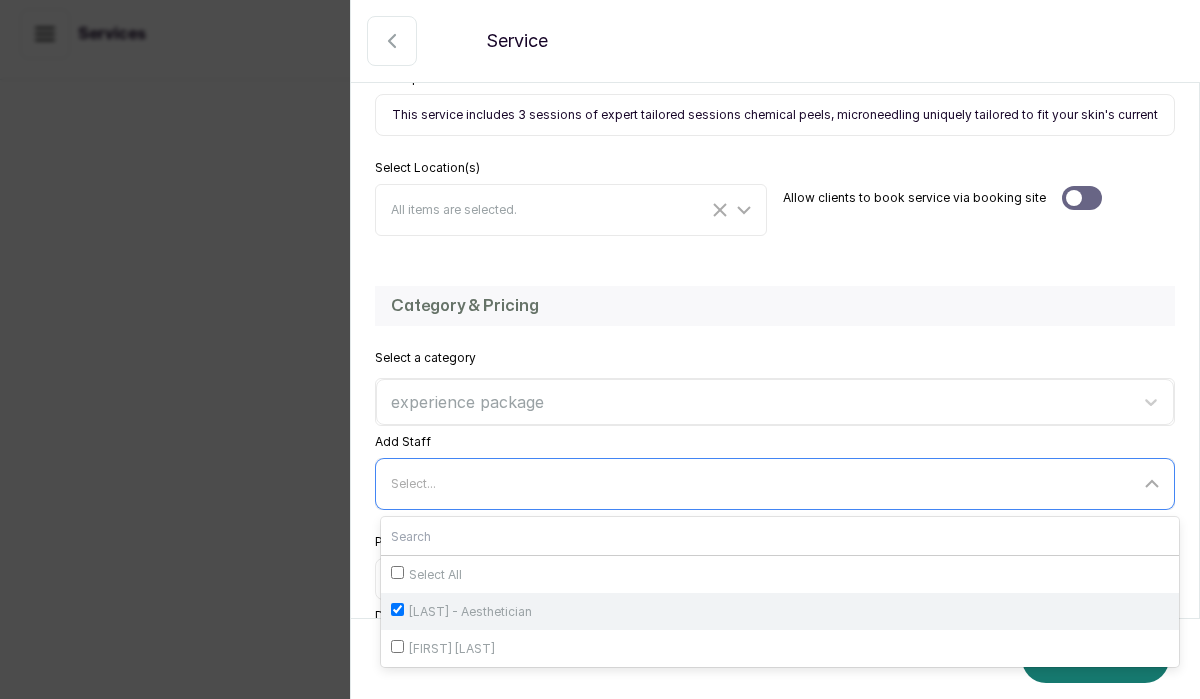 checkbox on "true" 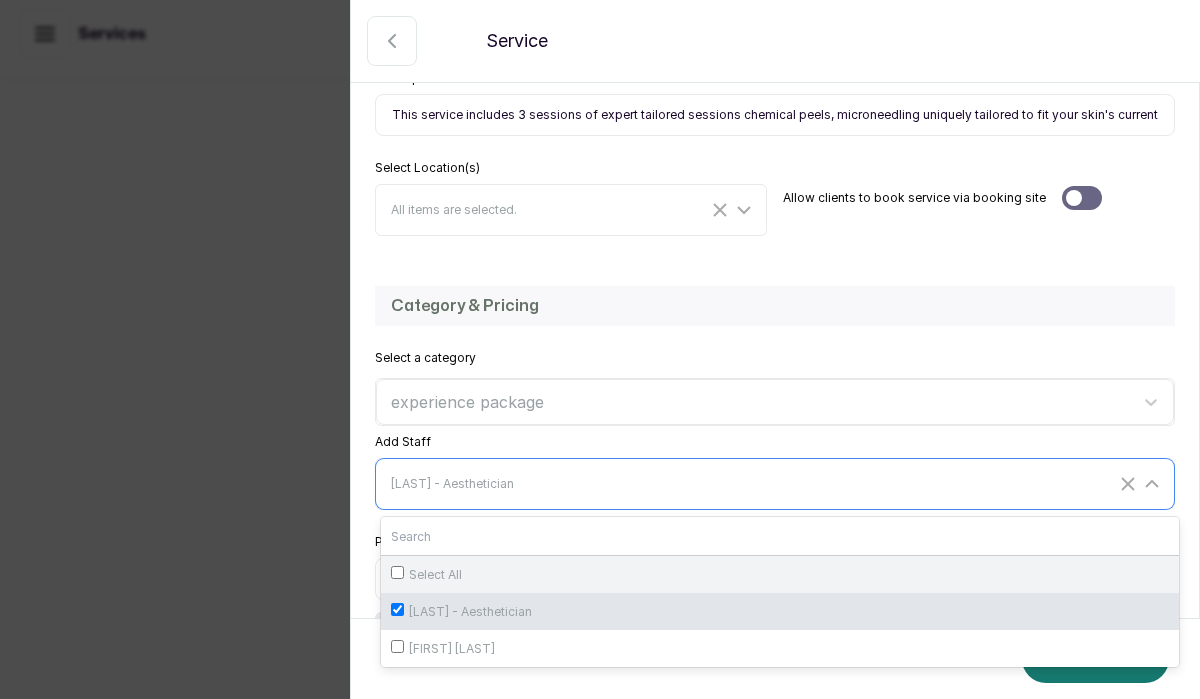 click on "Select All" at bounding box center (397, 572) 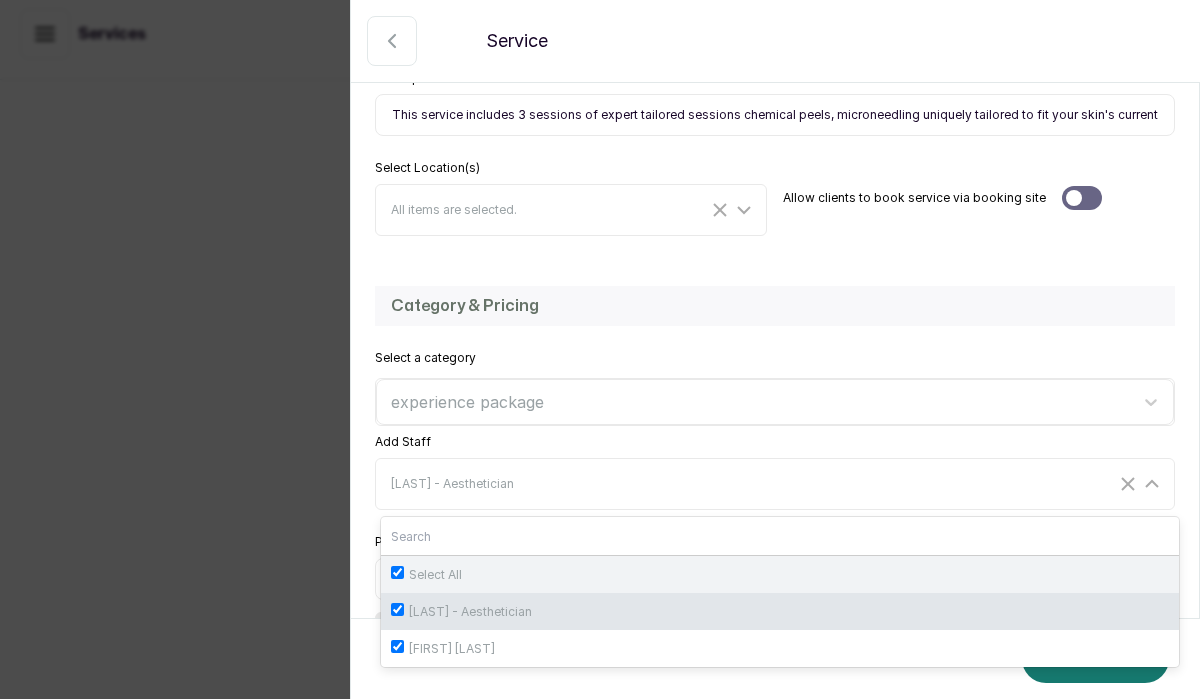 checkbox on "true" 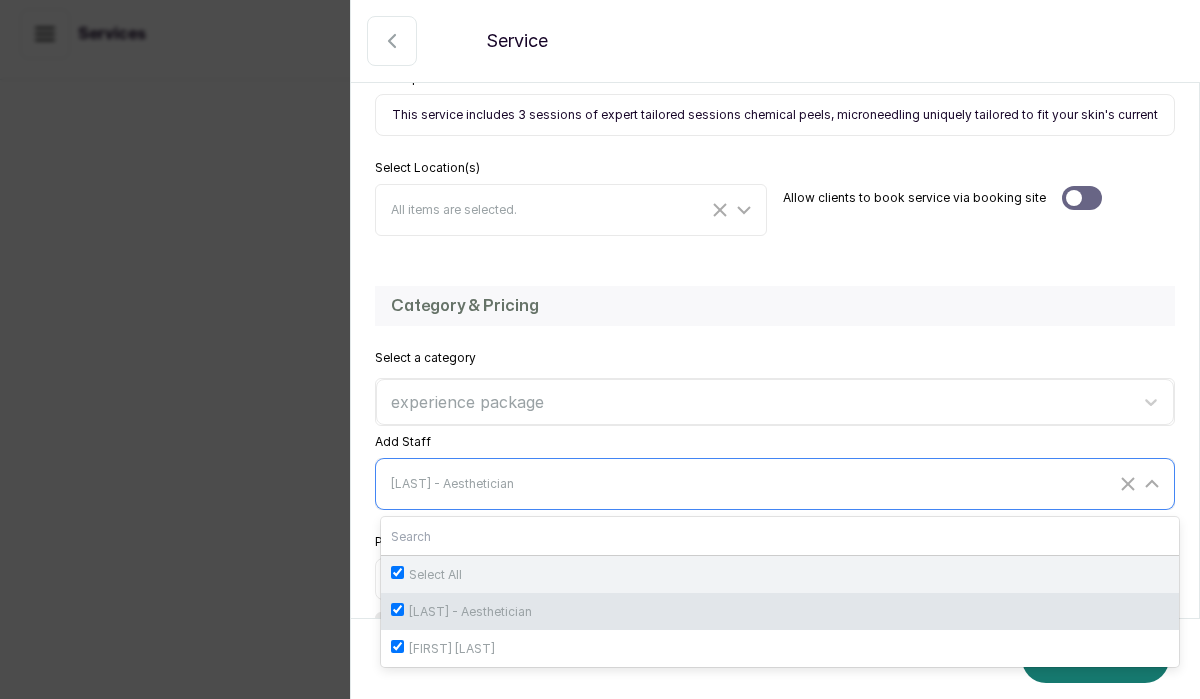 checkbox on "true" 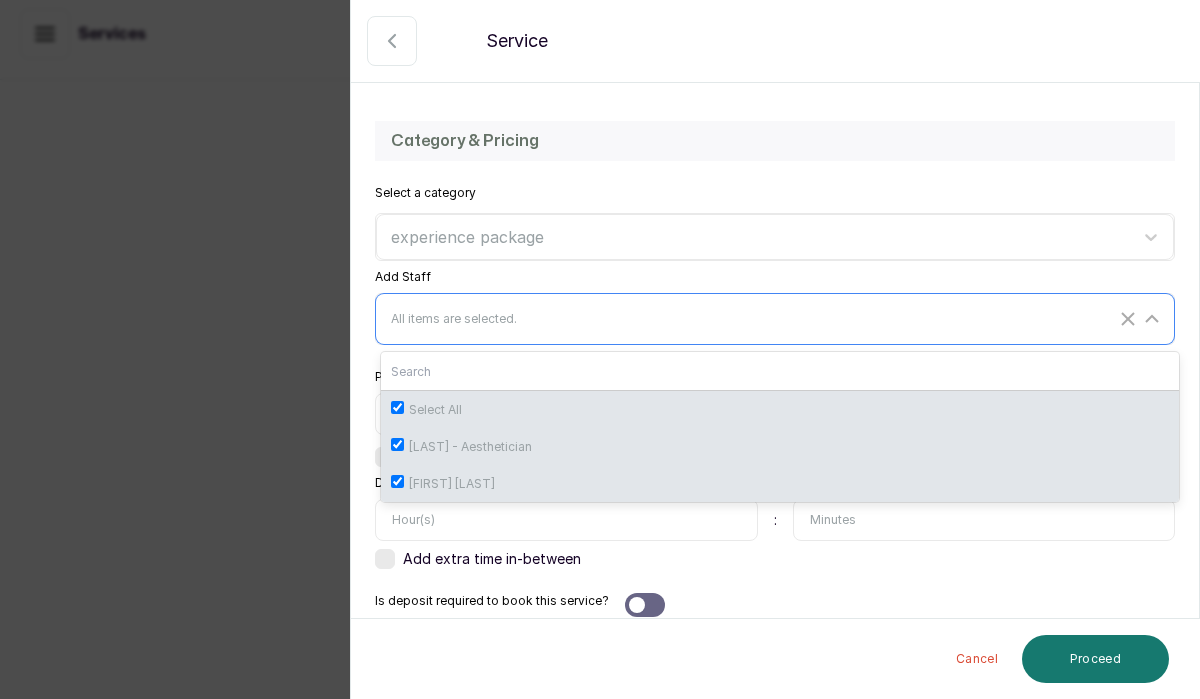 scroll, scrollTop: 516, scrollLeft: 0, axis: vertical 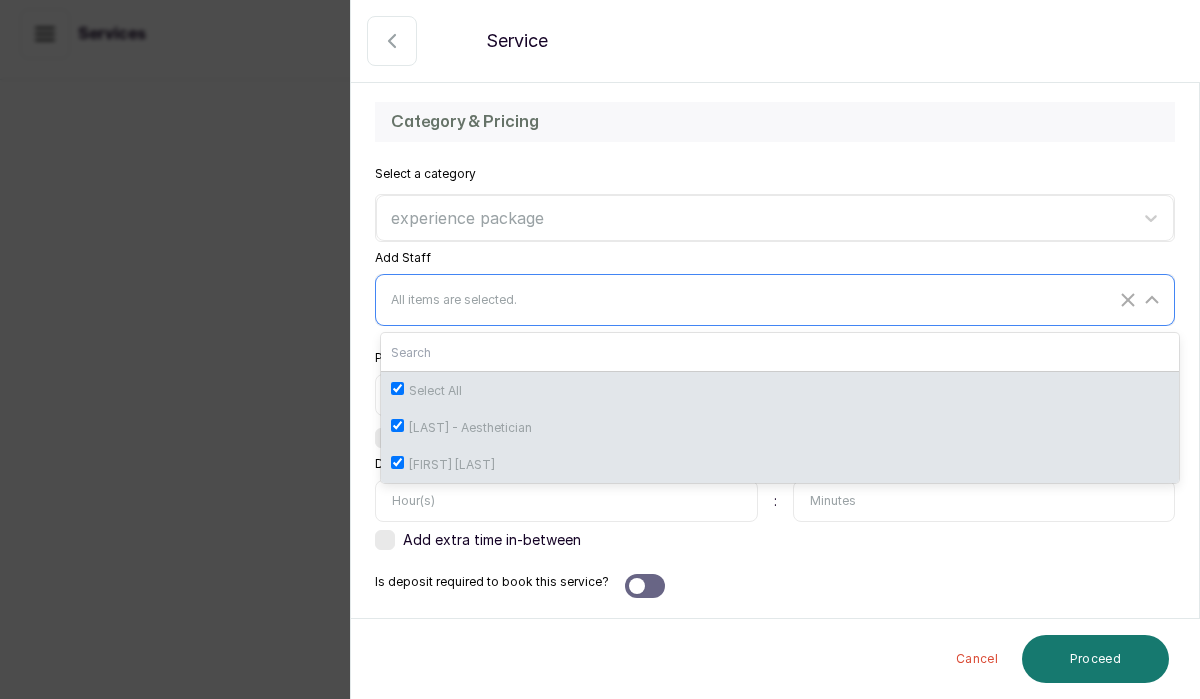 click 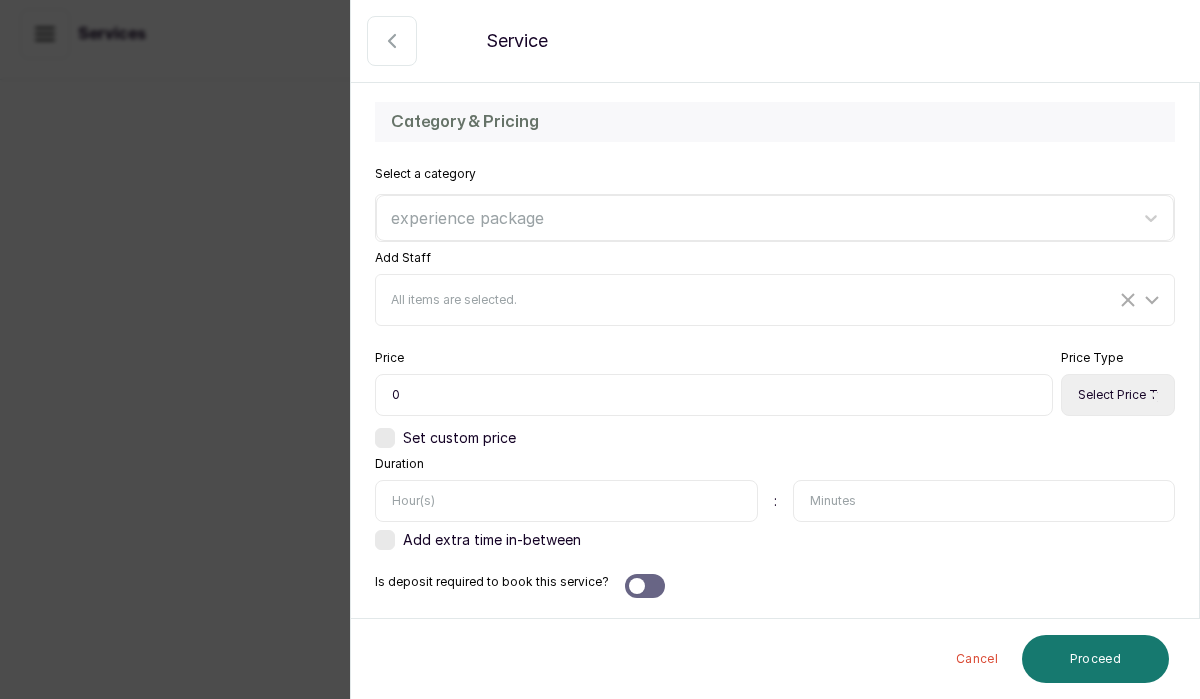 click on "0" at bounding box center [714, 395] 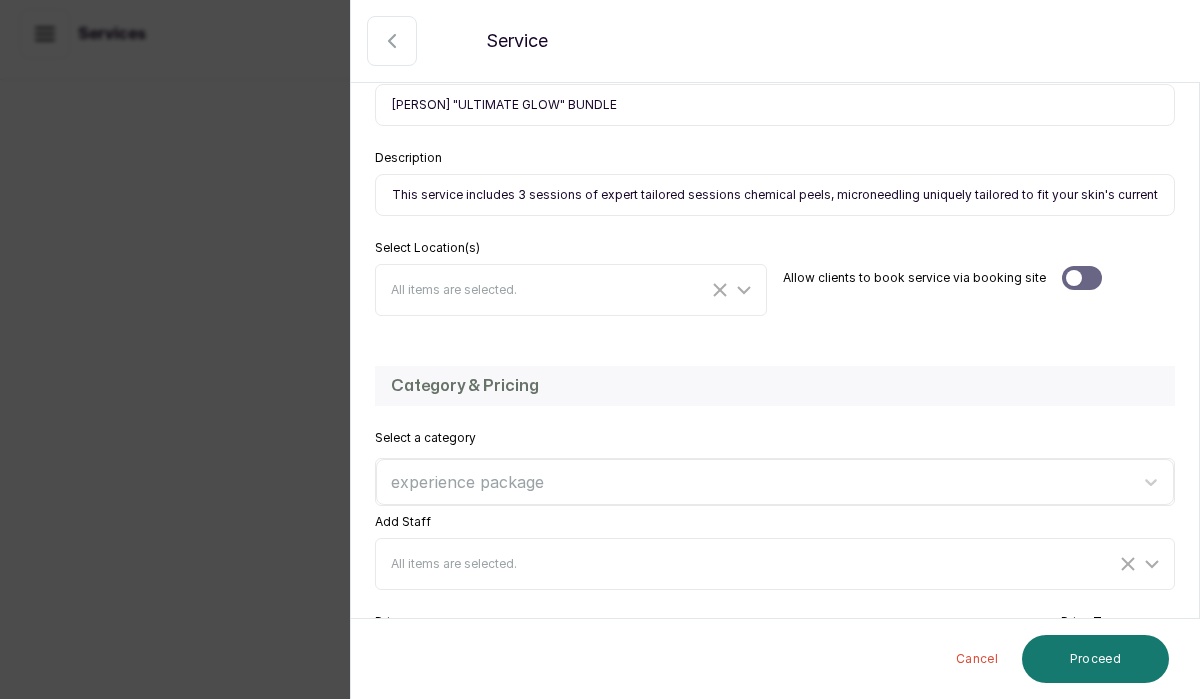 scroll, scrollTop: 245, scrollLeft: 0, axis: vertical 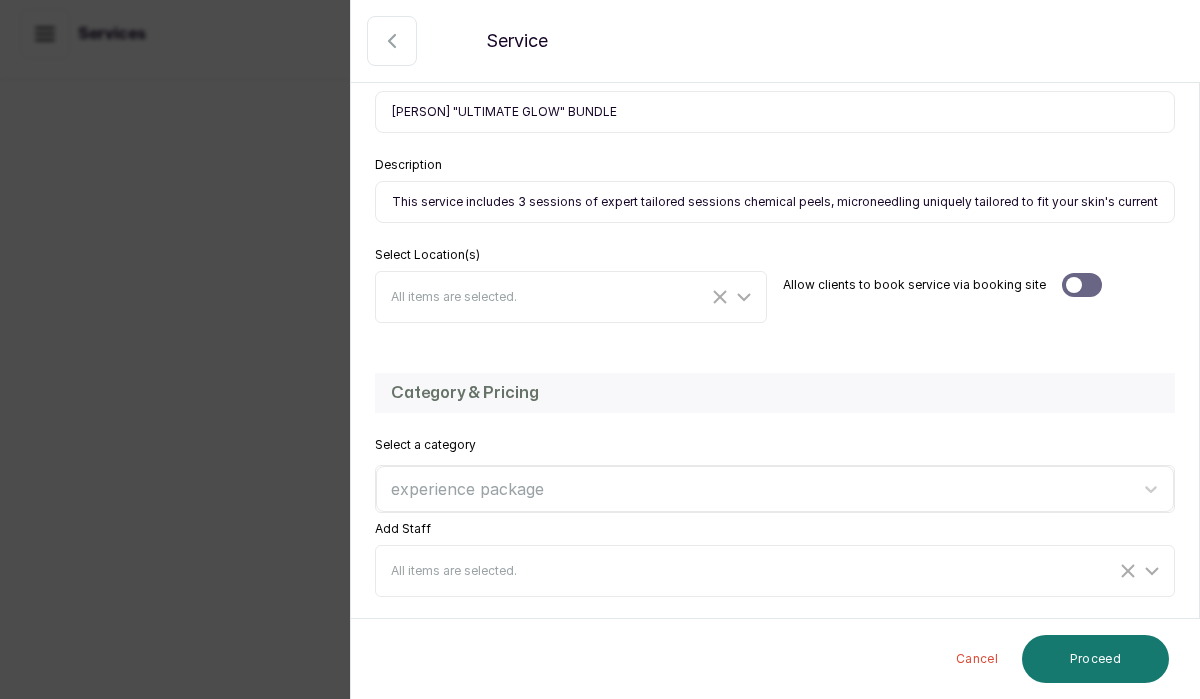 type on "210" 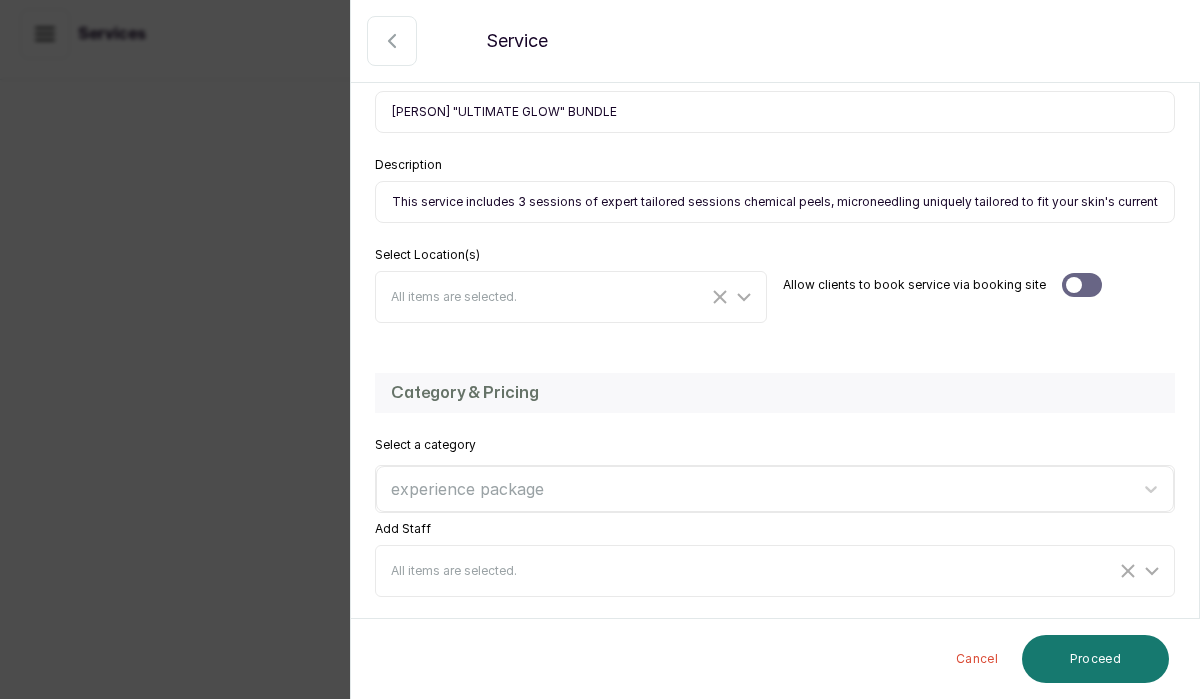 click on "This service includes 3 sessions of expert tailored sessions chemical peels, microneedling uniquely tailored to fit your skin's current condition." at bounding box center (775, 202) 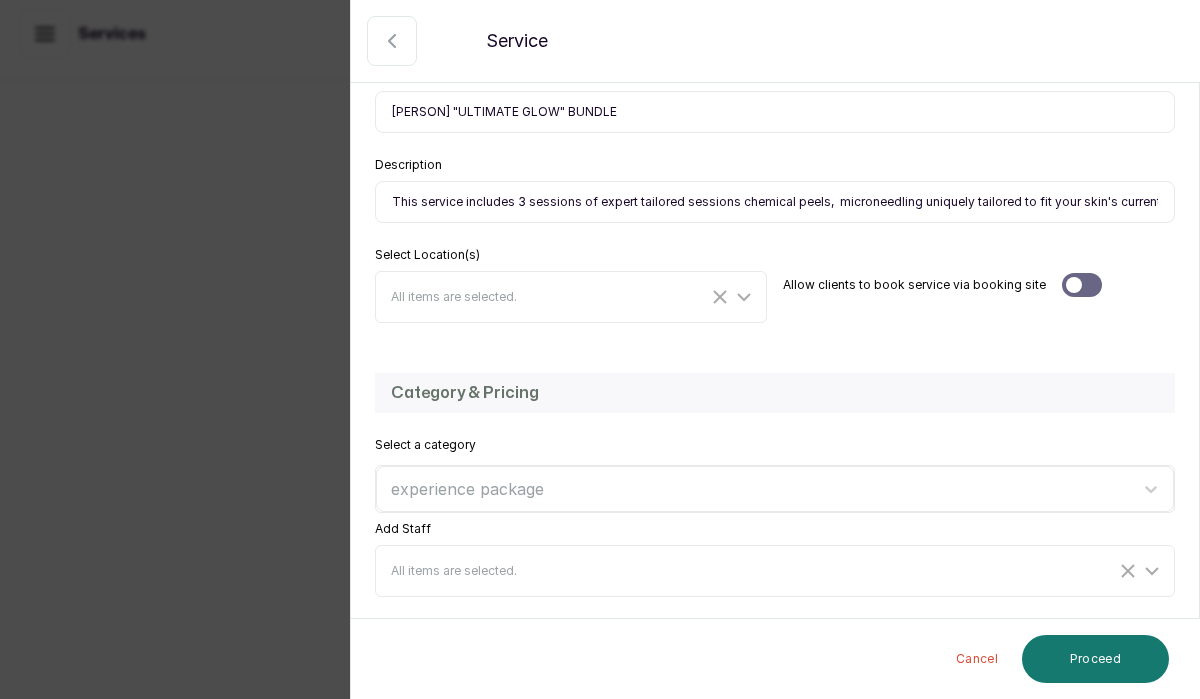 type on "This service includes 3 sessions of expert tailored sessions chemical peels, microneedling uniquely tailored to fit your skin's current condition." 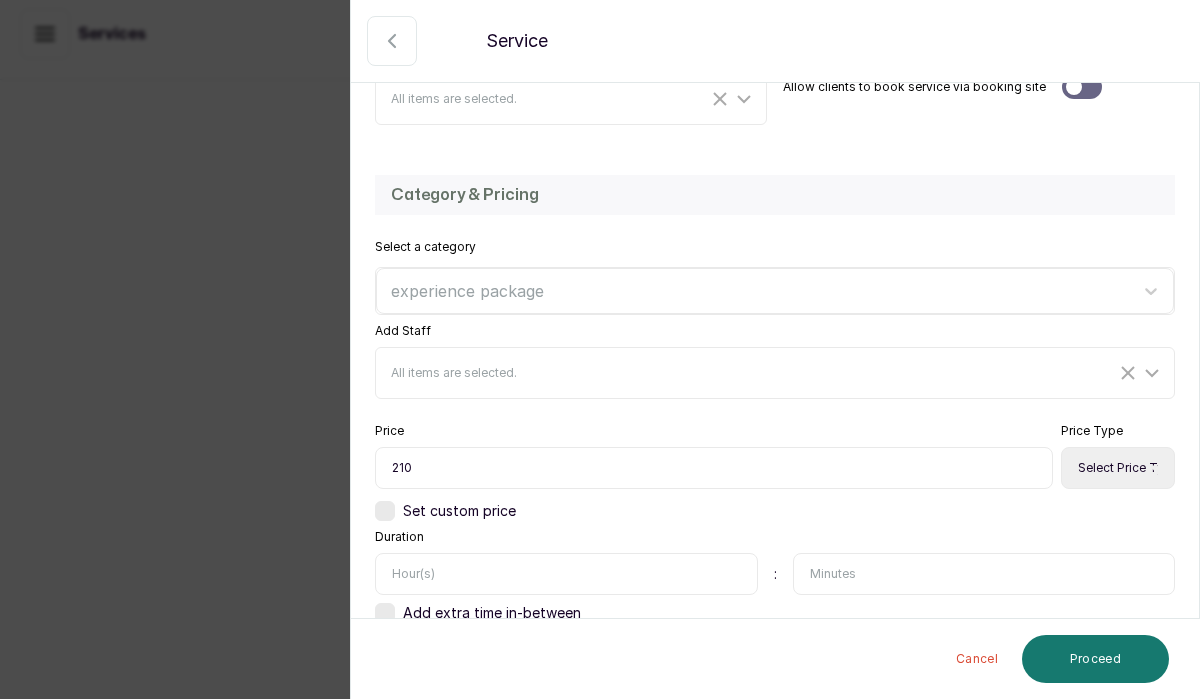scroll, scrollTop: 441, scrollLeft: 0, axis: vertical 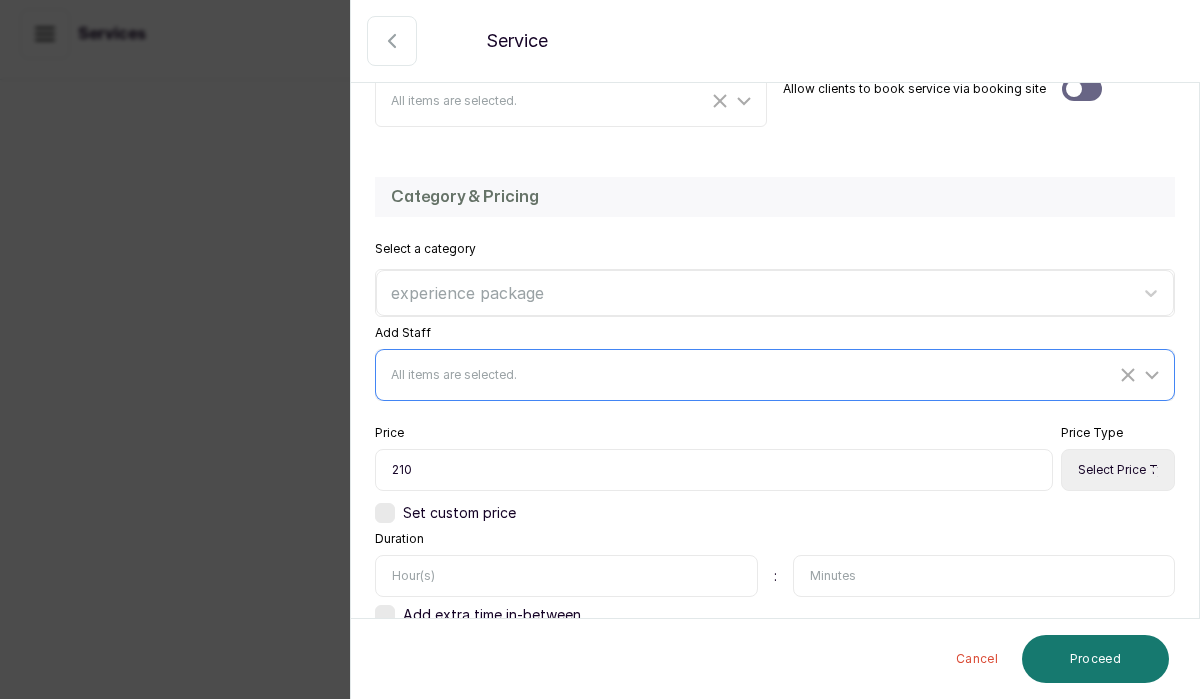 click on "All items are selected." at bounding box center [777, 375] 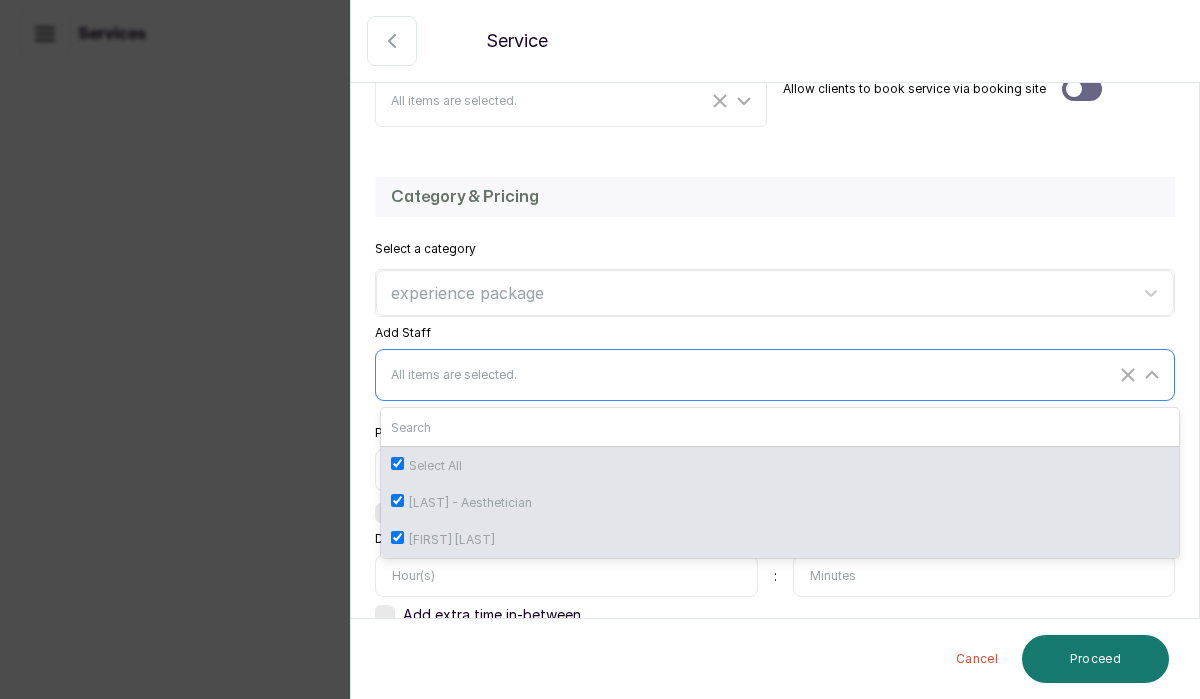 click on "All items are selected." at bounding box center [753, 375] 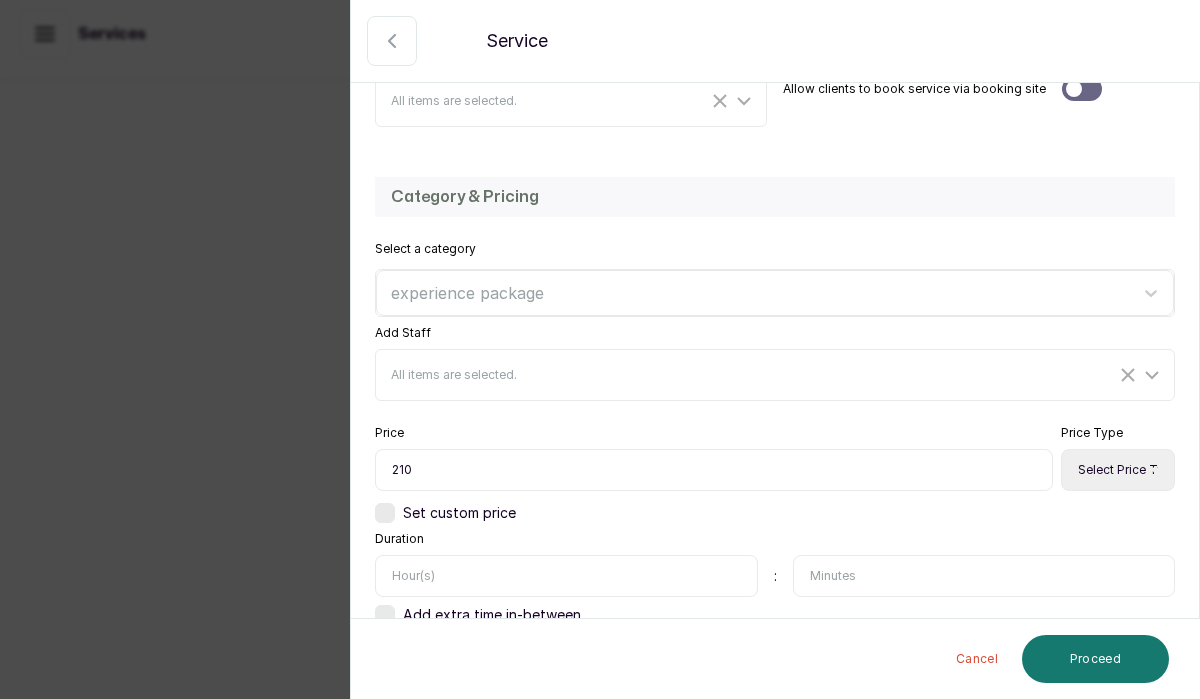 click on "210" at bounding box center [714, 470] 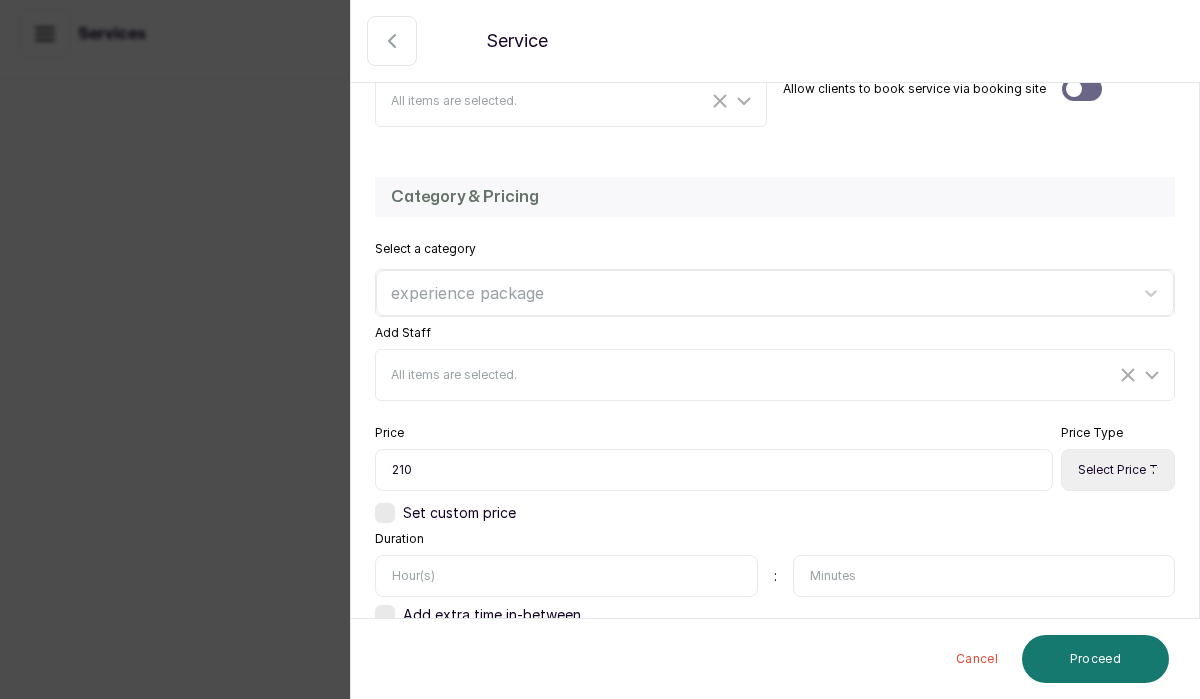 click on "210" at bounding box center [714, 470] 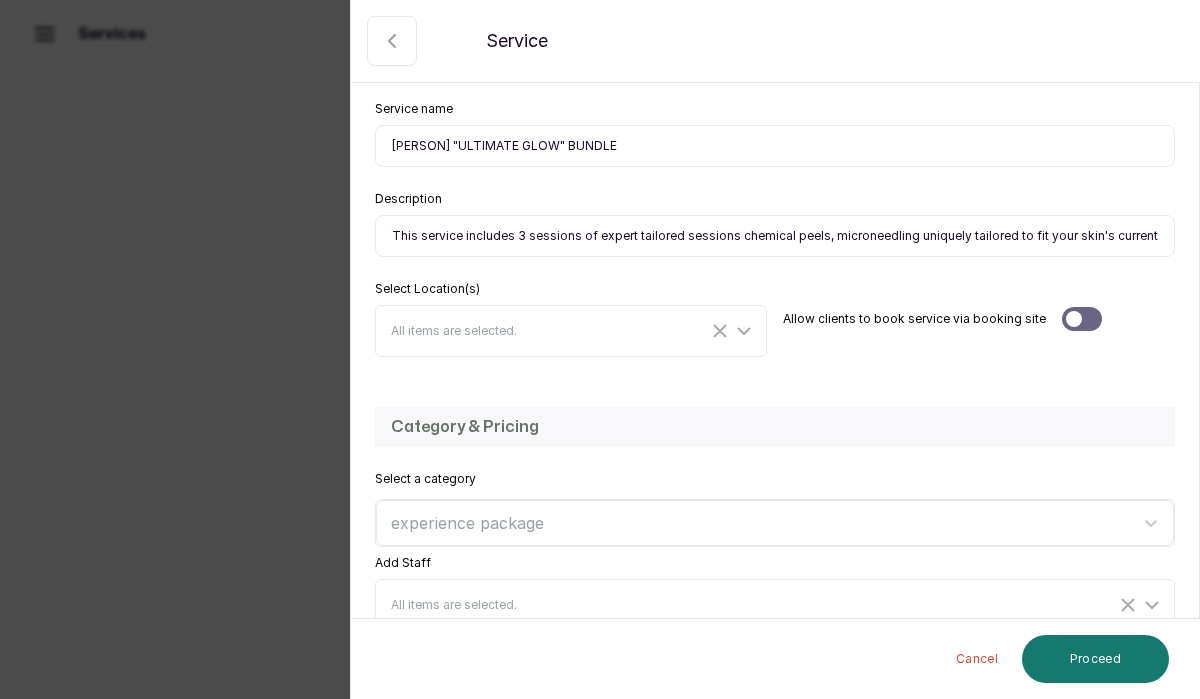 scroll, scrollTop: 117, scrollLeft: 0, axis: vertical 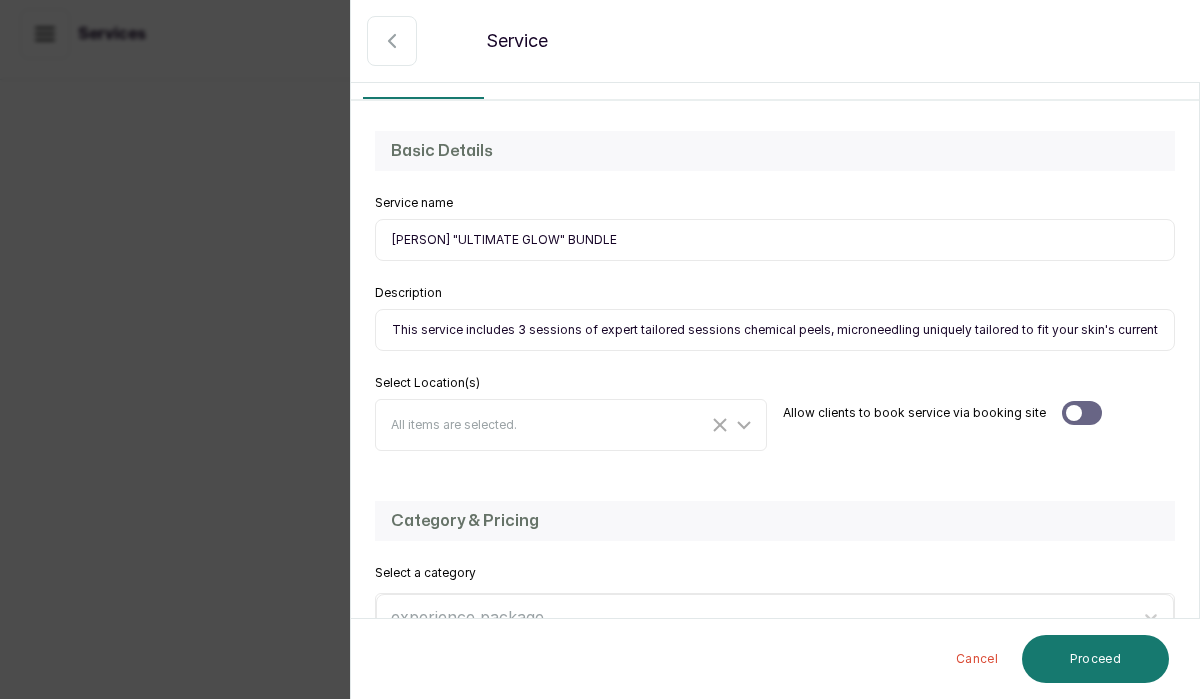 type on "[PRICE]" 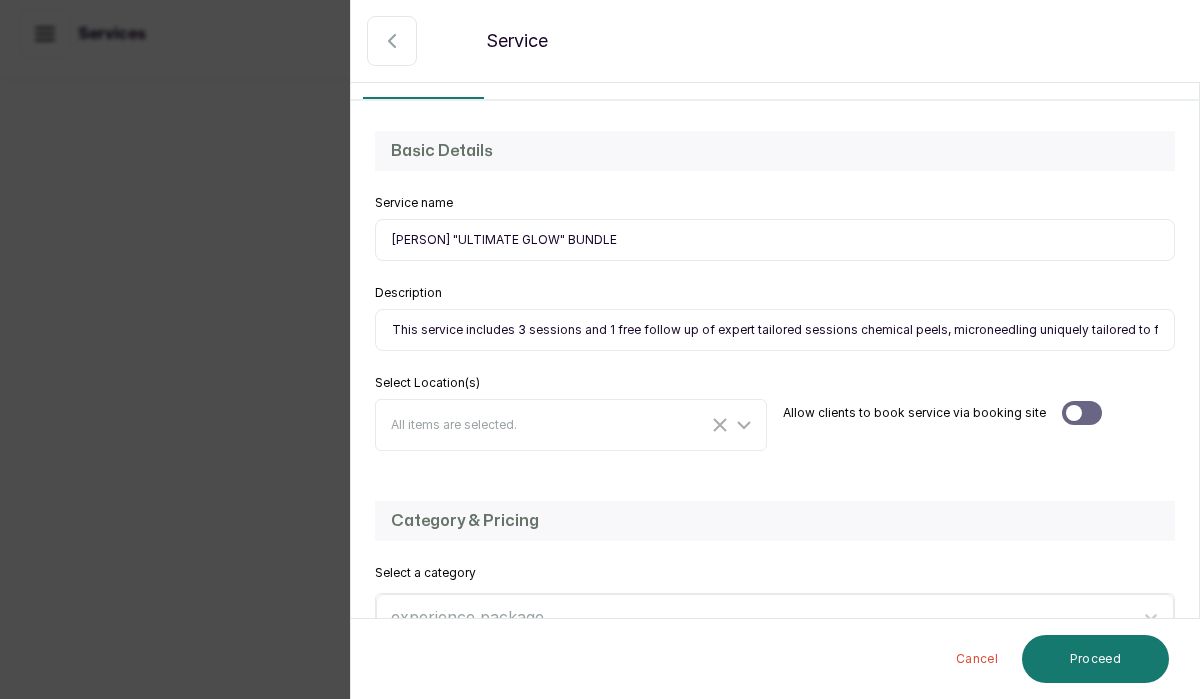 drag, startPoint x: 577, startPoint y: 329, endPoint x: 527, endPoint y: 329, distance: 50 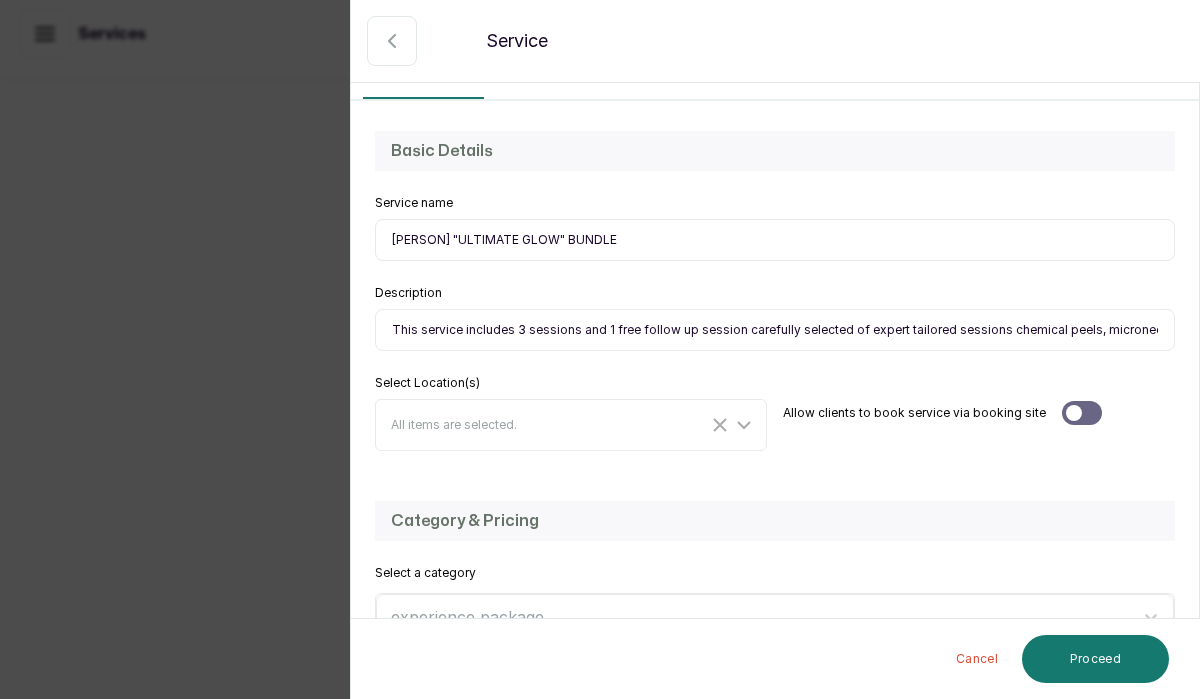 drag, startPoint x: 861, startPoint y: 325, endPoint x: 861, endPoint y: 340, distance: 15 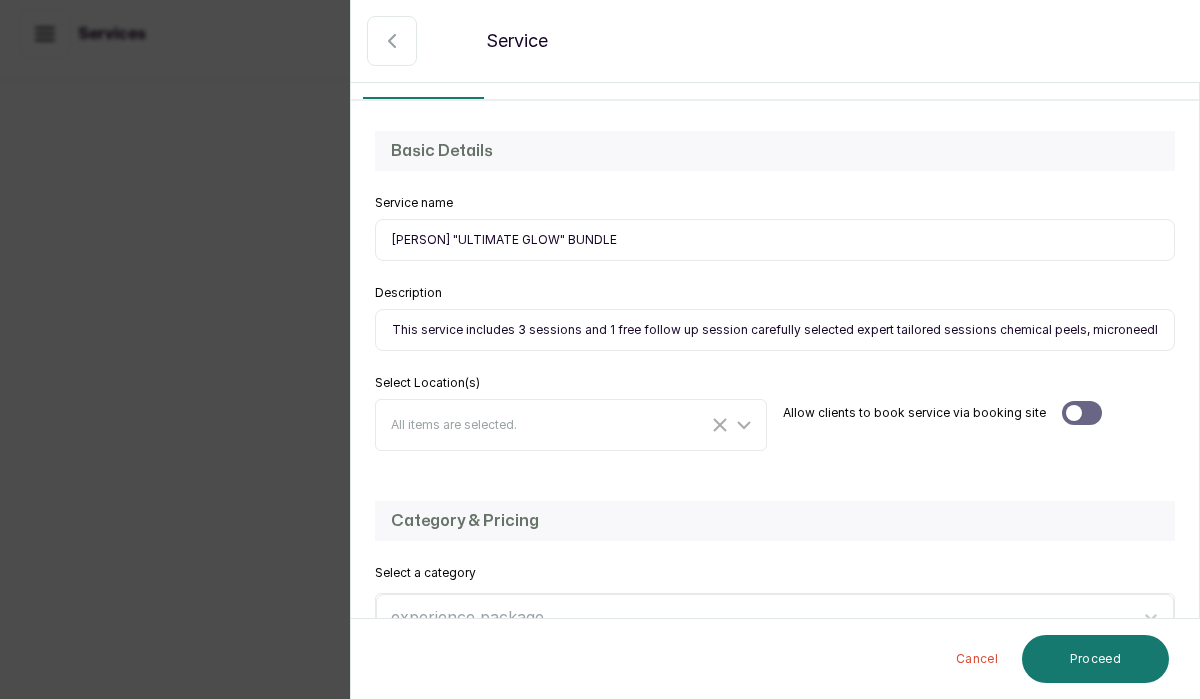 drag, startPoint x: 847, startPoint y: 330, endPoint x: 984, endPoint y: 334, distance: 137.05838 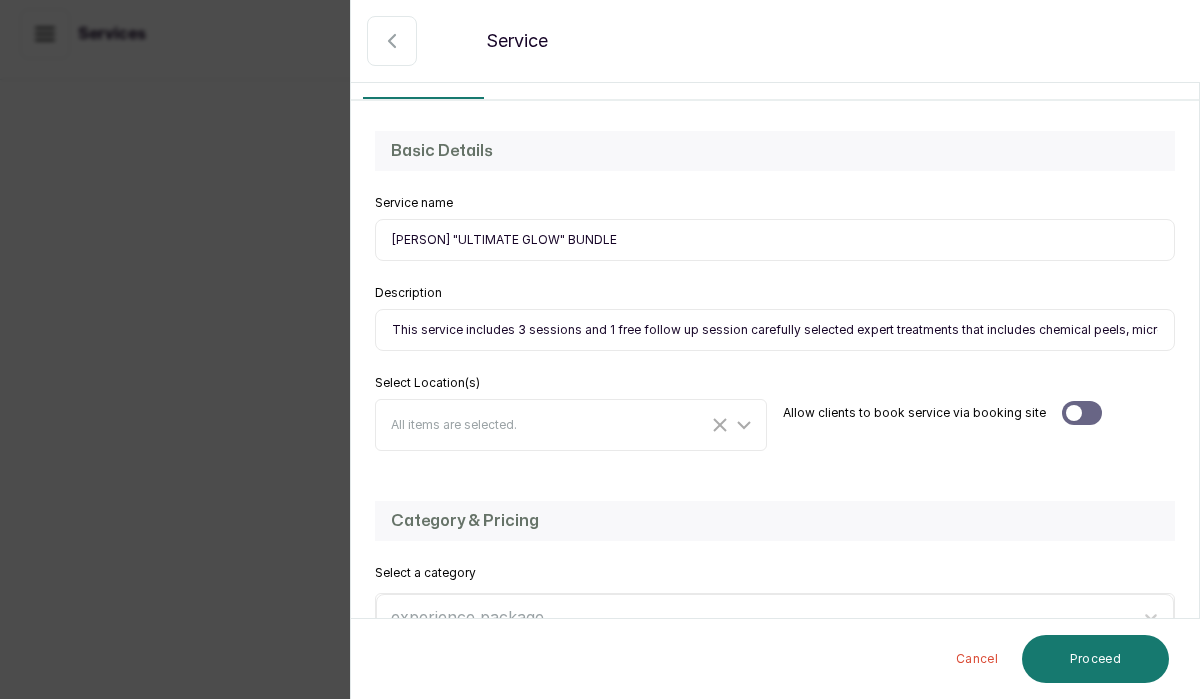 scroll, scrollTop: 0, scrollLeft: 351, axis: horizontal 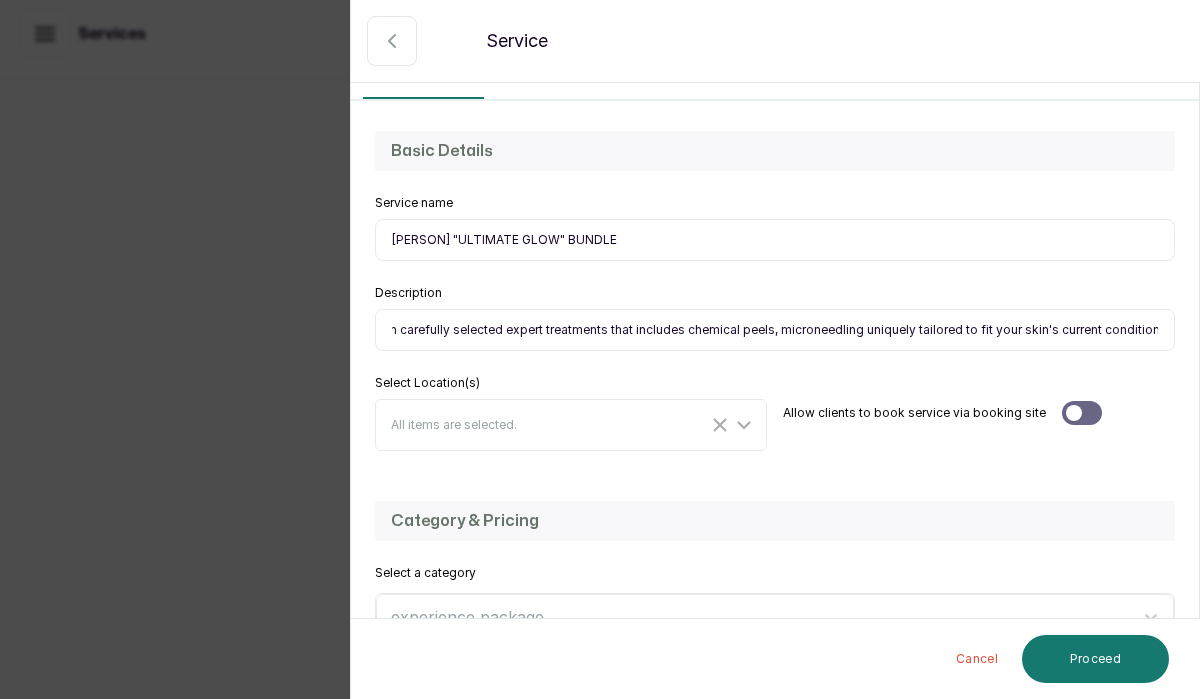 click on "This service includes 3 sessions and 1 free follow up session carefully selected expert treatments that includes chemical peels, microneedling uniquely tailored to fit your skin's current condition." at bounding box center (775, 330) 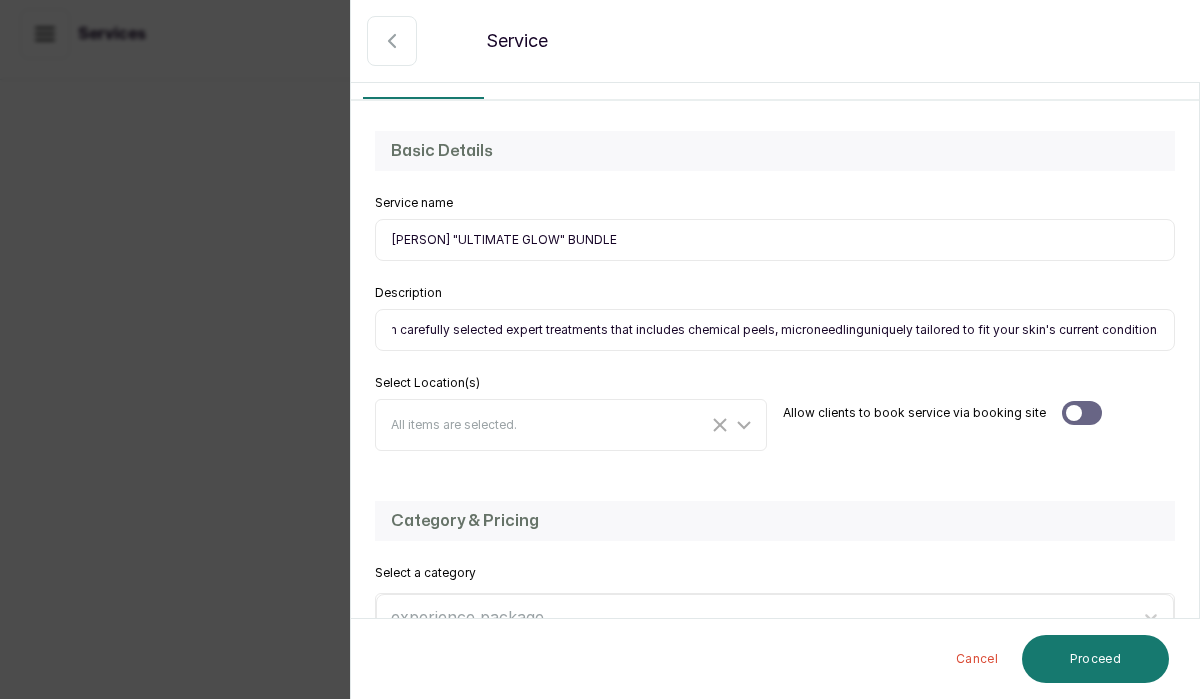 scroll, scrollTop: 0, scrollLeft: 347, axis: horizontal 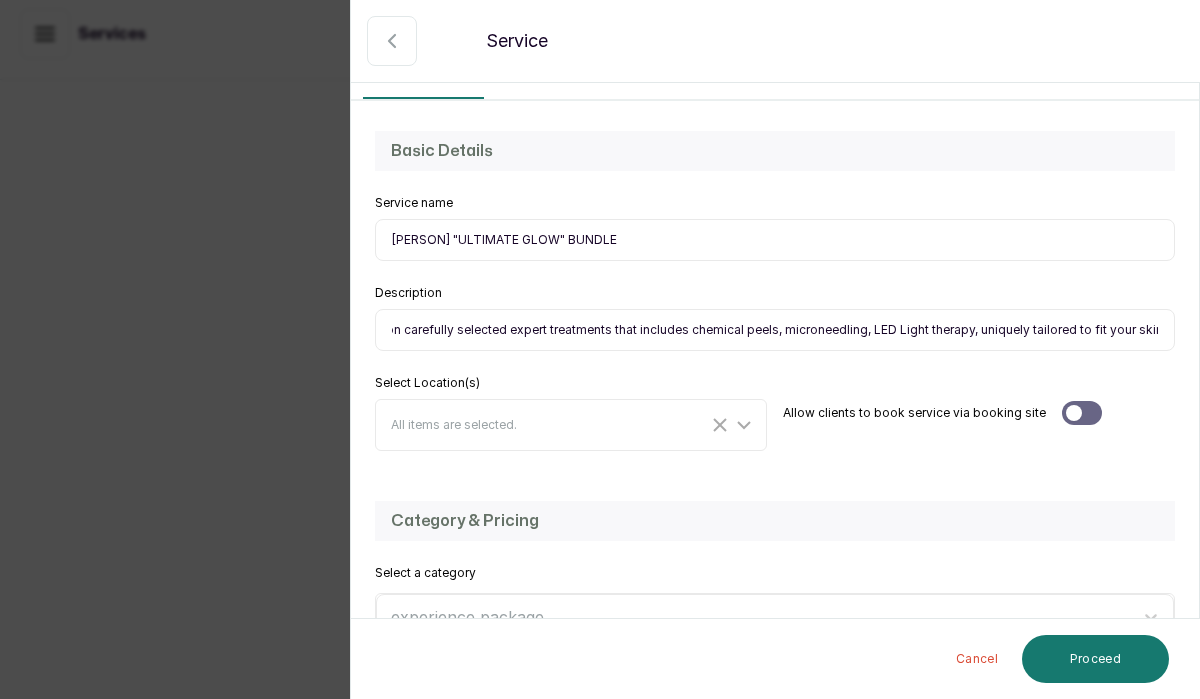click on "This service includes 3 sessions and 1 free follow up session carefully selected expert treatments that includes chemical peels, microneedling, LED Light therapy, uniquely tailored to fit your skin's current condition." at bounding box center (775, 330) 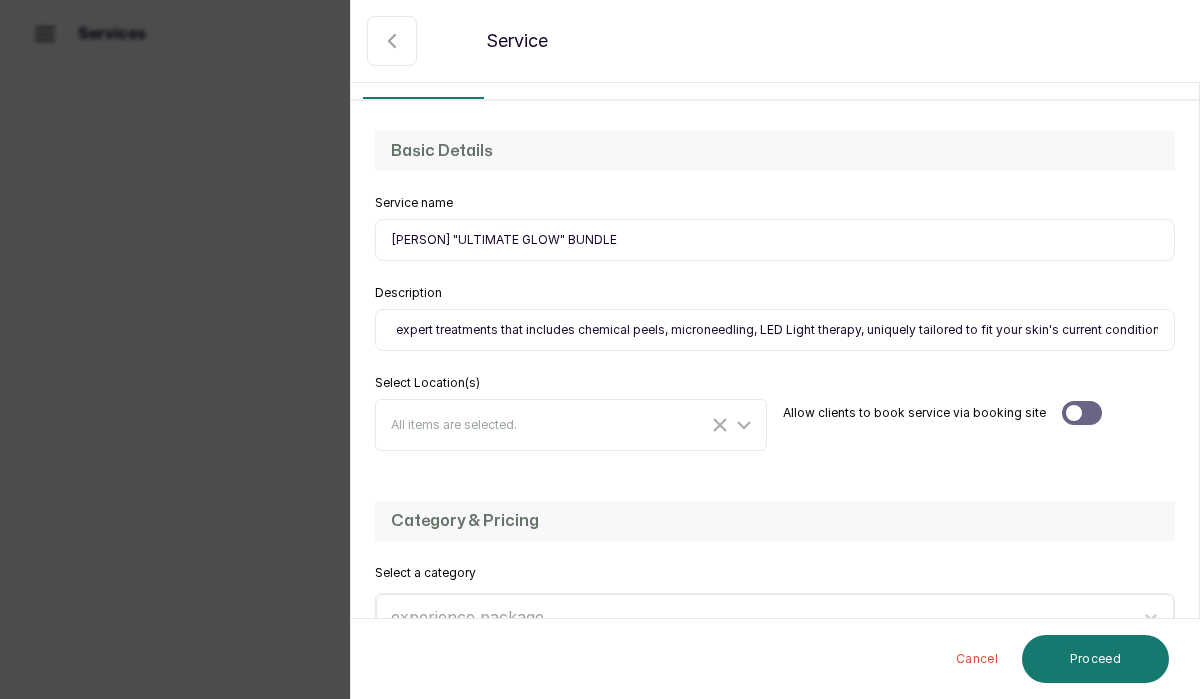 click on "This service includes 3 sessions and 1 free follow up session carefully selected expert treatments that includes chemical peels, microneedling, LED Light therapy, uniquely tailored to fit your skin's current condition." at bounding box center [775, 330] 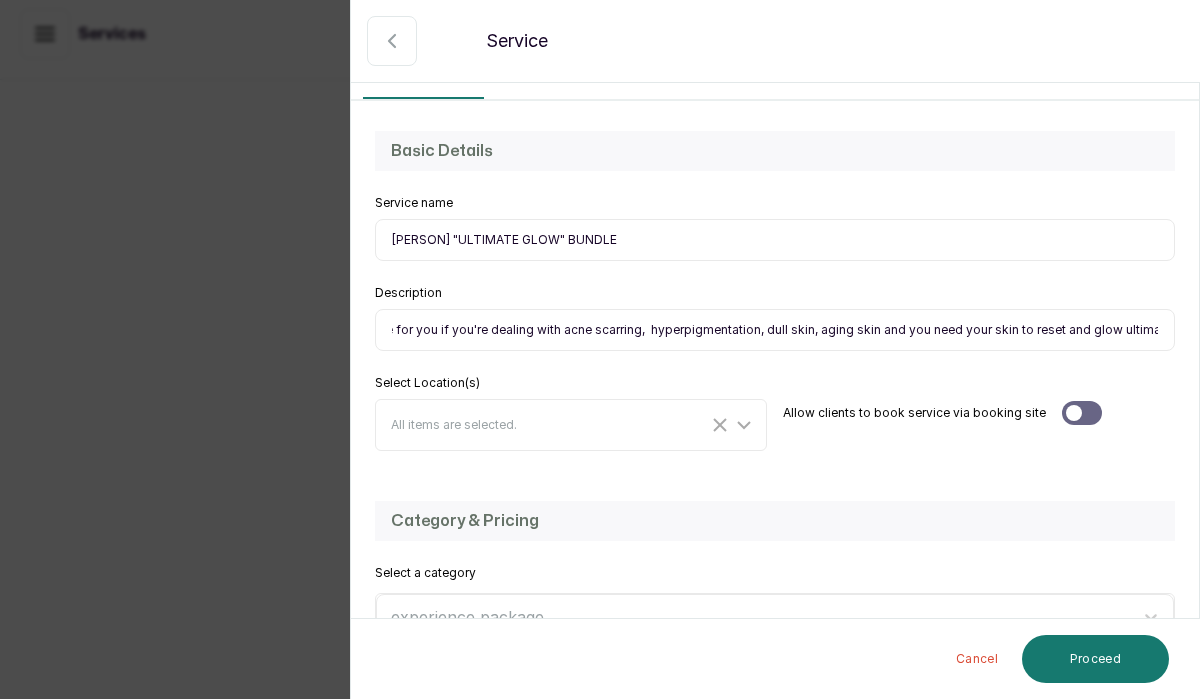 scroll, scrollTop: 0, scrollLeft: 1378, axis: horizontal 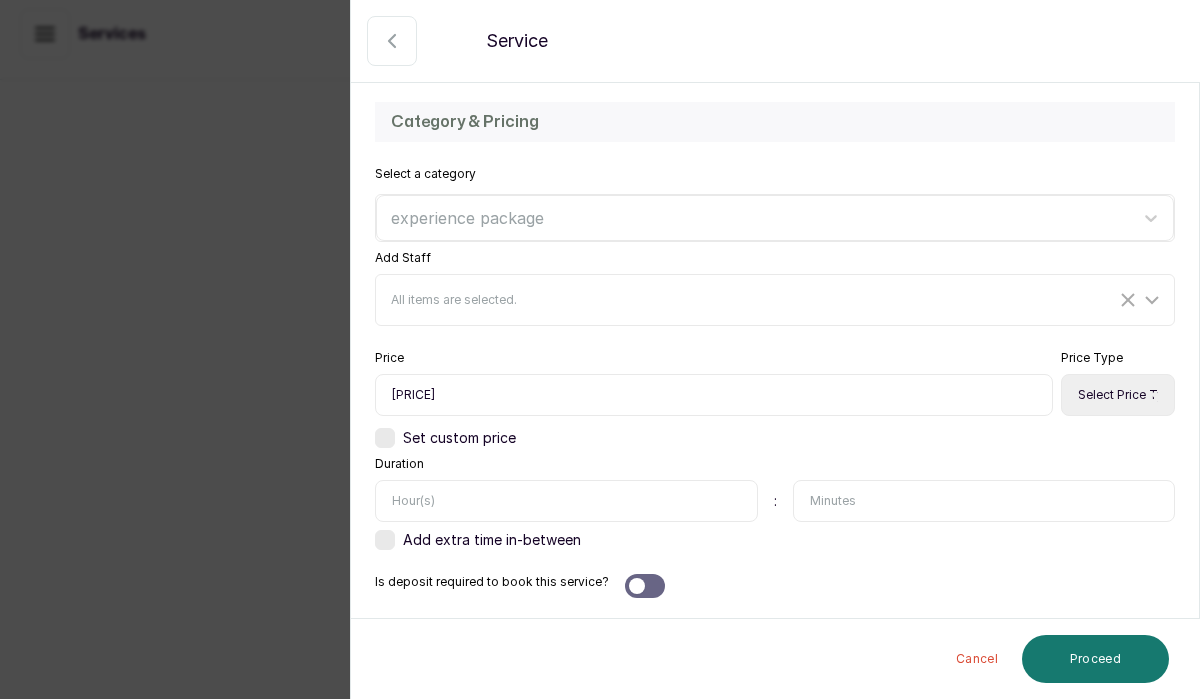 type on "This service includes 3 sessions and 1 free follow up session carefully selected expert treatments that includes chemical peels, microneedling, LED Light therapy, uniquely tailored to fit your skin's current condition.  This session is suitable for you if you're dealing with acne scarring,  hyperpigmentation, dull skin, aging skin and you need your skin to reset and glow ultimately." 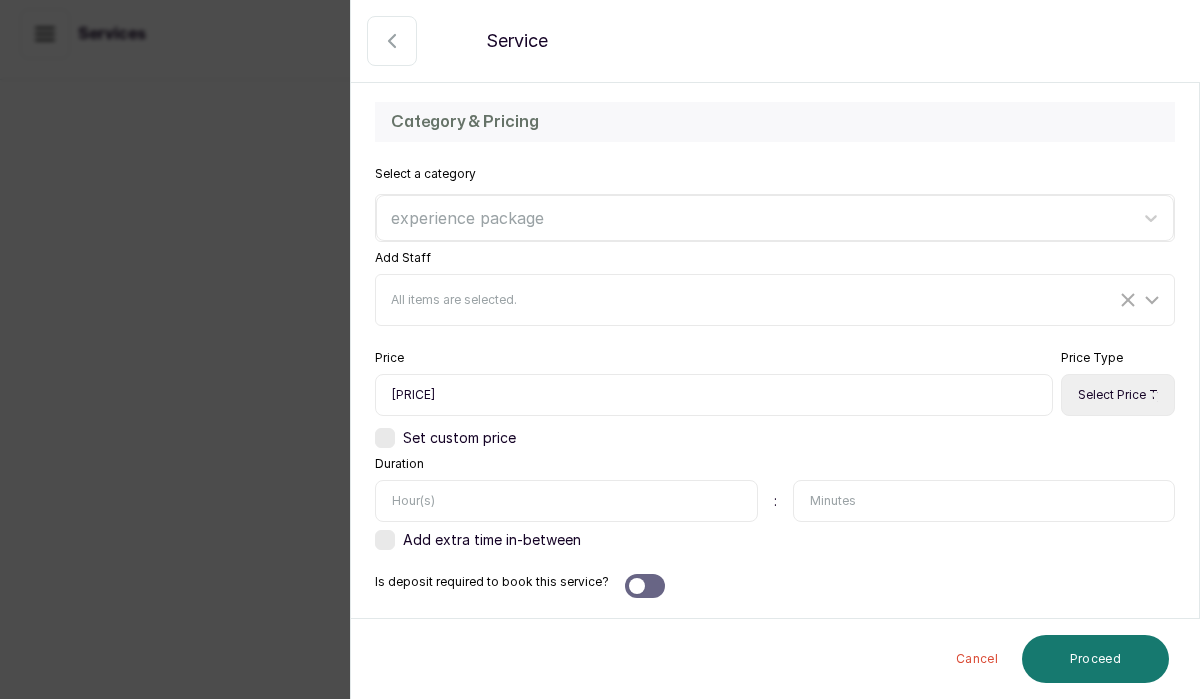 scroll, scrollTop: 0, scrollLeft: 0, axis: both 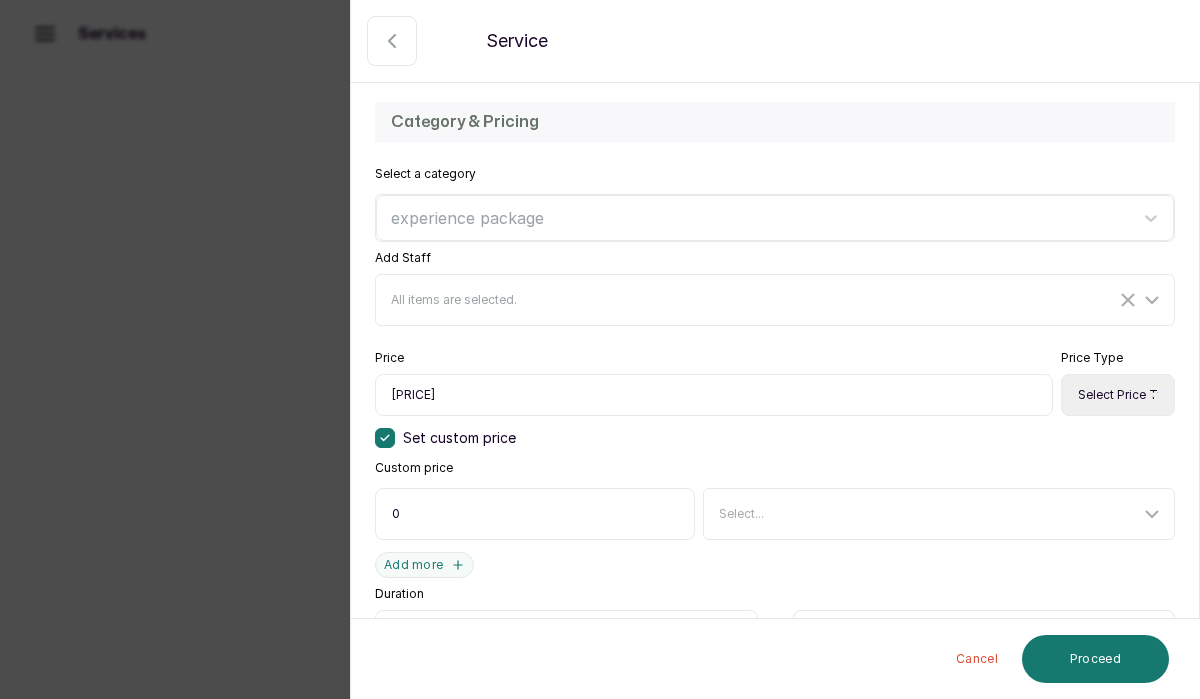 click 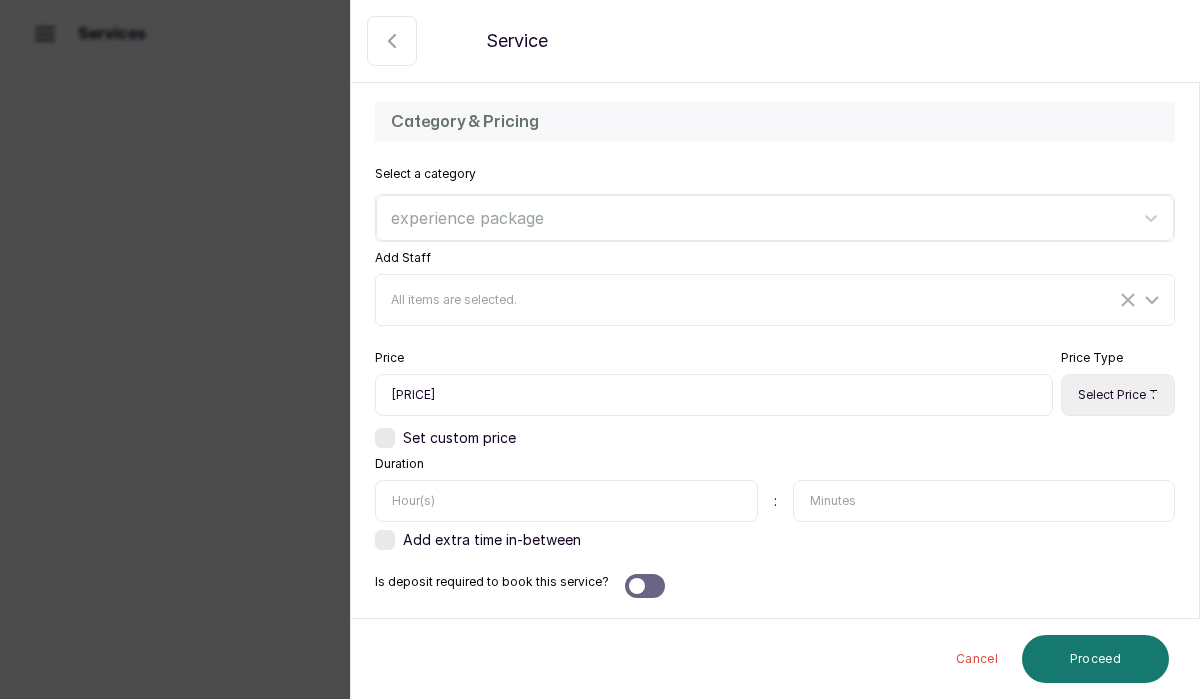 click at bounding box center (566, 501) 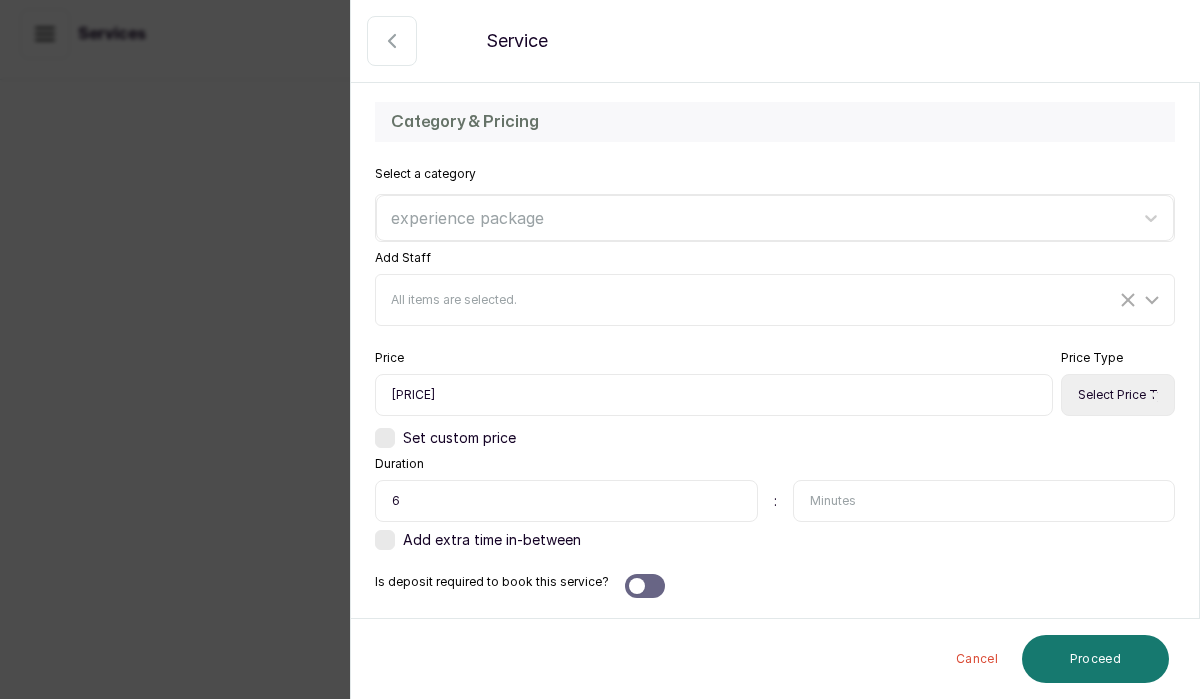click on "6" at bounding box center [566, 501] 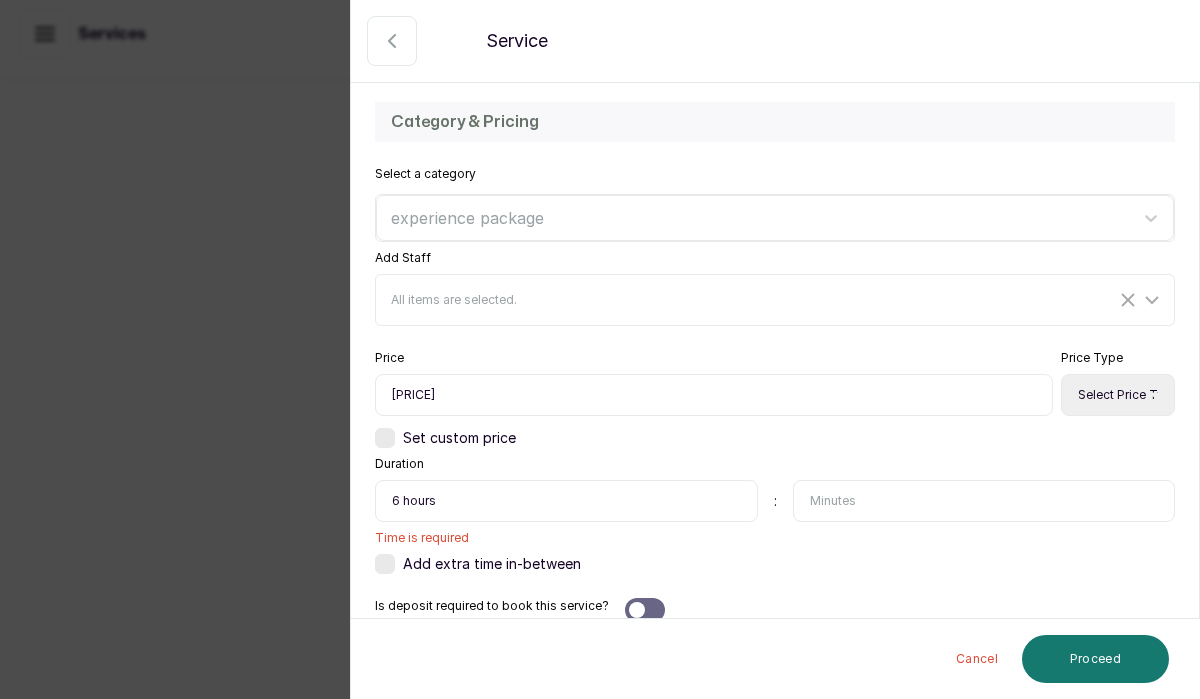 scroll, scrollTop: 540, scrollLeft: 0, axis: vertical 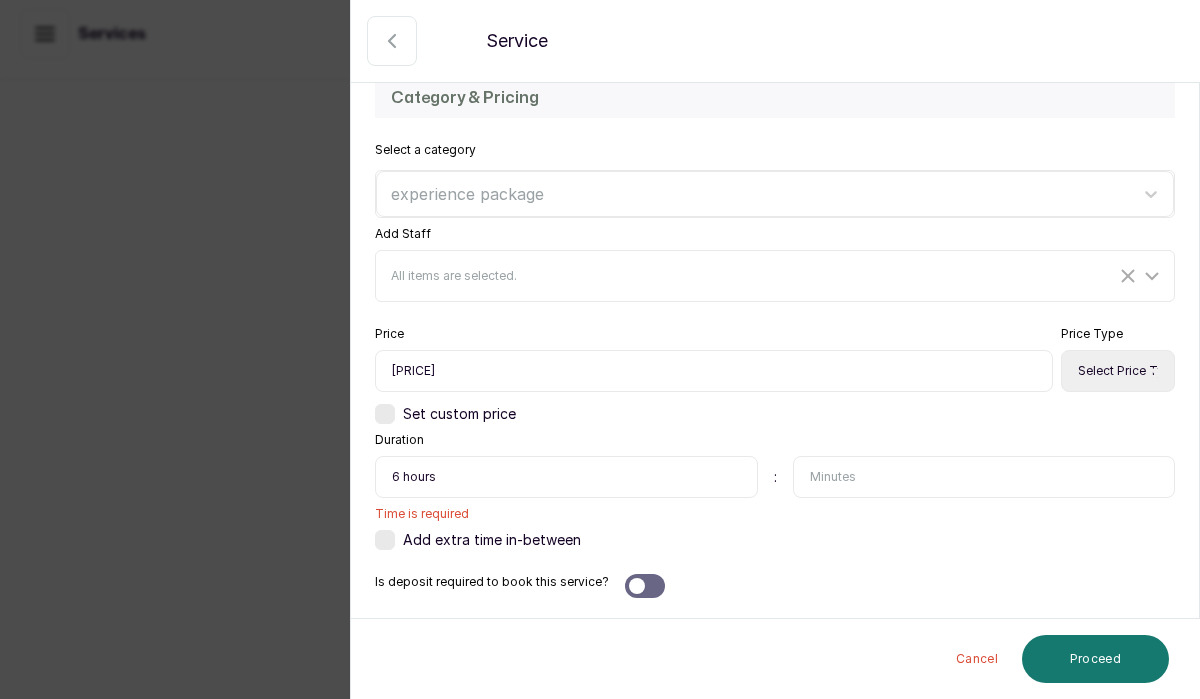 type on "6 hours" 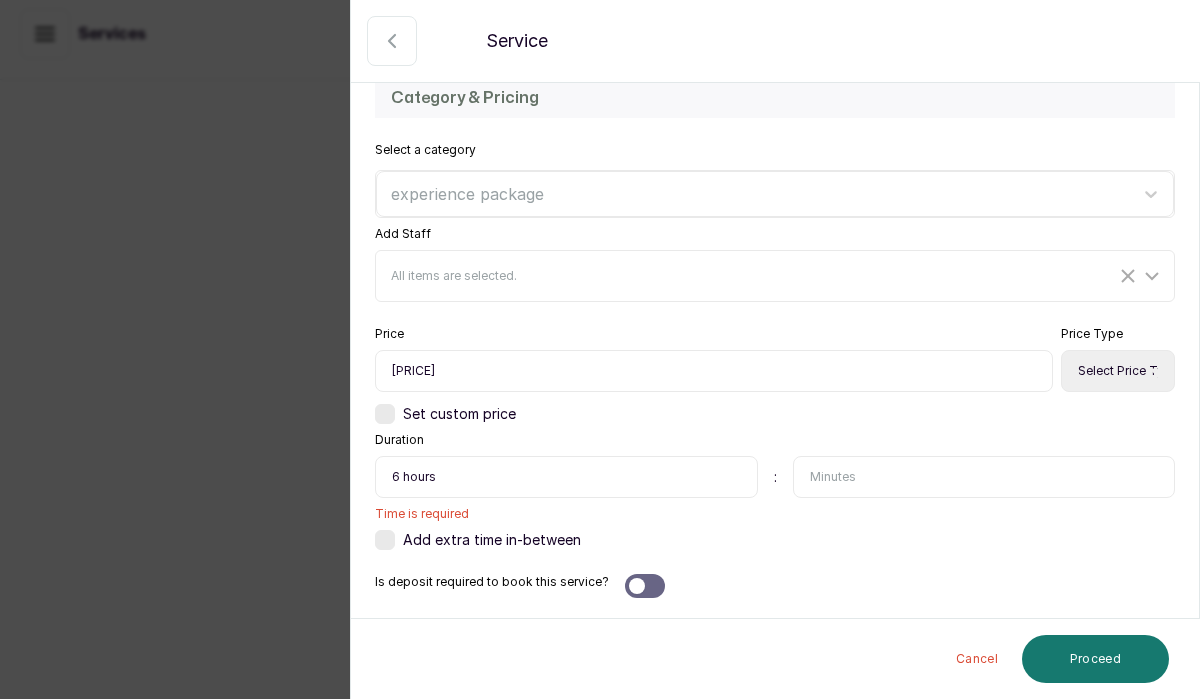 click at bounding box center [385, 540] 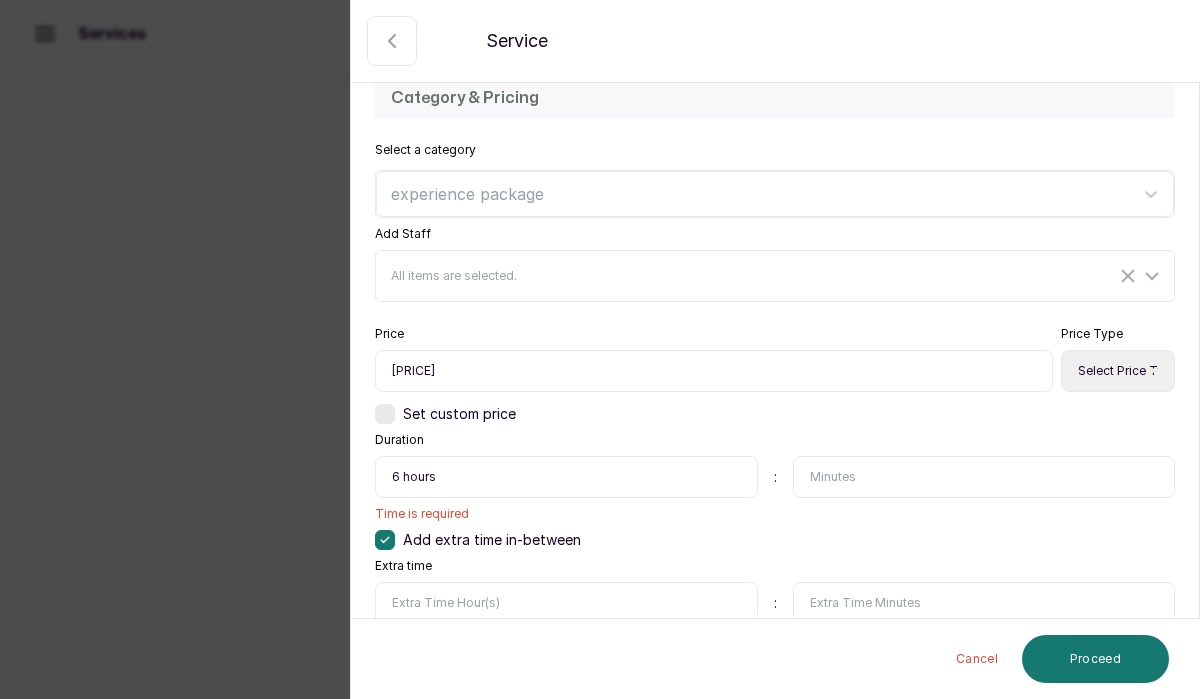 scroll, scrollTop: 614, scrollLeft: 0, axis: vertical 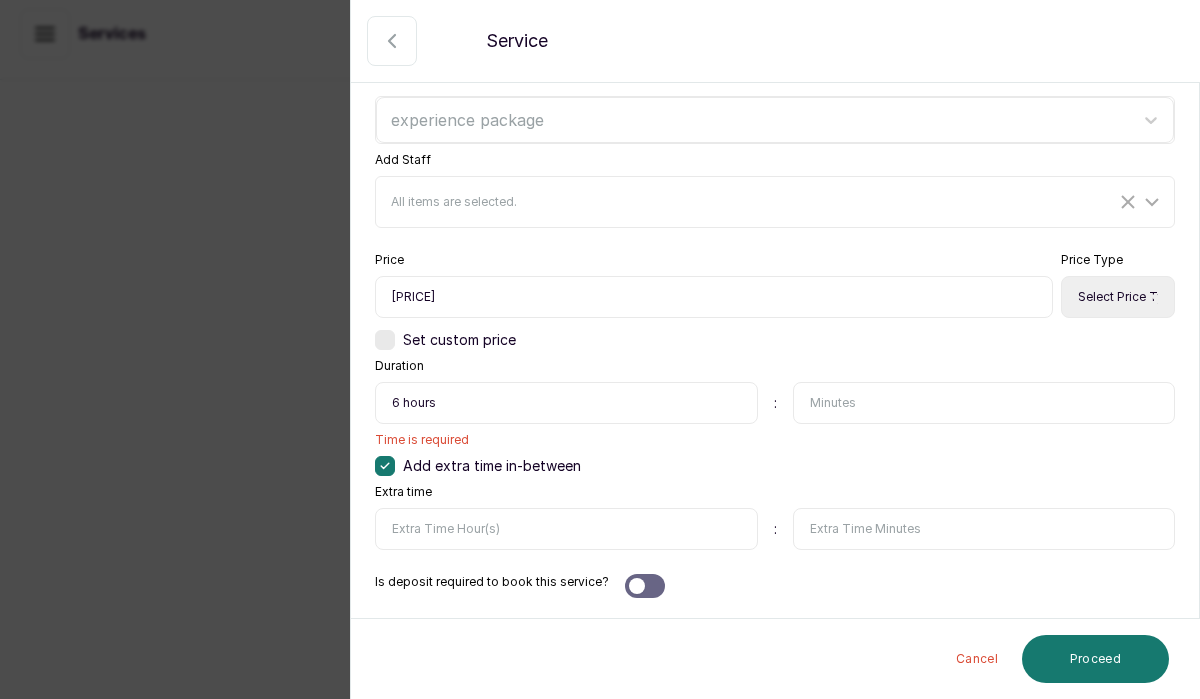 click at bounding box center (984, 403) 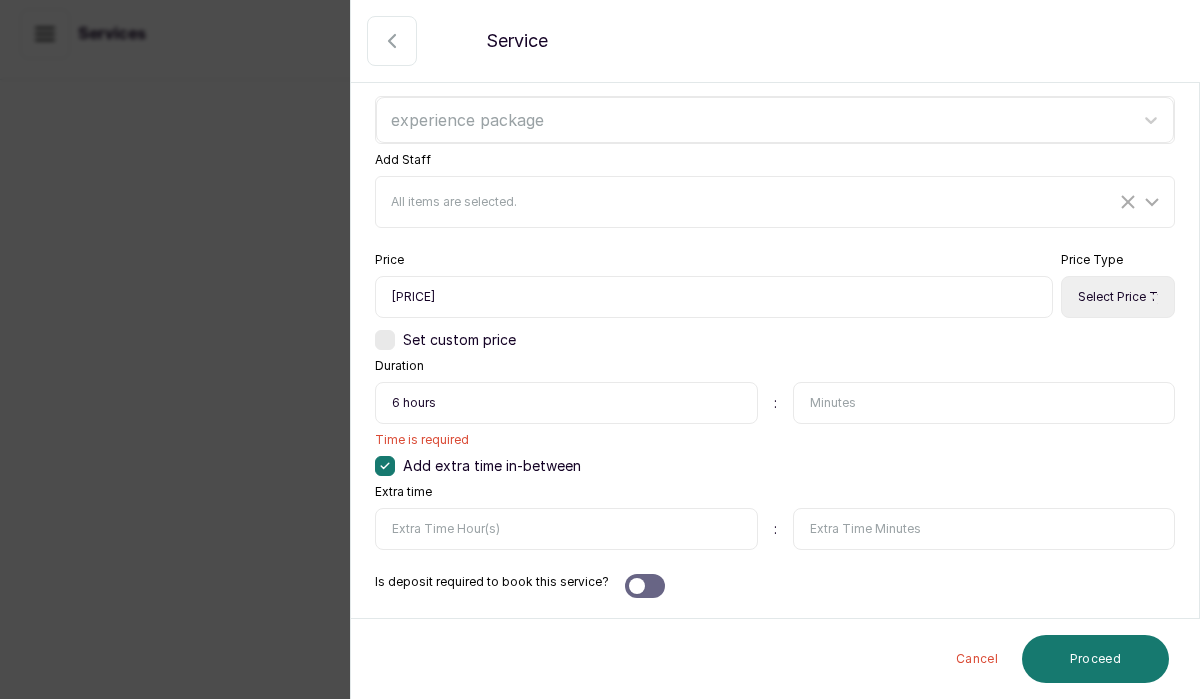 click at bounding box center (566, 529) 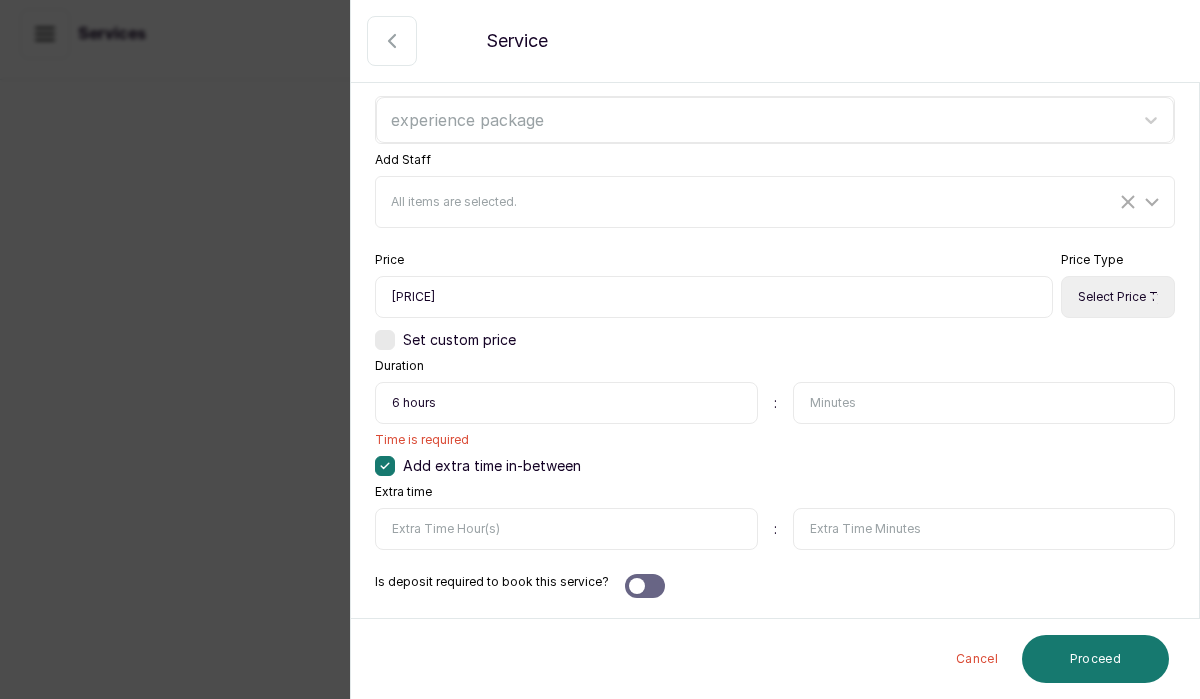 drag, startPoint x: 443, startPoint y: 397, endPoint x: 377, endPoint y: 405, distance: 66.48308 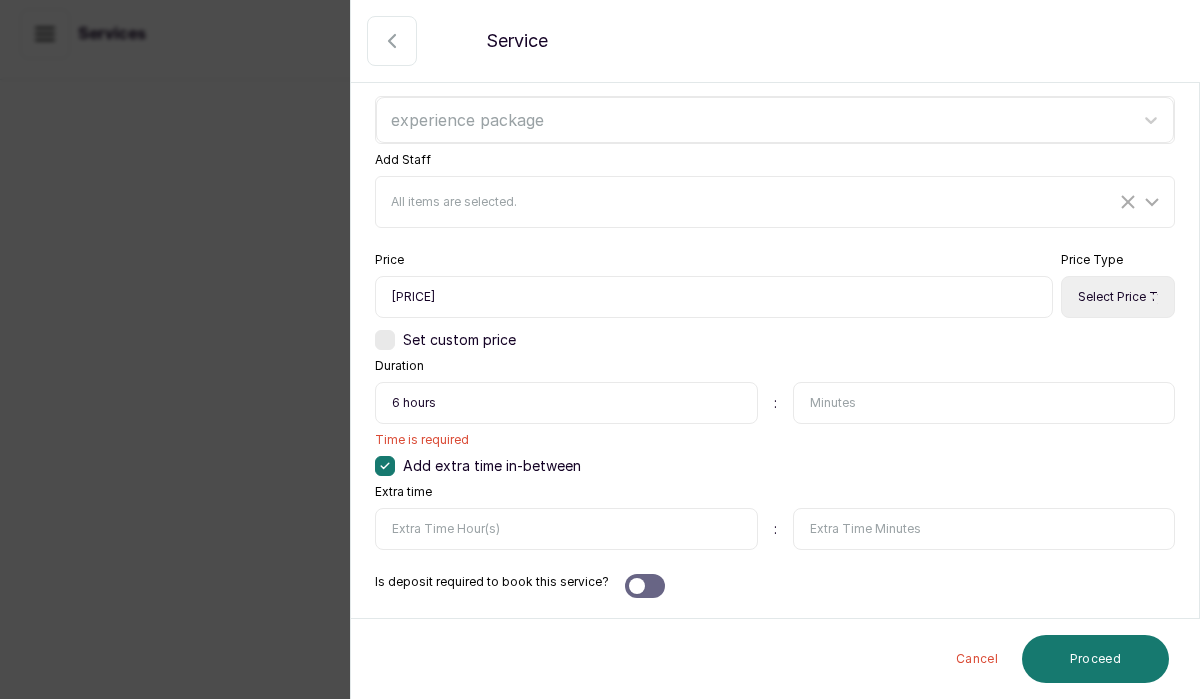 click at bounding box center (637, 586) 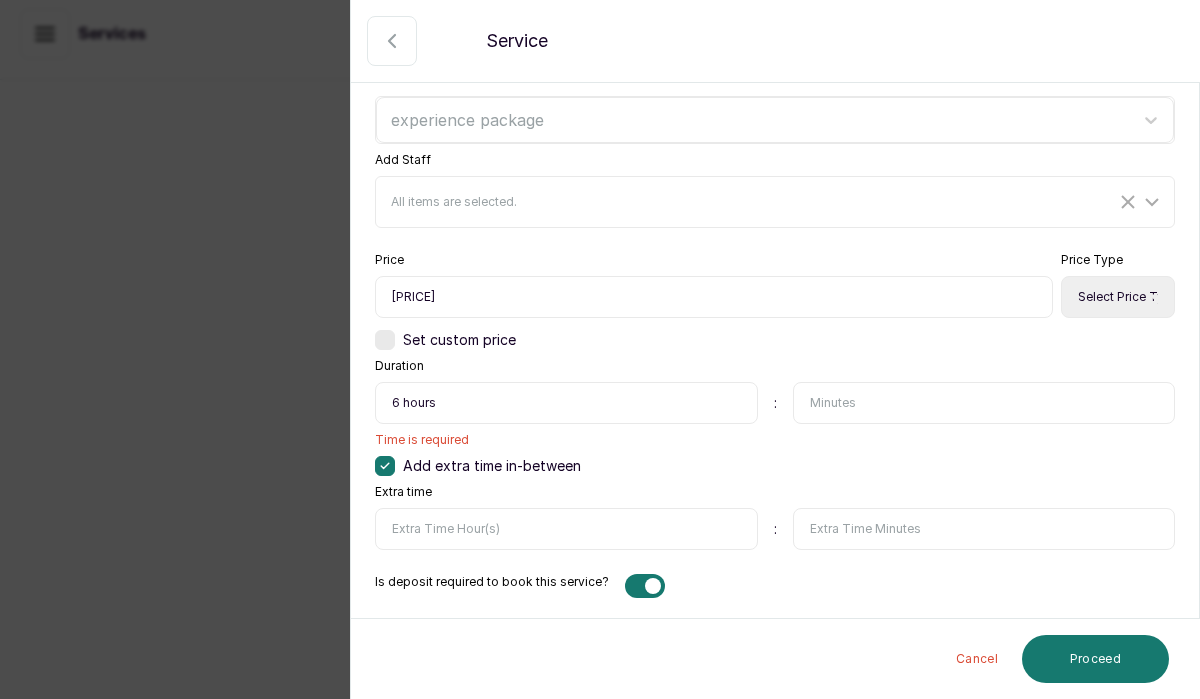 scroll, scrollTop: 710, scrollLeft: 0, axis: vertical 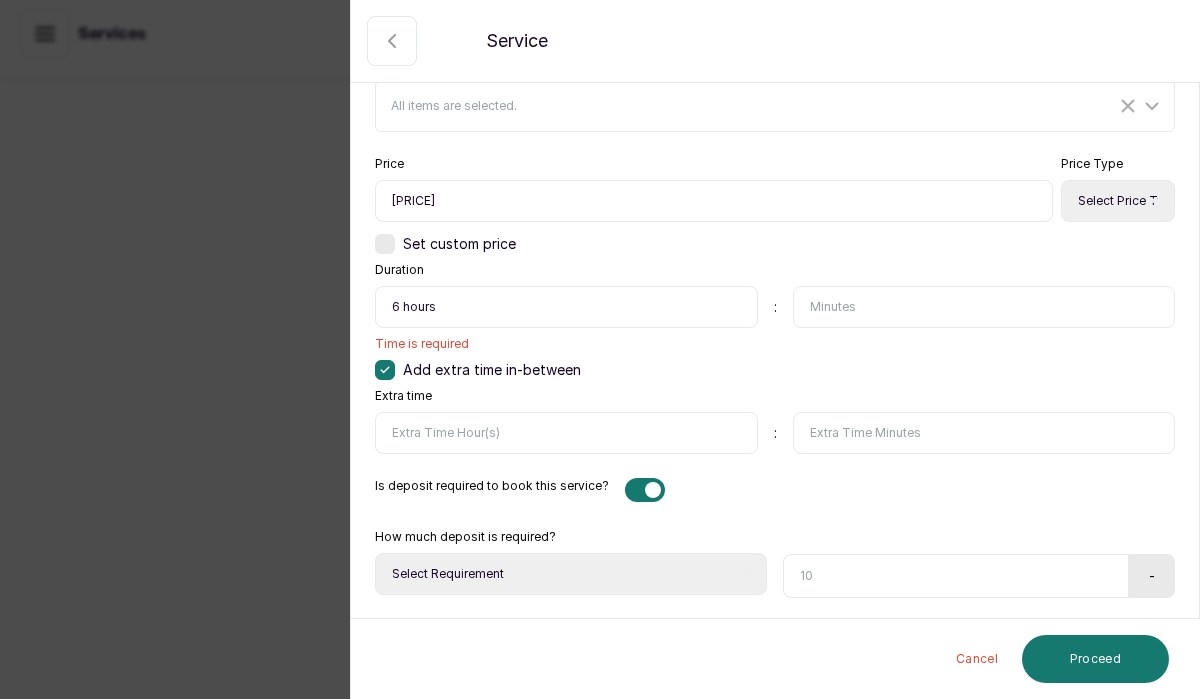 click on "Select Requirement Percentage Fixed Amount" at bounding box center (571, 574) 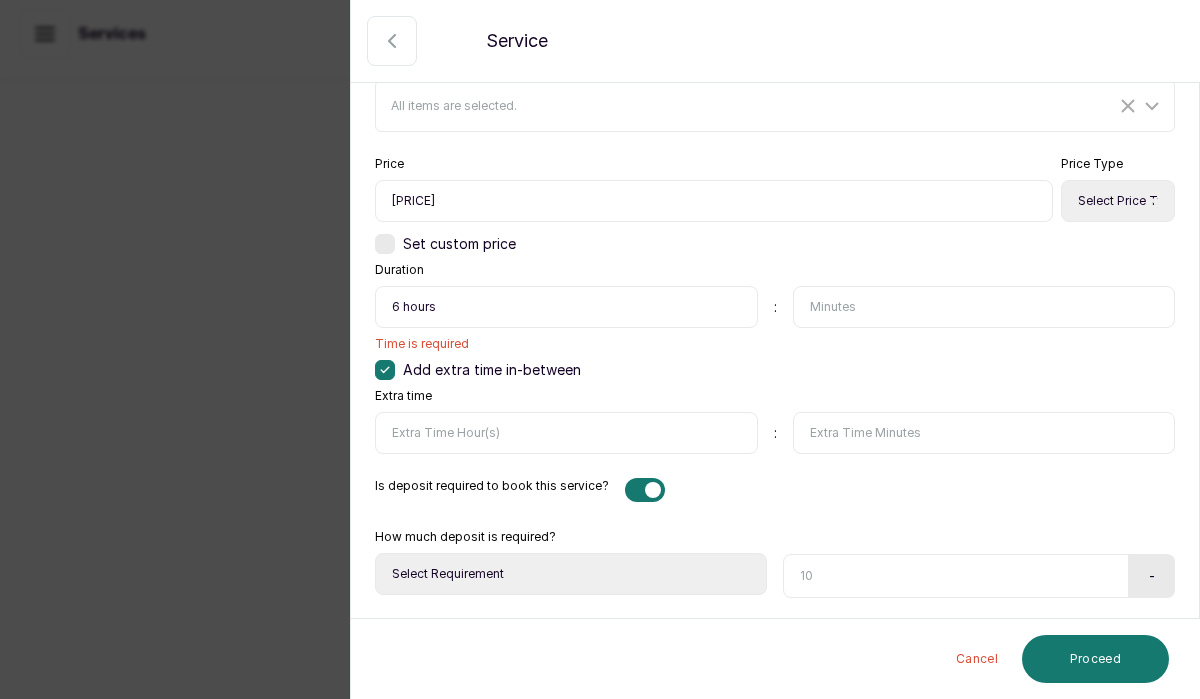 select on "percentage" 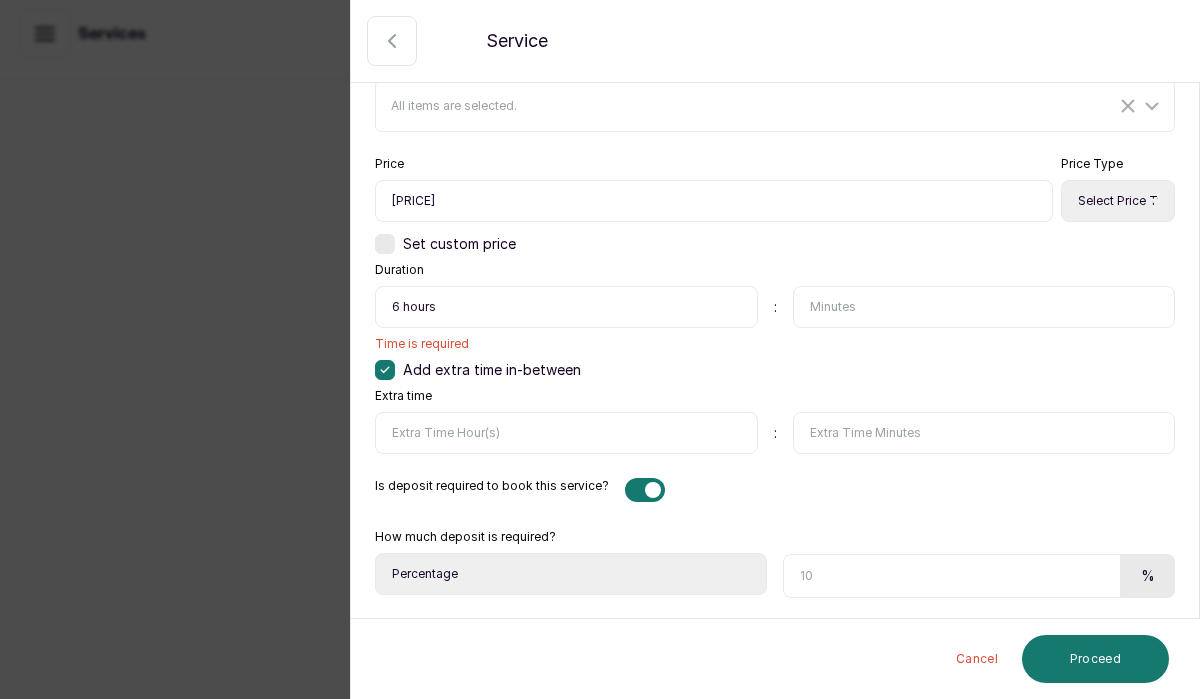 click at bounding box center [952, 576] 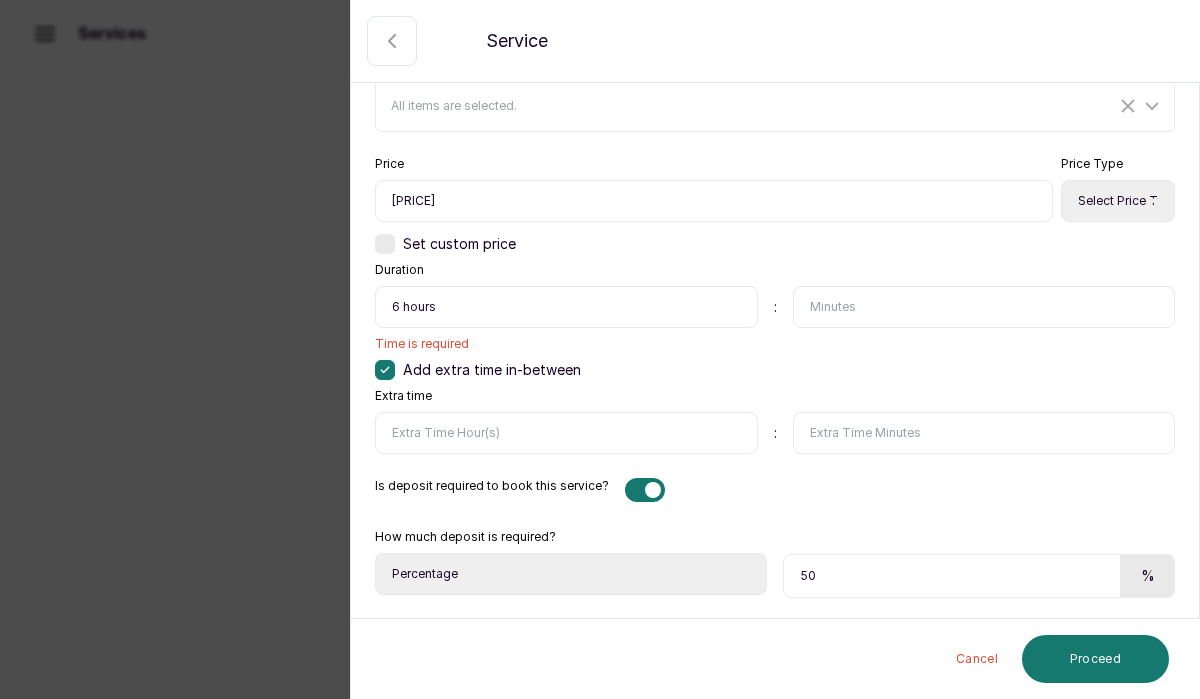type on "50" 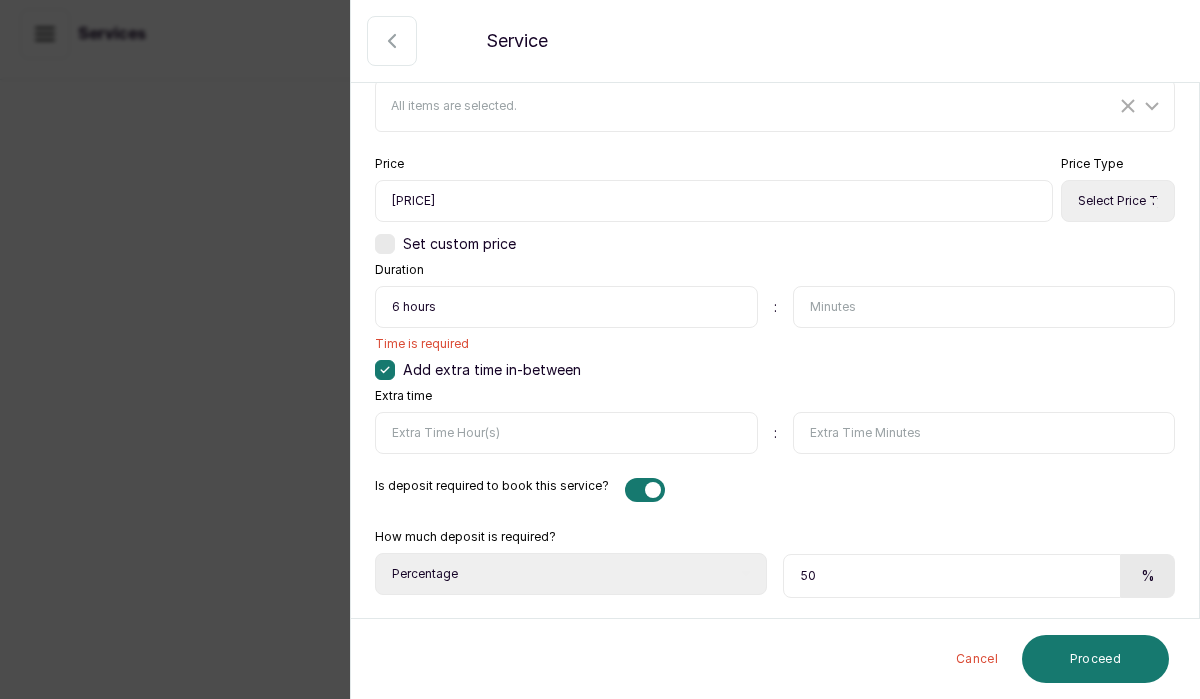 click at bounding box center (566, 433) 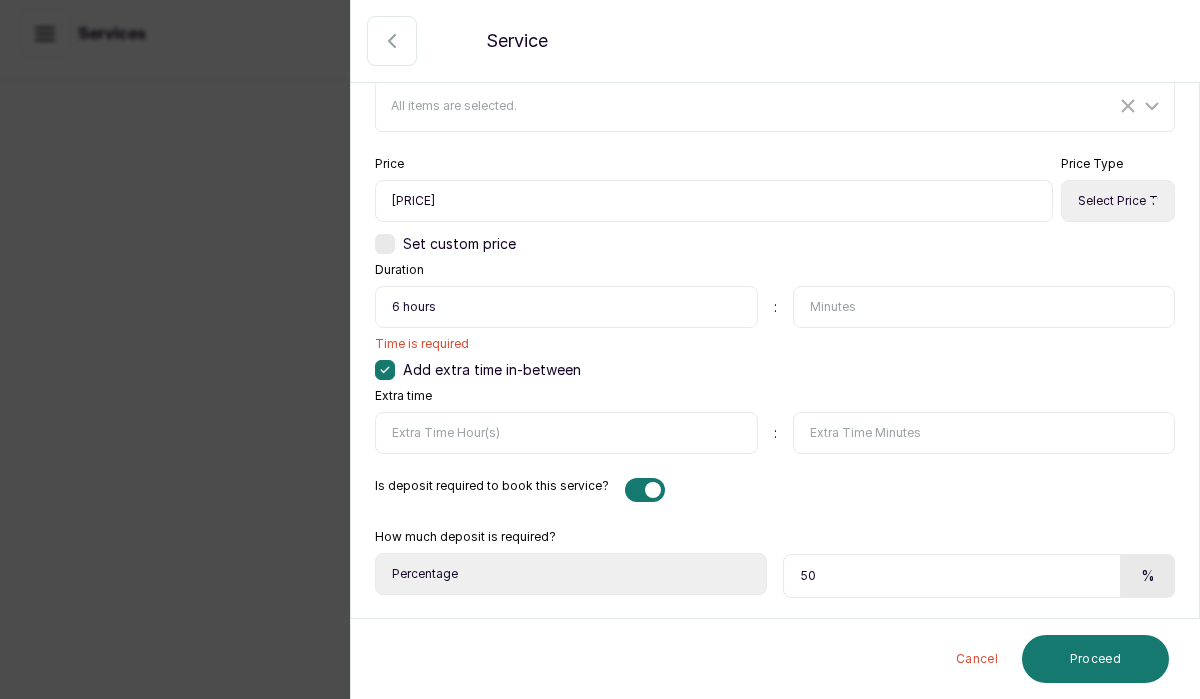 click on "6 hours" at bounding box center (566, 307) 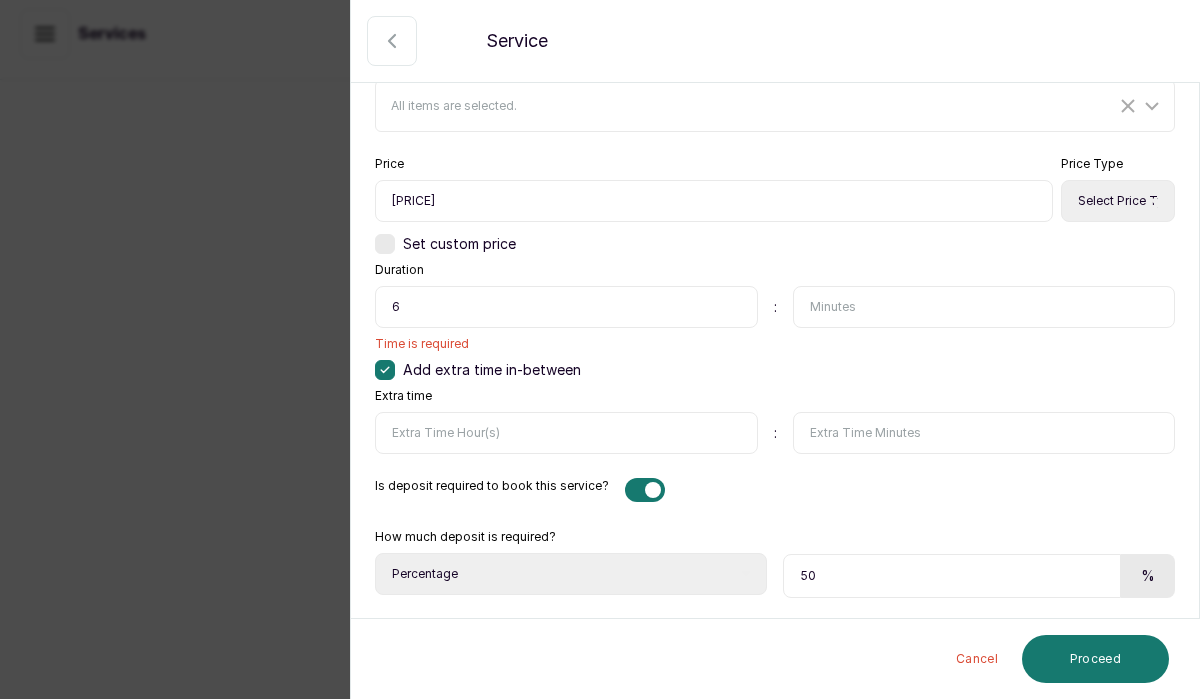 type on "6" 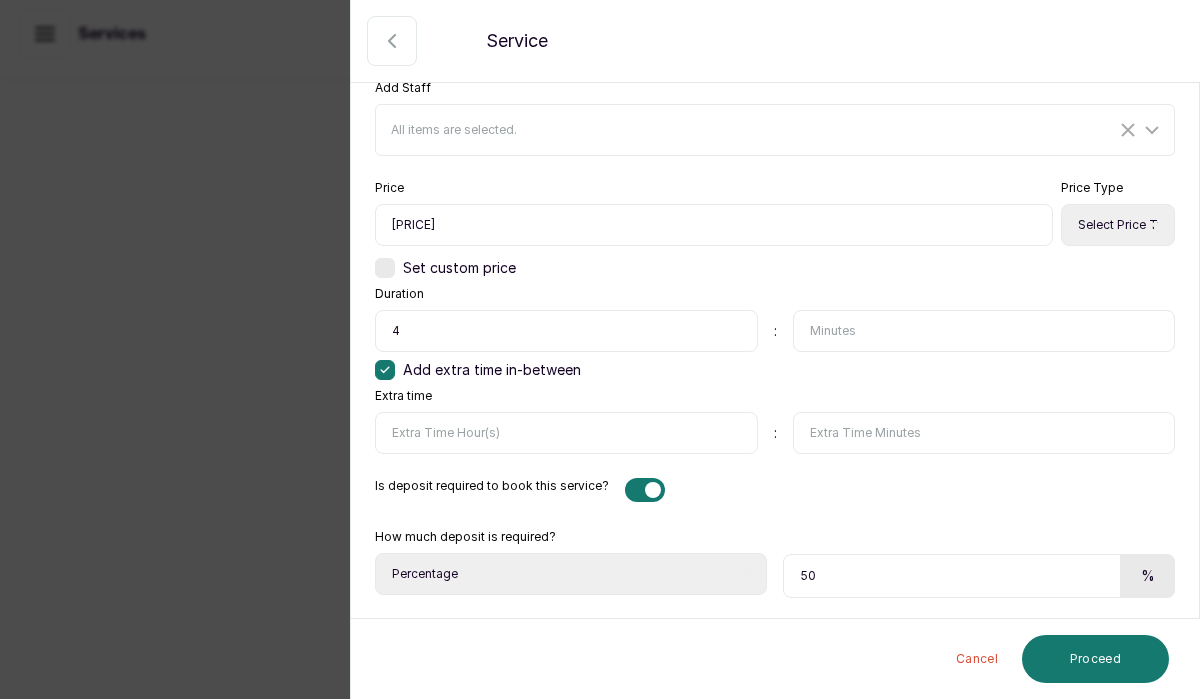 scroll, scrollTop: 710, scrollLeft: 0, axis: vertical 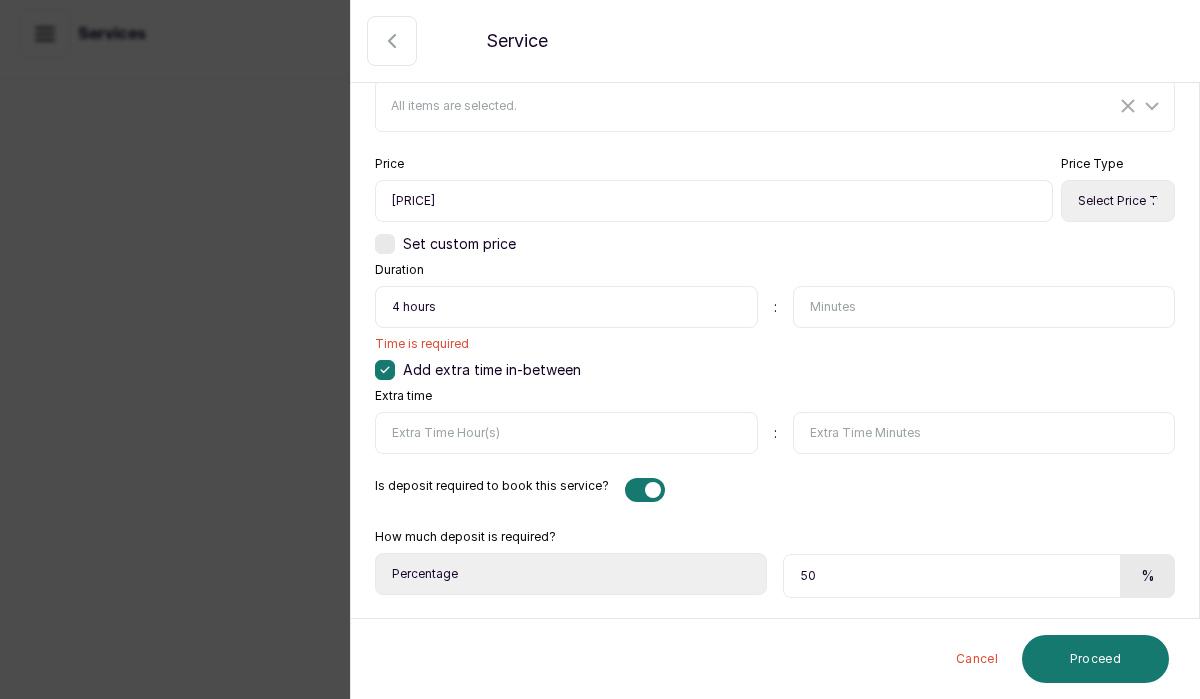 type on "4 hours" 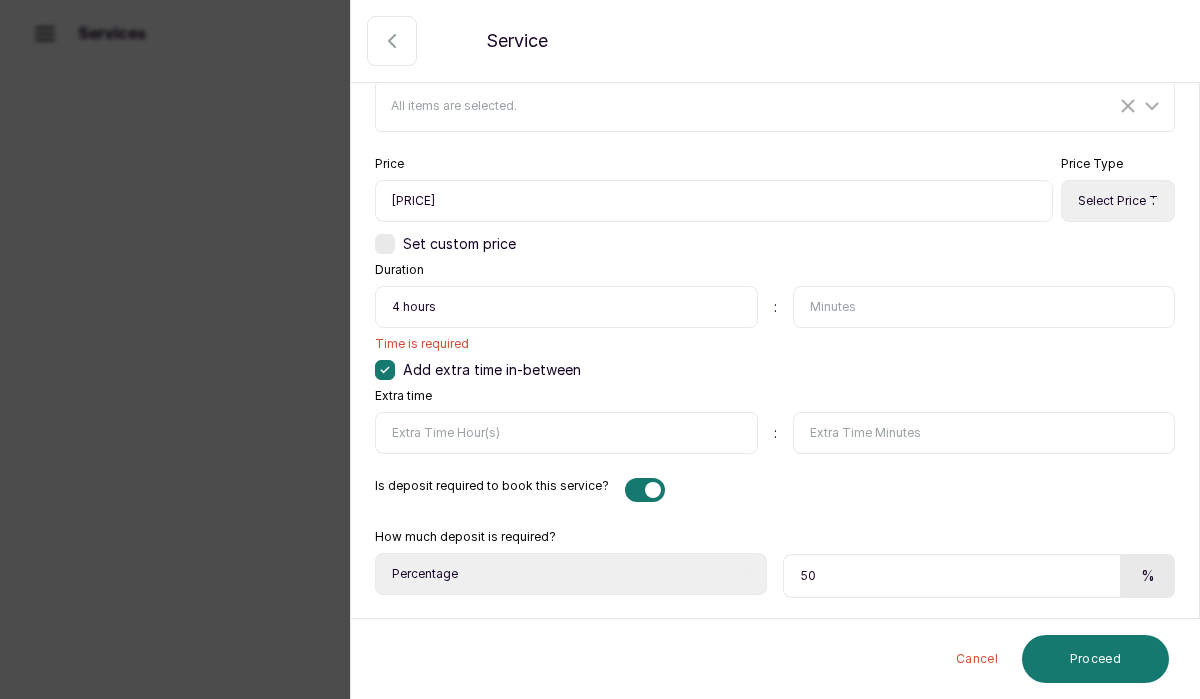 click at bounding box center [984, 307] 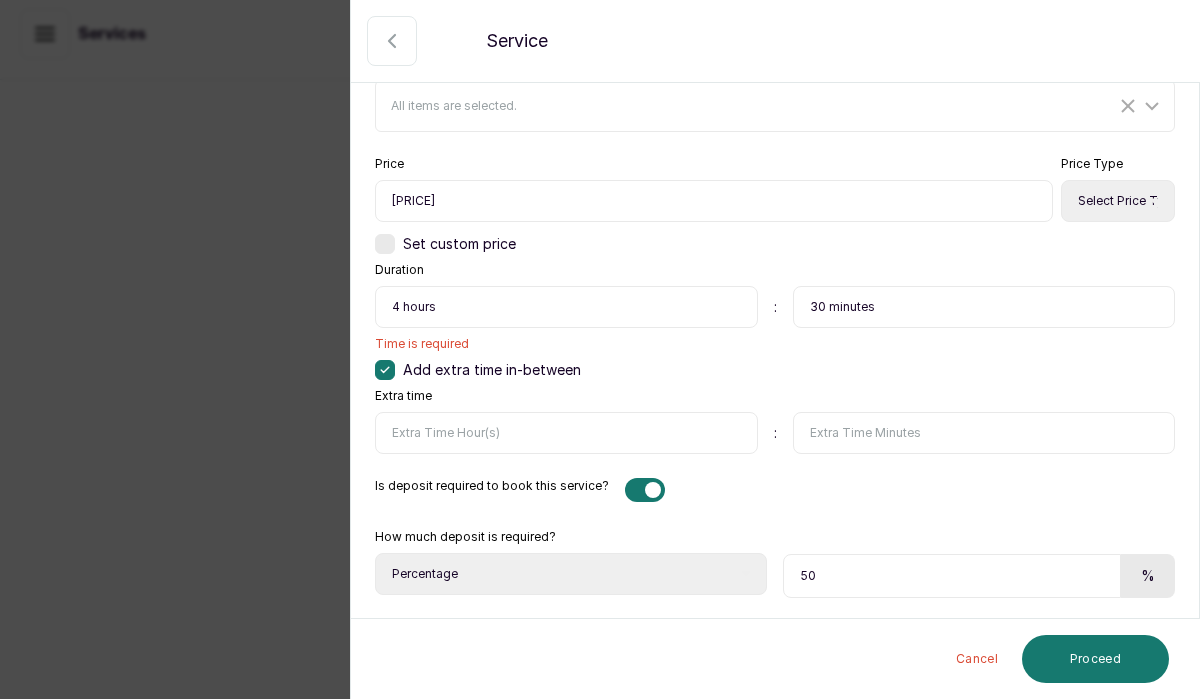 type on "30 minutes" 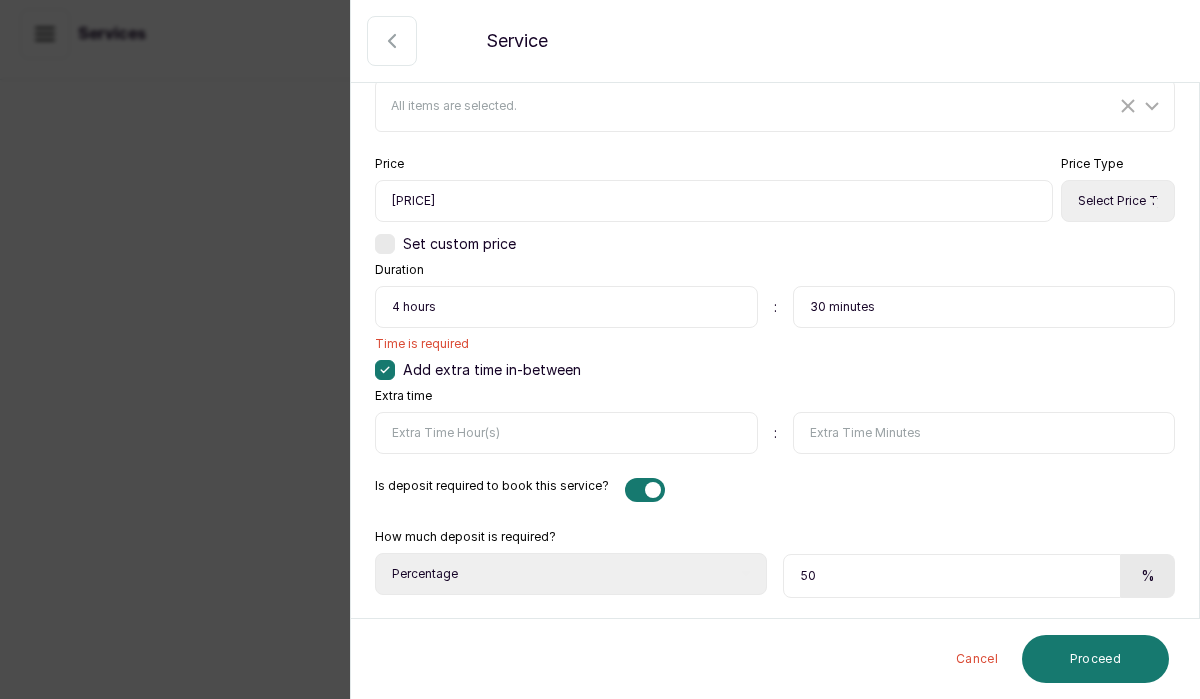 click at bounding box center (566, 433) 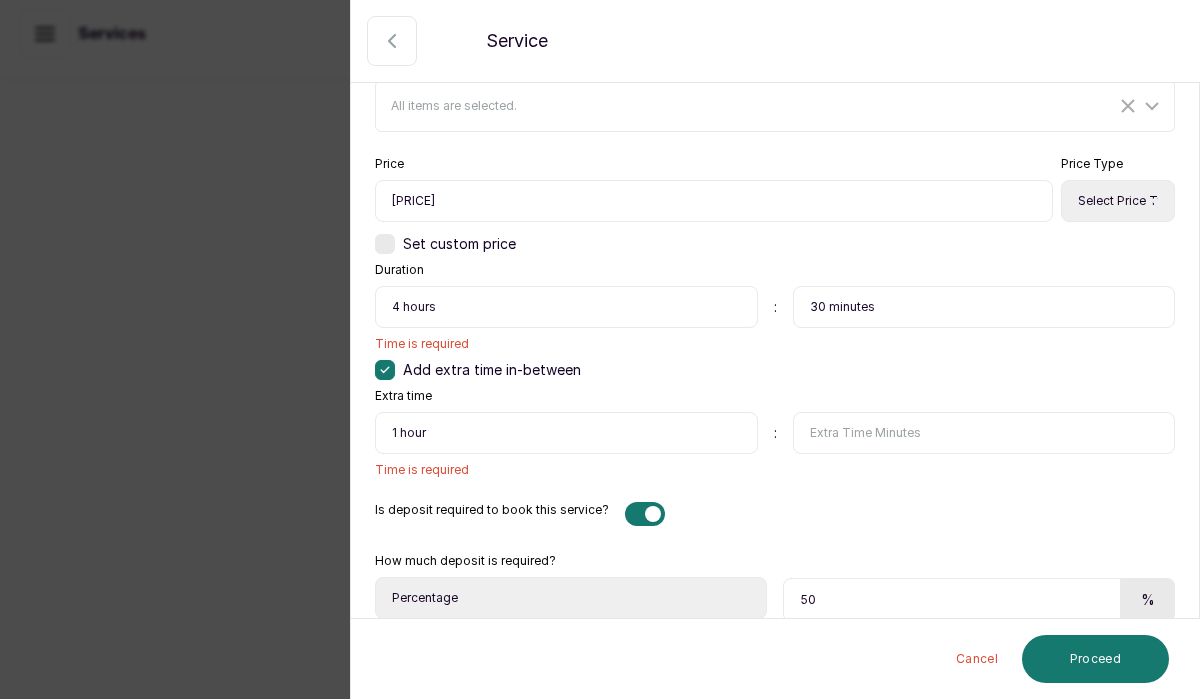 type on "1 hour" 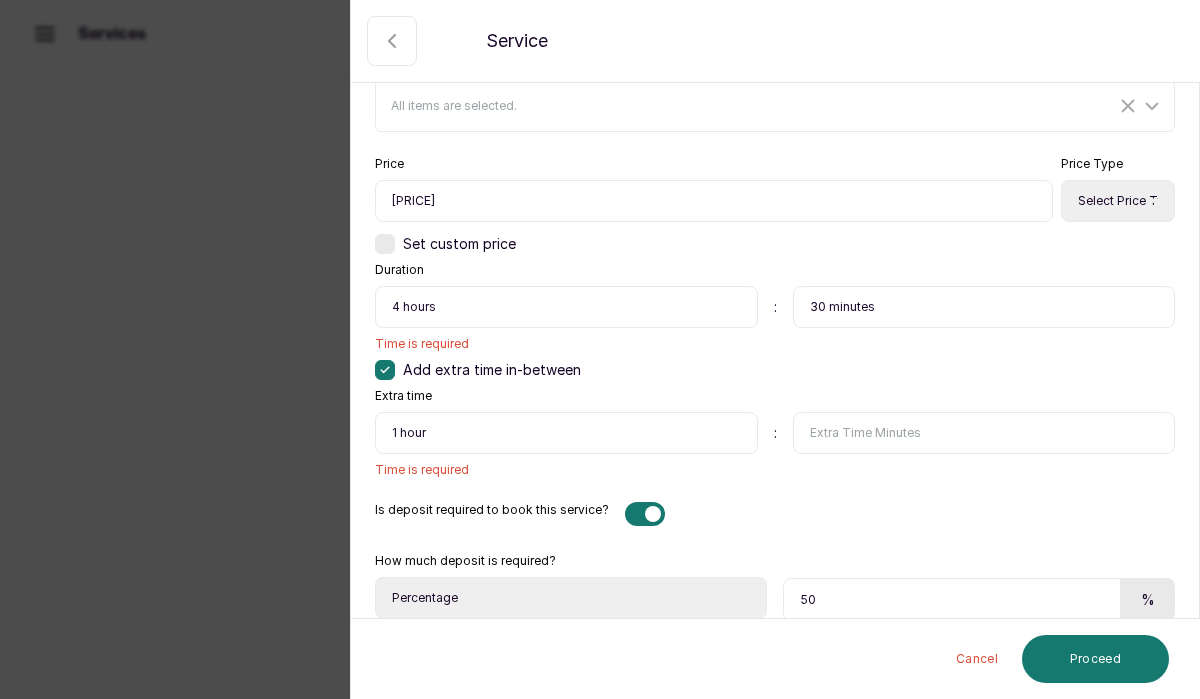 click on "Is deposit required to book this service?" at bounding box center (492, 514) 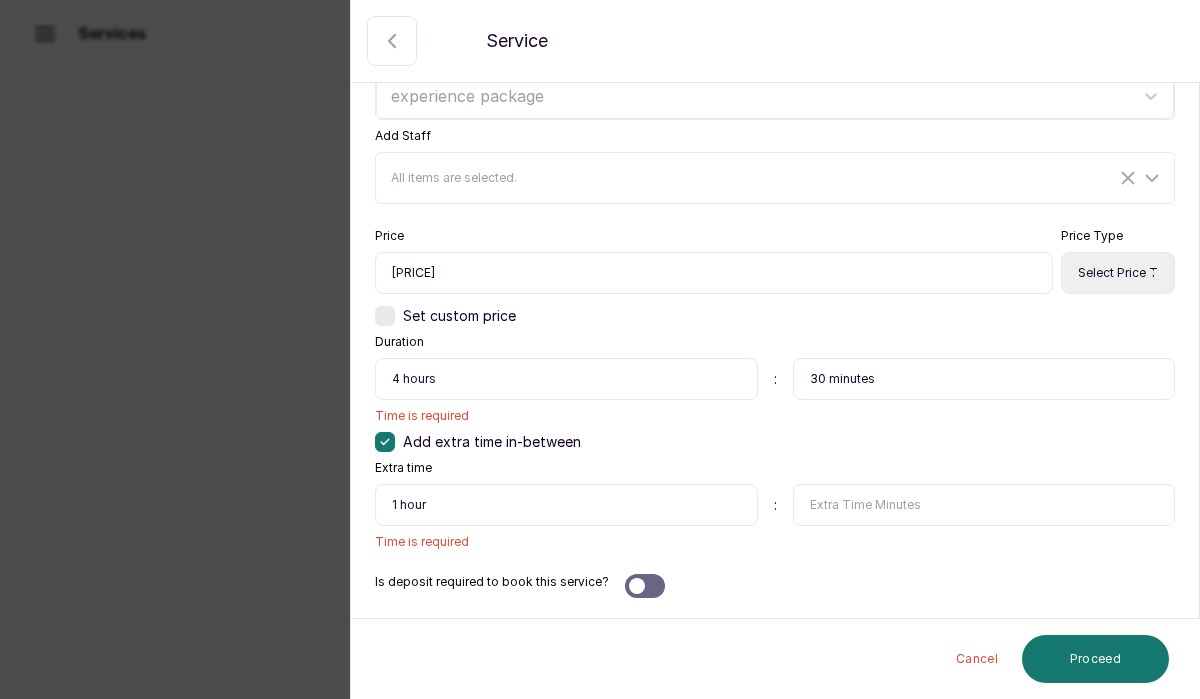 click on "4 hours" at bounding box center (566, 379) 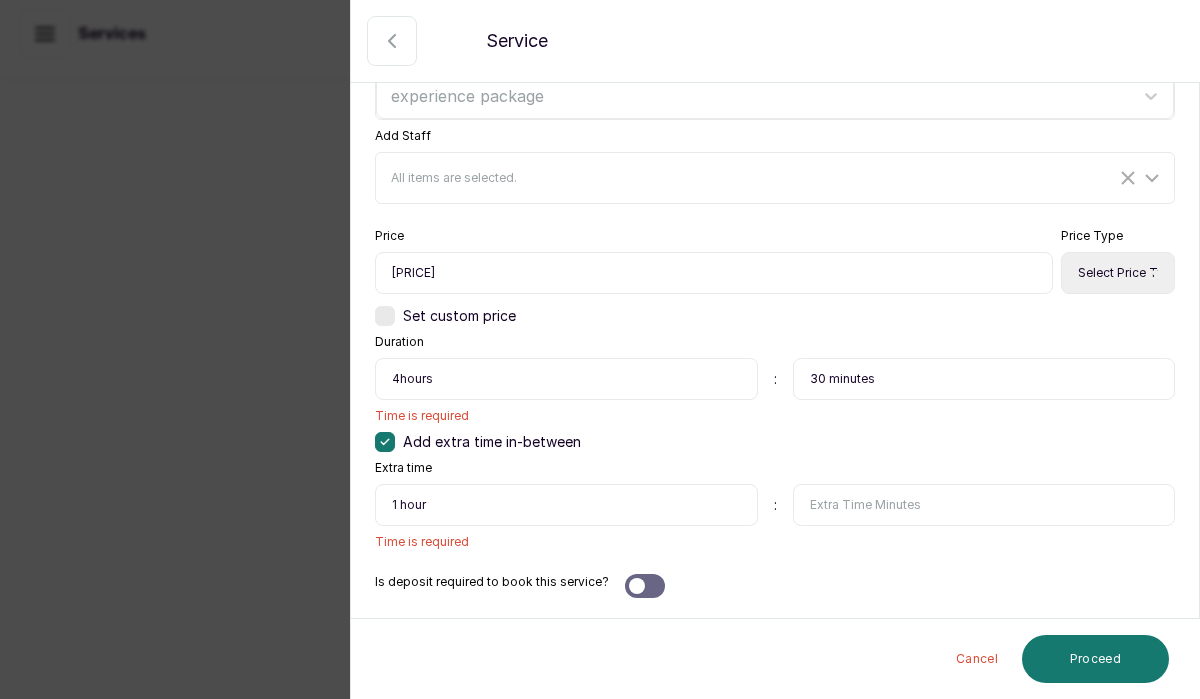 click on "1 hour" at bounding box center [566, 505] 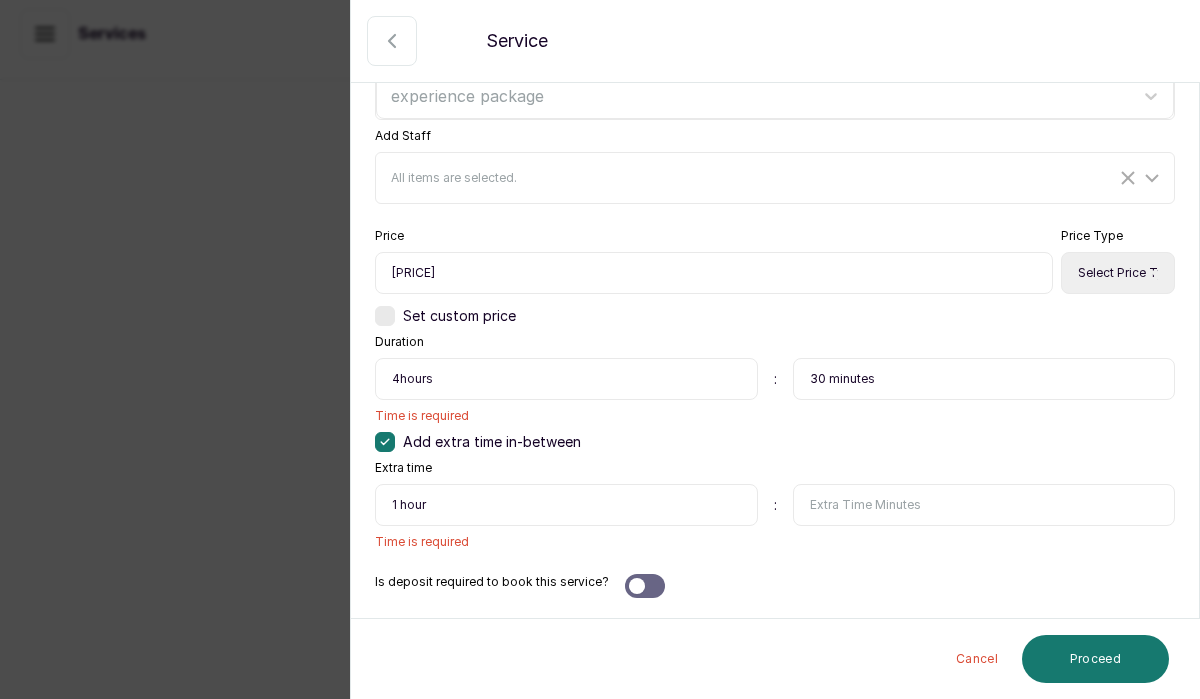 click at bounding box center (984, 505) 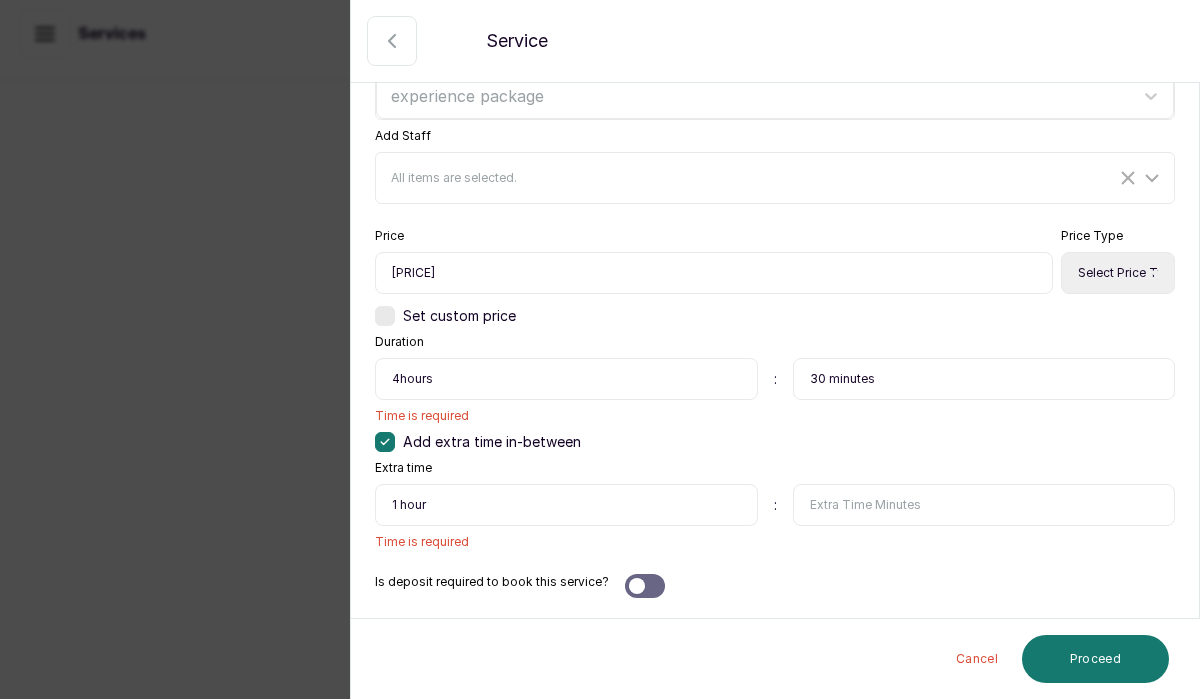 click on "4hours" at bounding box center (566, 379) 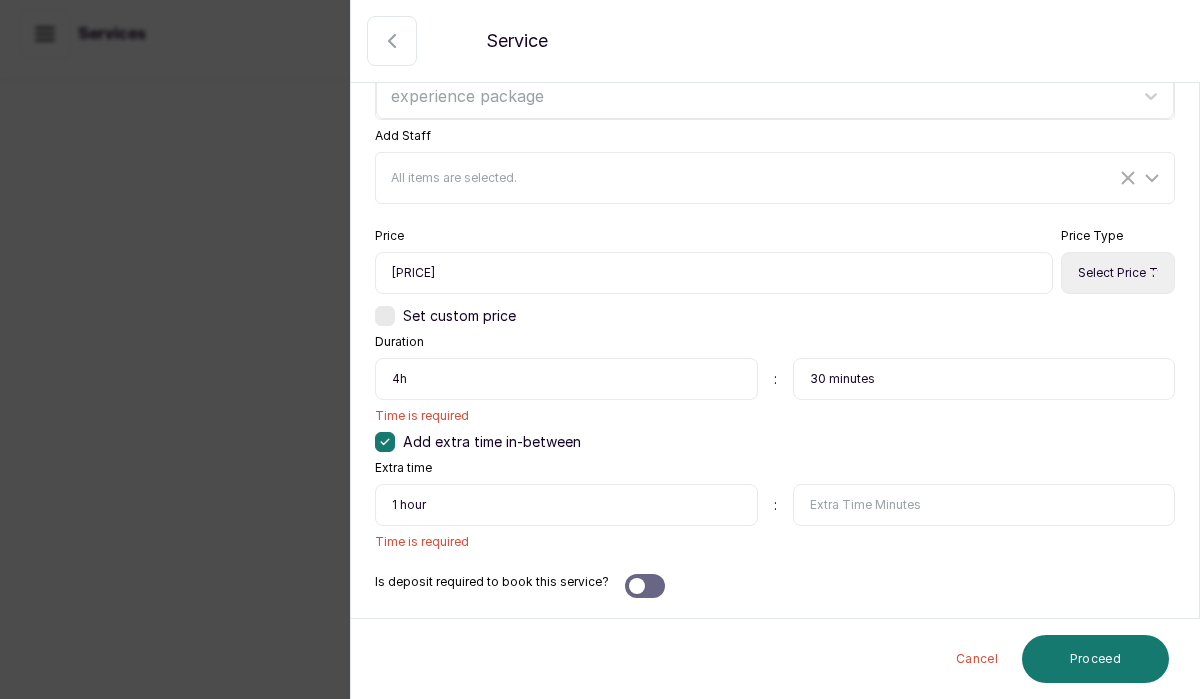 type on "4" 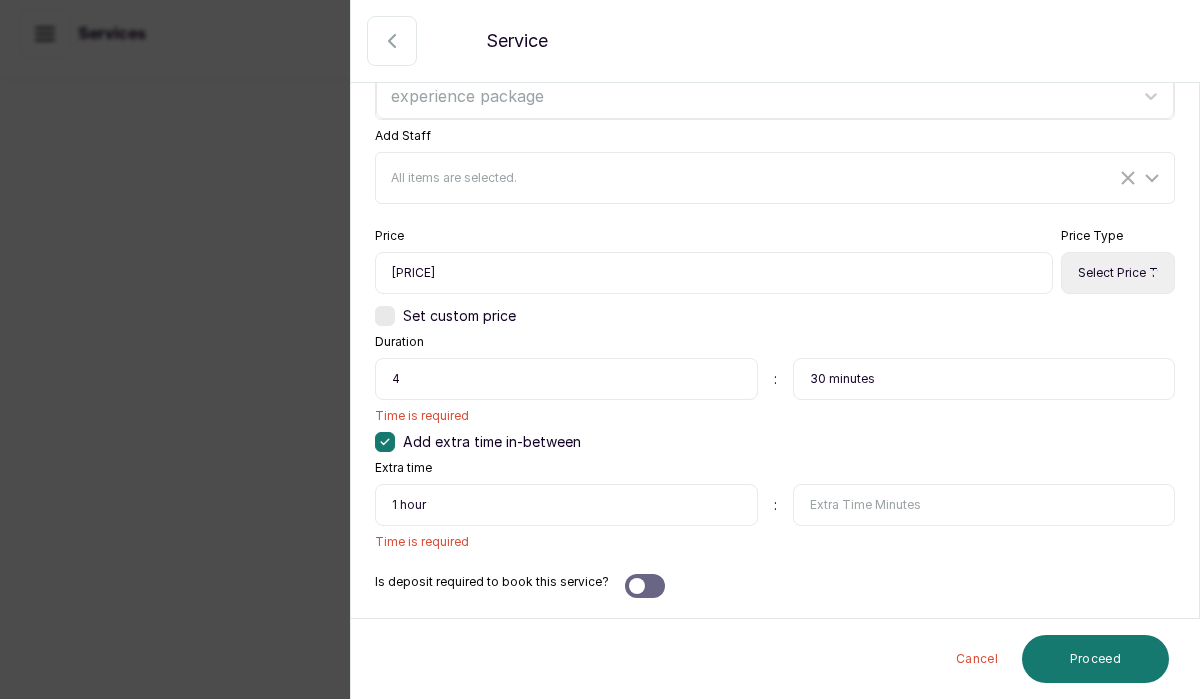 type on "4" 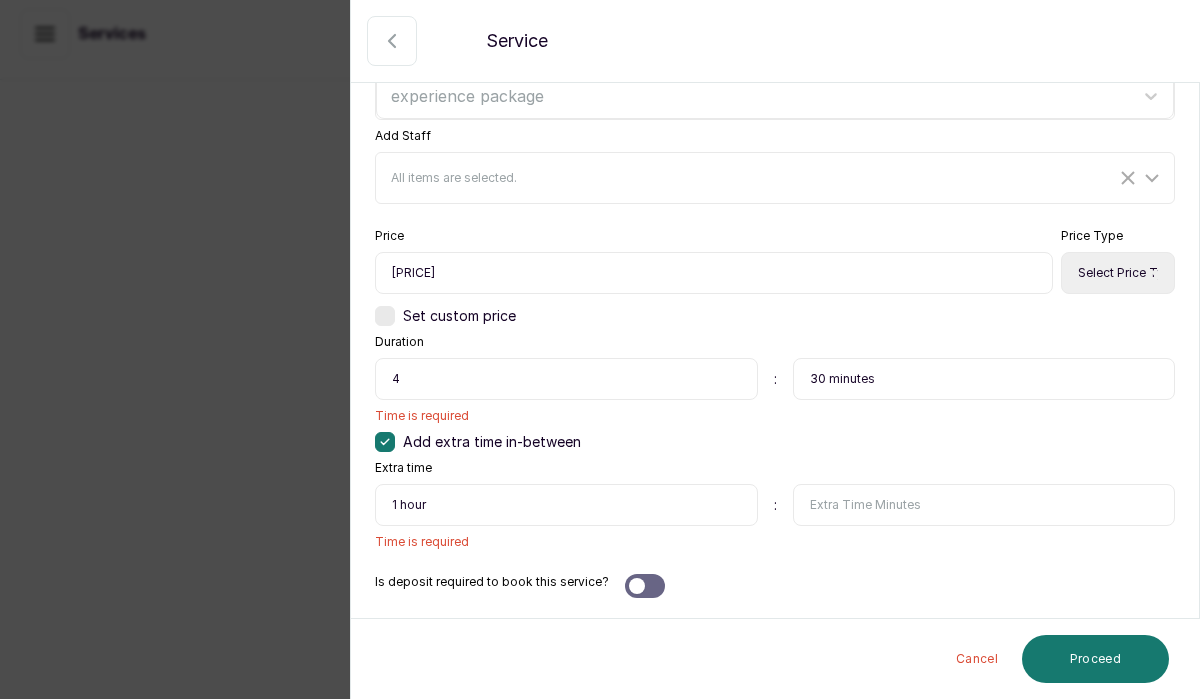 click on "1 hour" at bounding box center [566, 505] 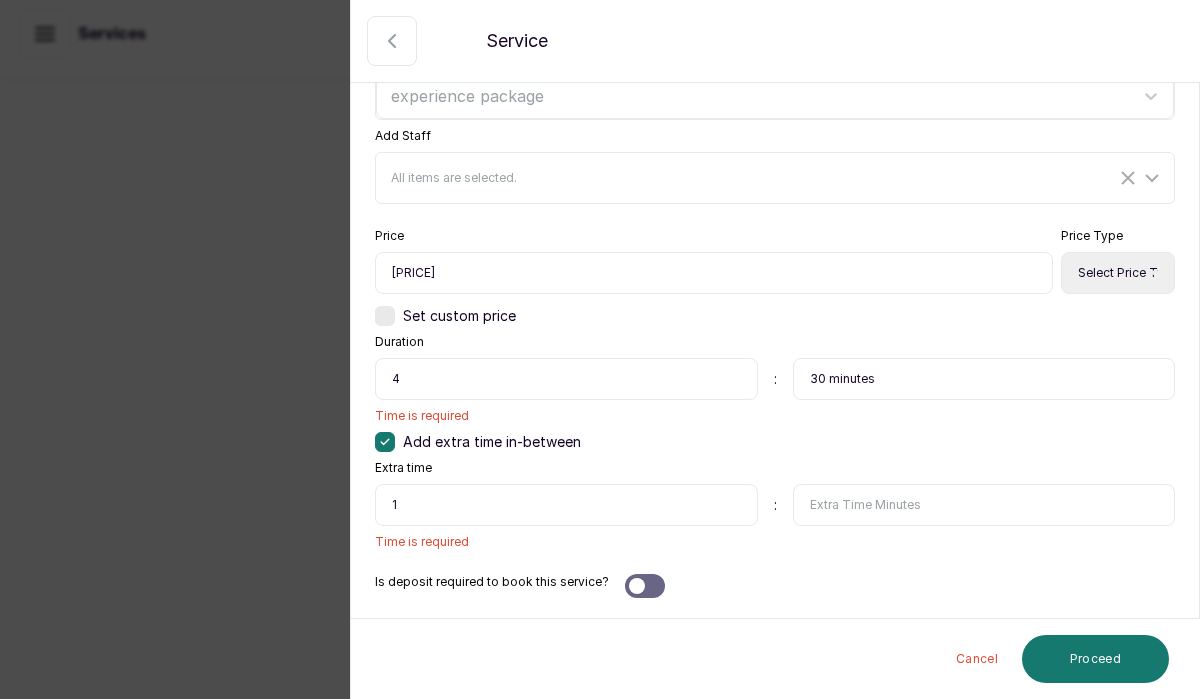 type on "1" 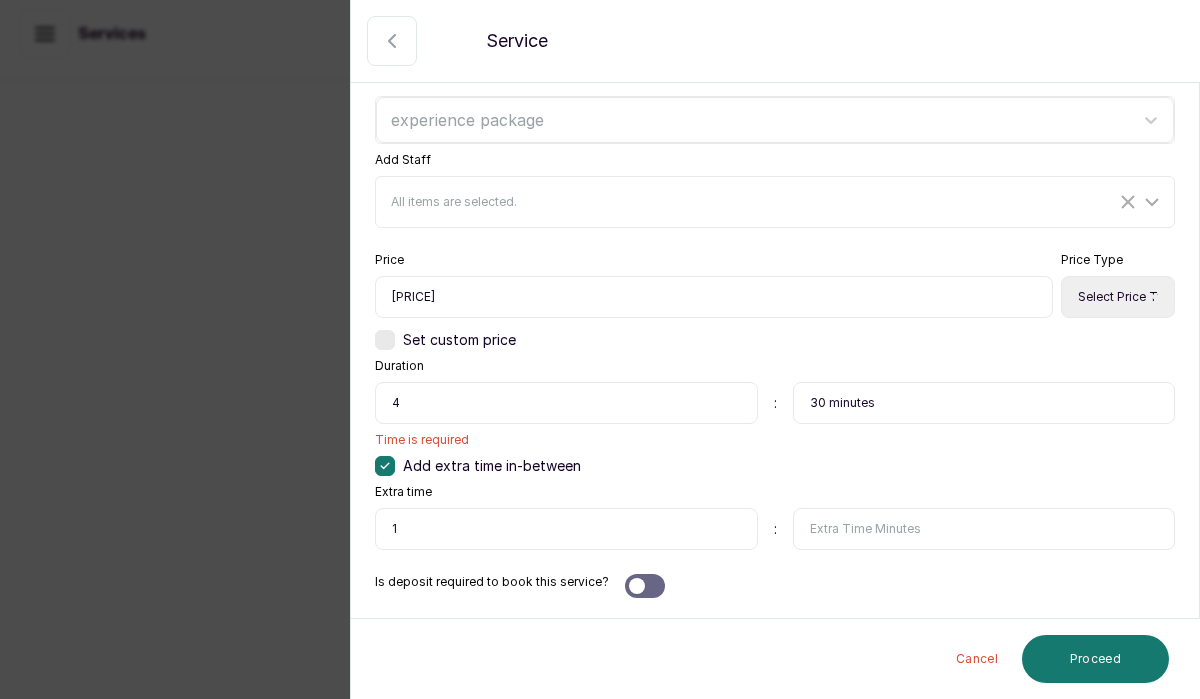 scroll, scrollTop: 638, scrollLeft: 0, axis: vertical 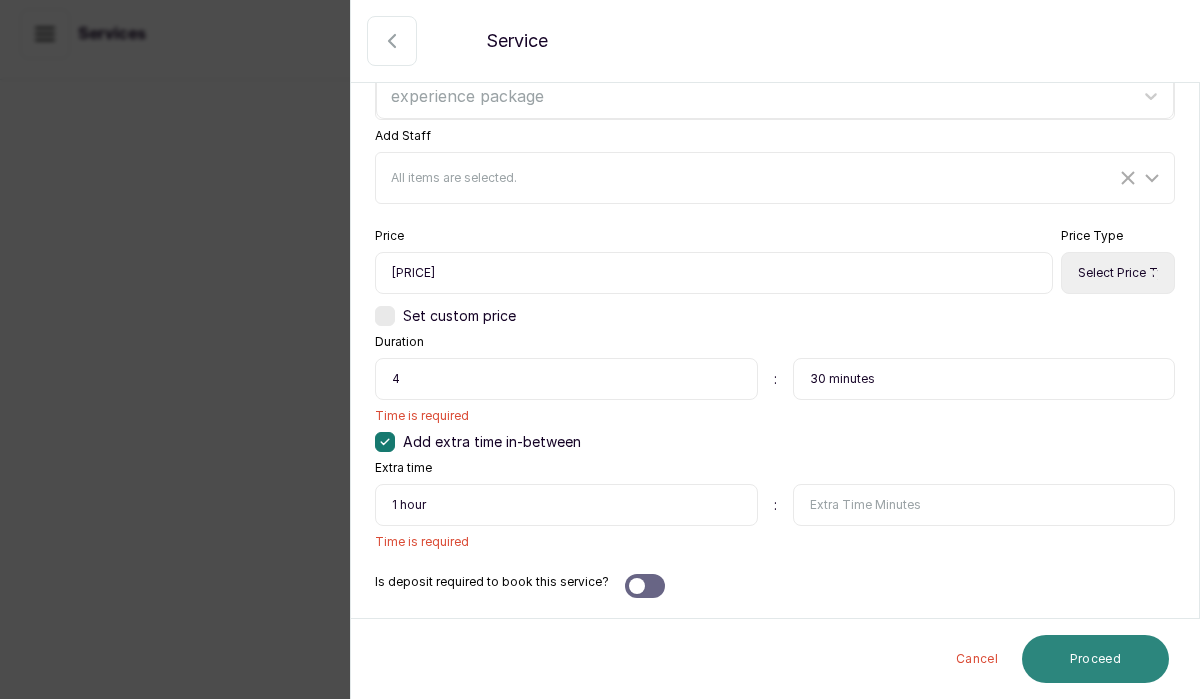 type on "1 hour" 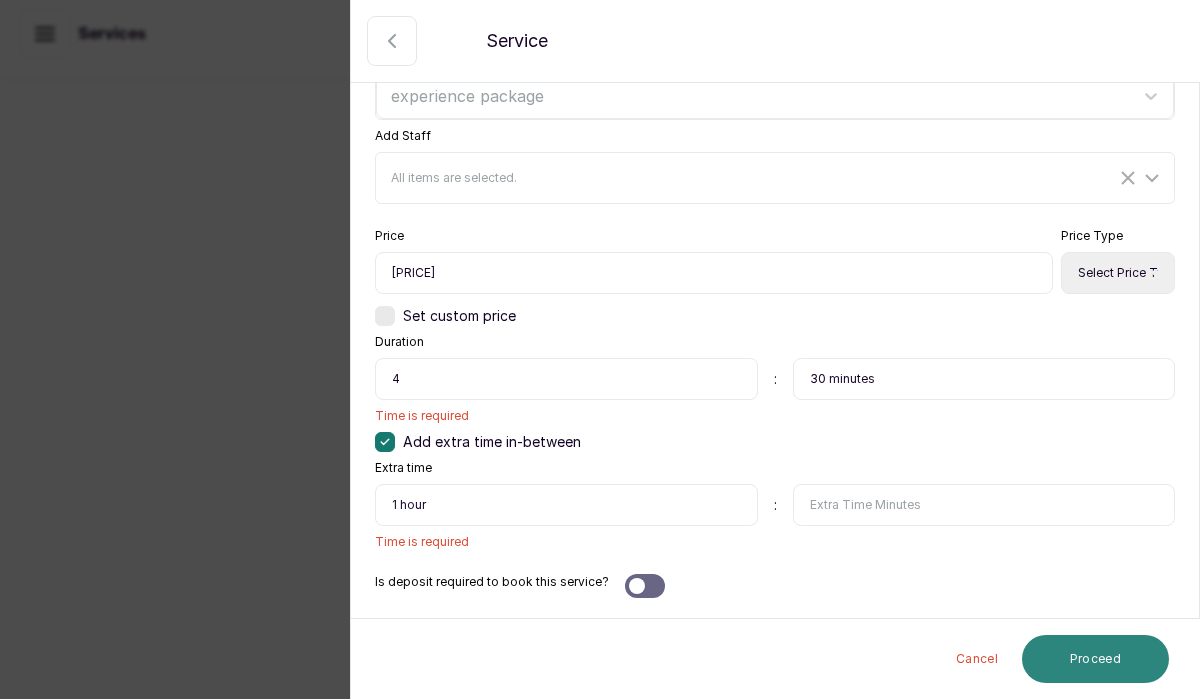 click on "Proceed" at bounding box center (1095, 659) 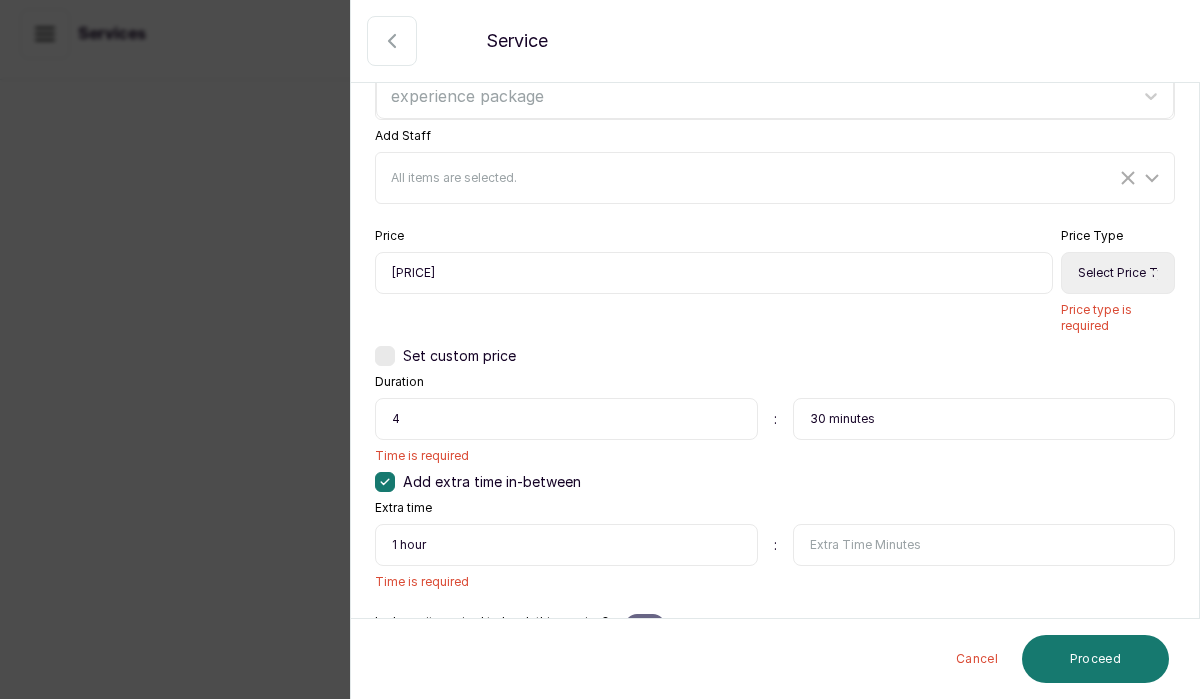 click on "Select Price Type Fixed From" at bounding box center (1118, 273) 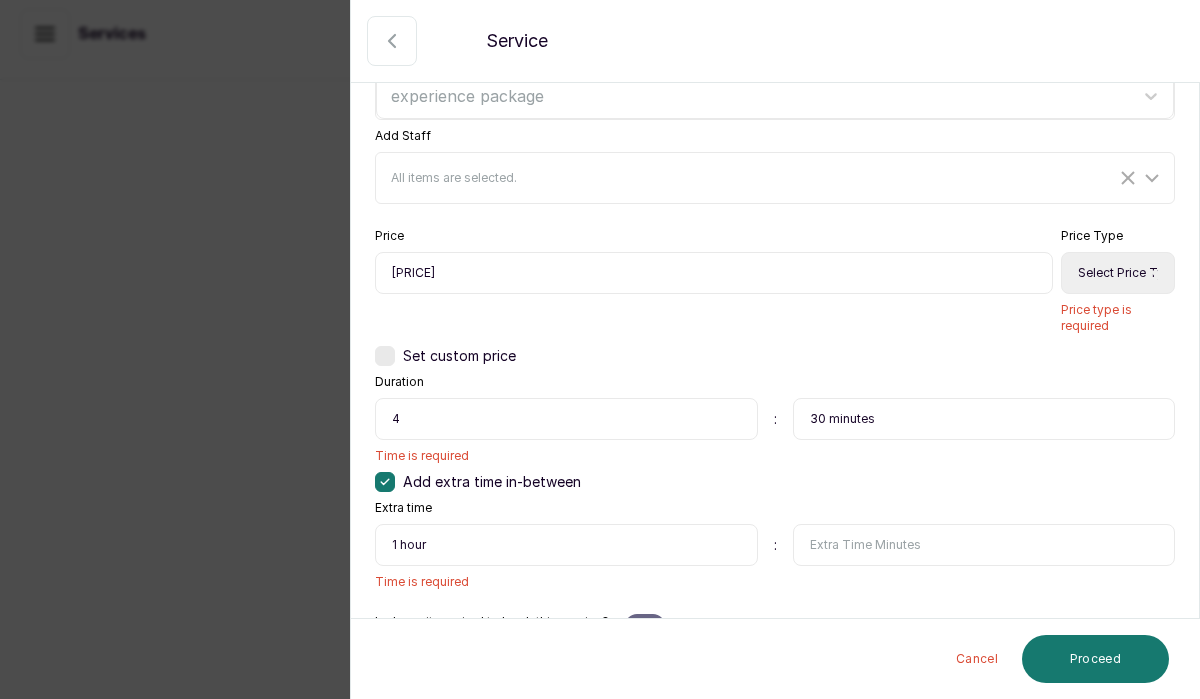 select on "fixed" 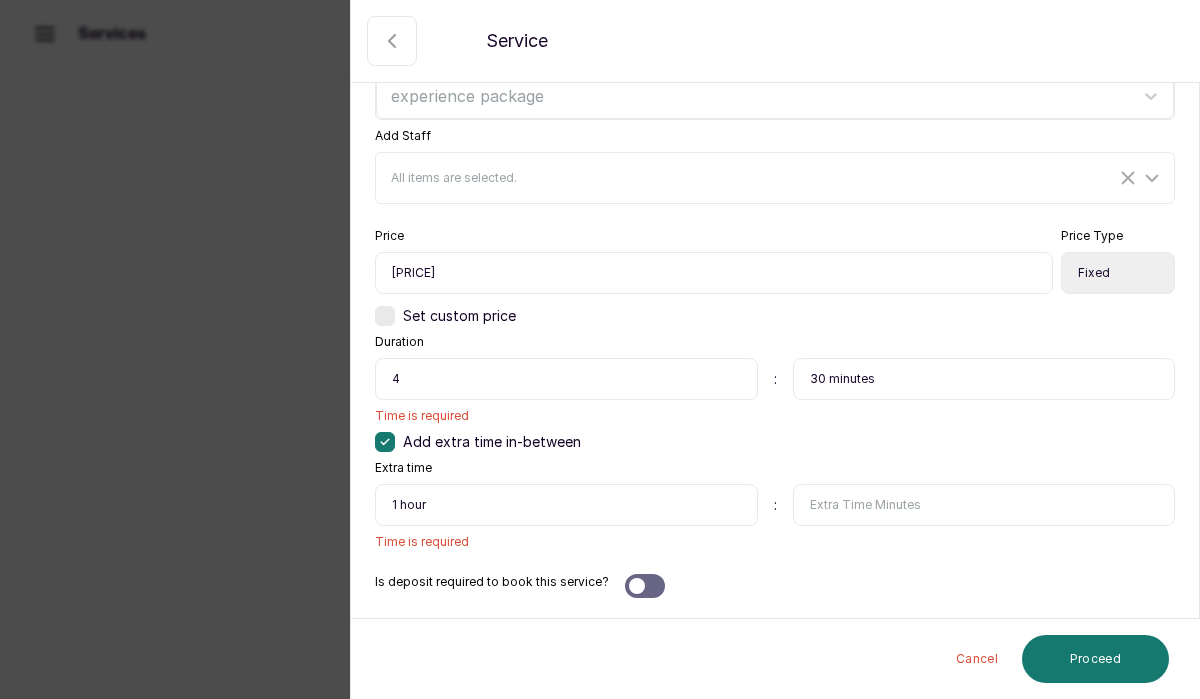 click on "4" at bounding box center [566, 379] 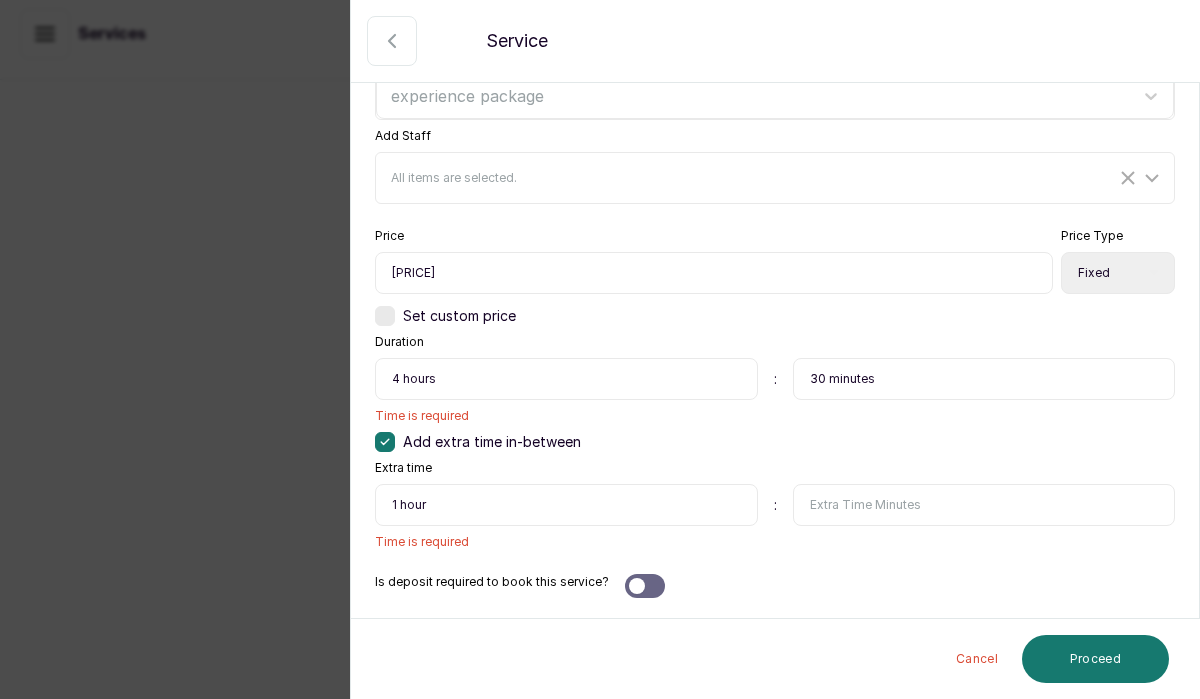 type on "4 hours" 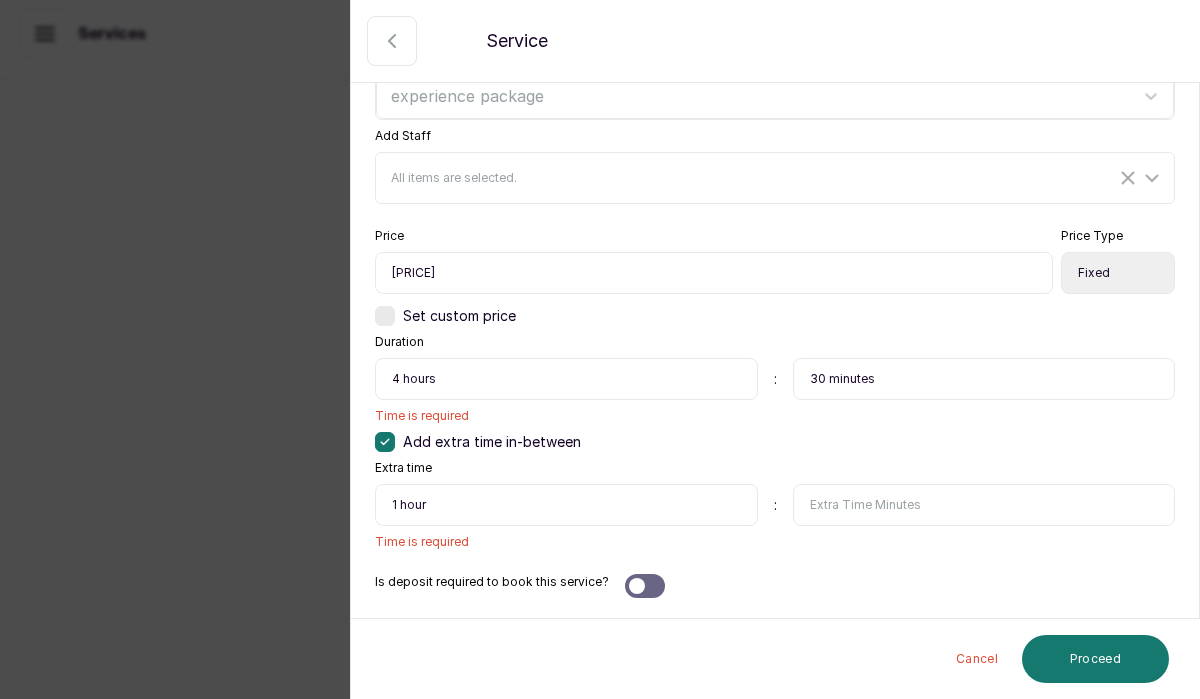 click on "1 hour" at bounding box center [566, 505] 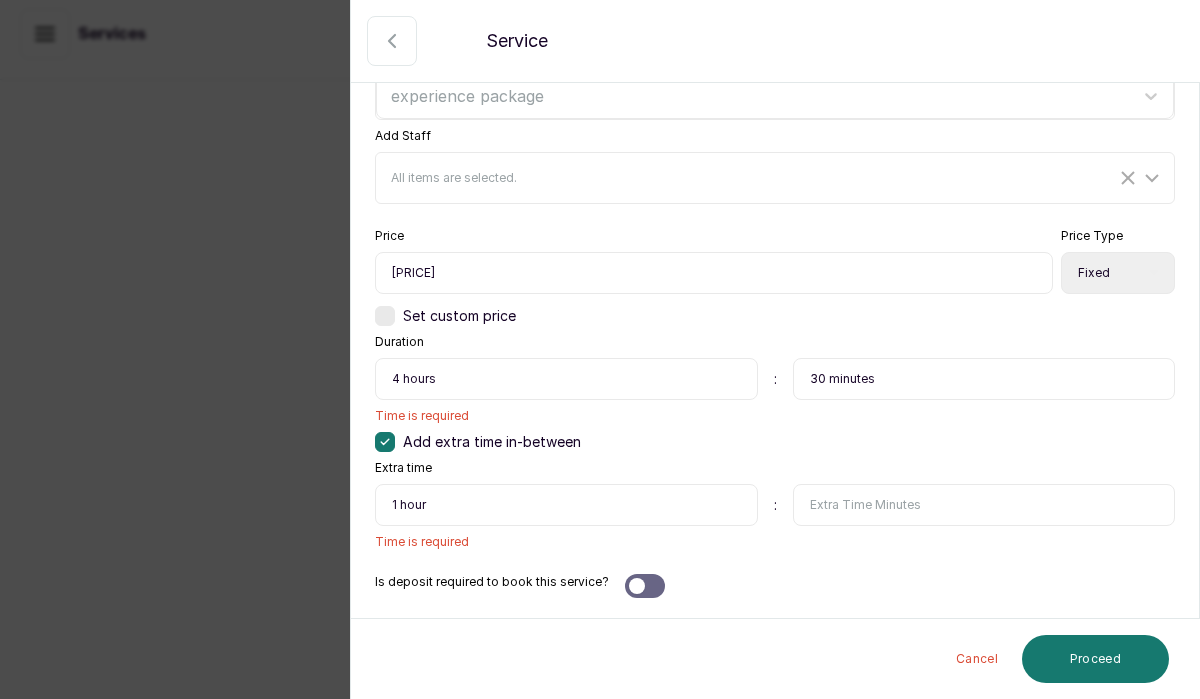 click 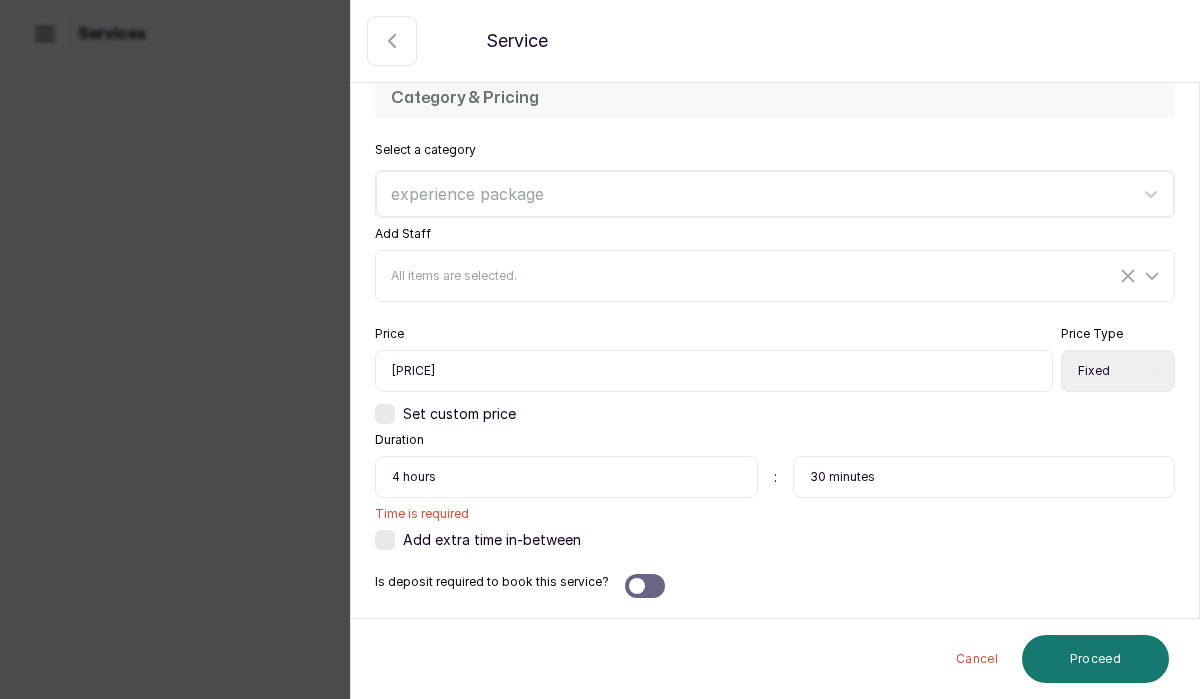 scroll, scrollTop: 540, scrollLeft: 0, axis: vertical 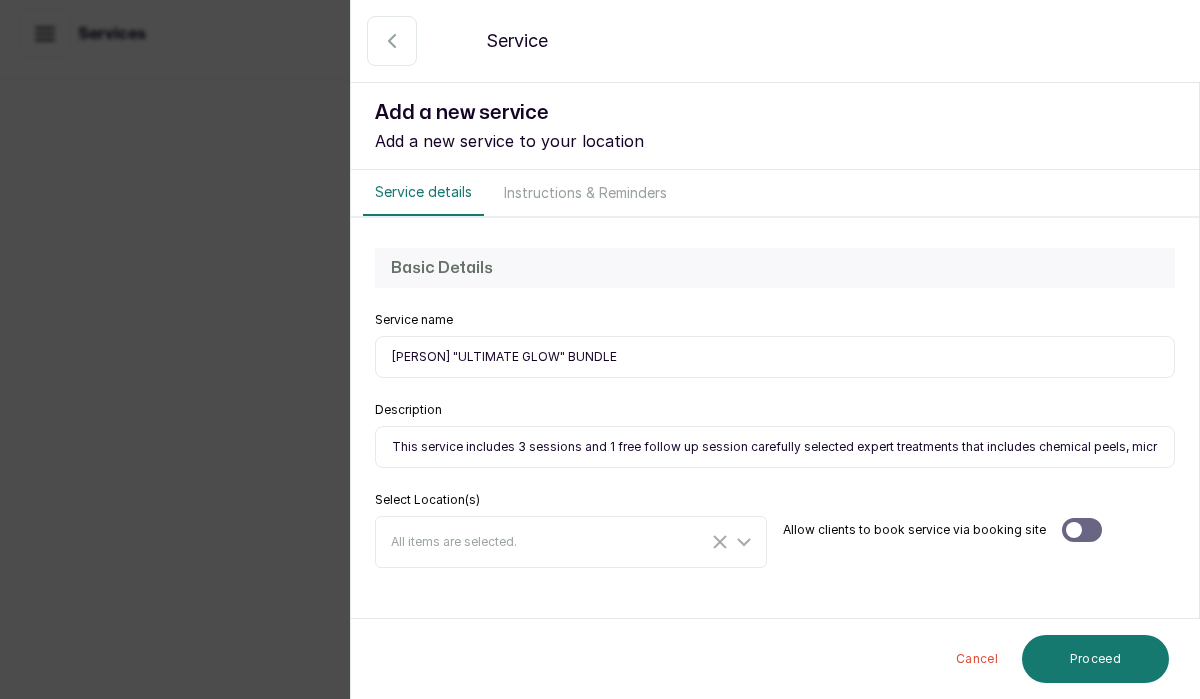 click on "Instructions & Reminders" at bounding box center (585, 193) 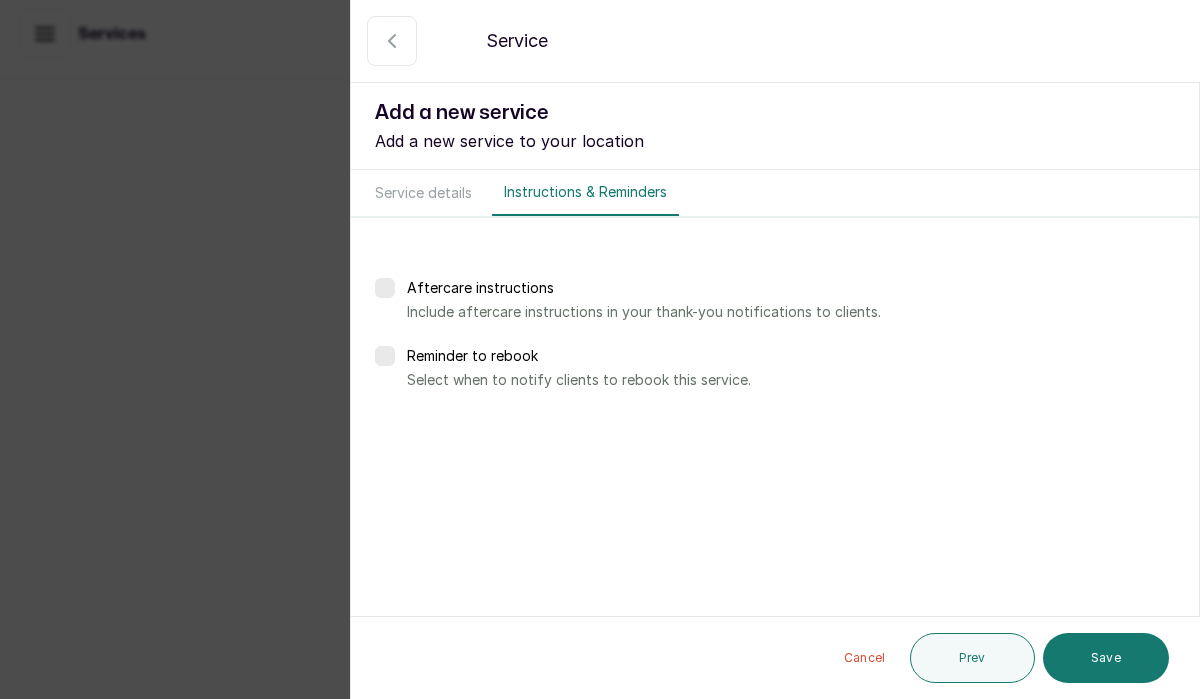 click at bounding box center (385, 356) 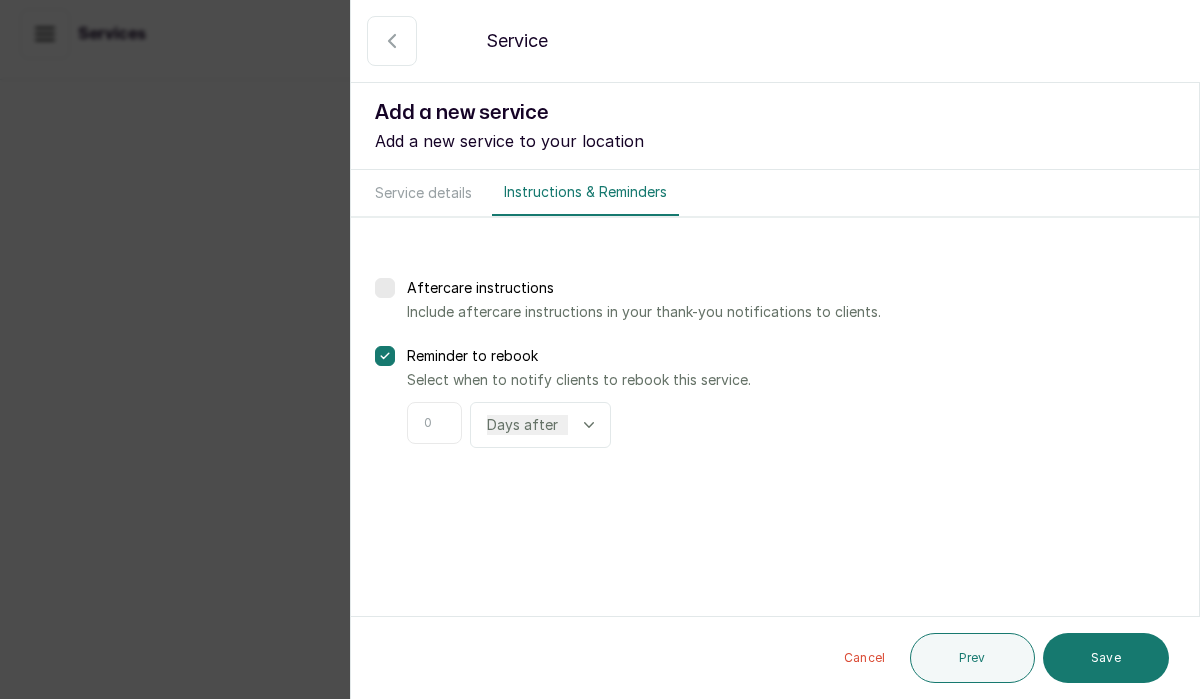 click at bounding box center [434, 423] 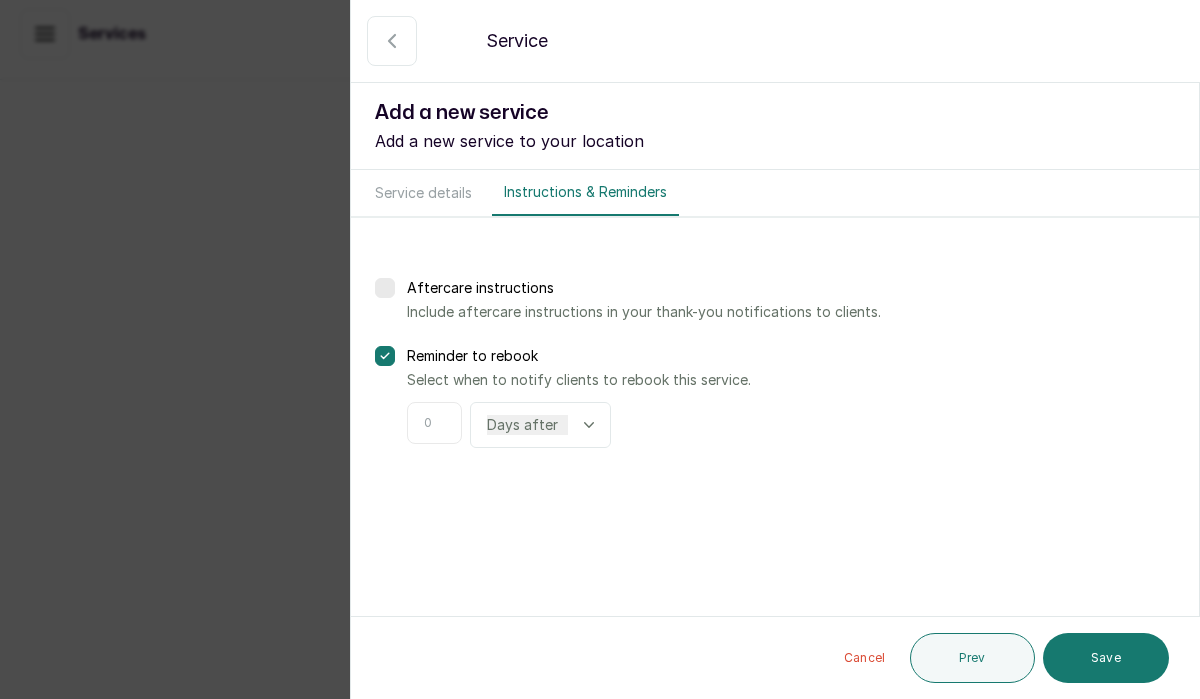 click 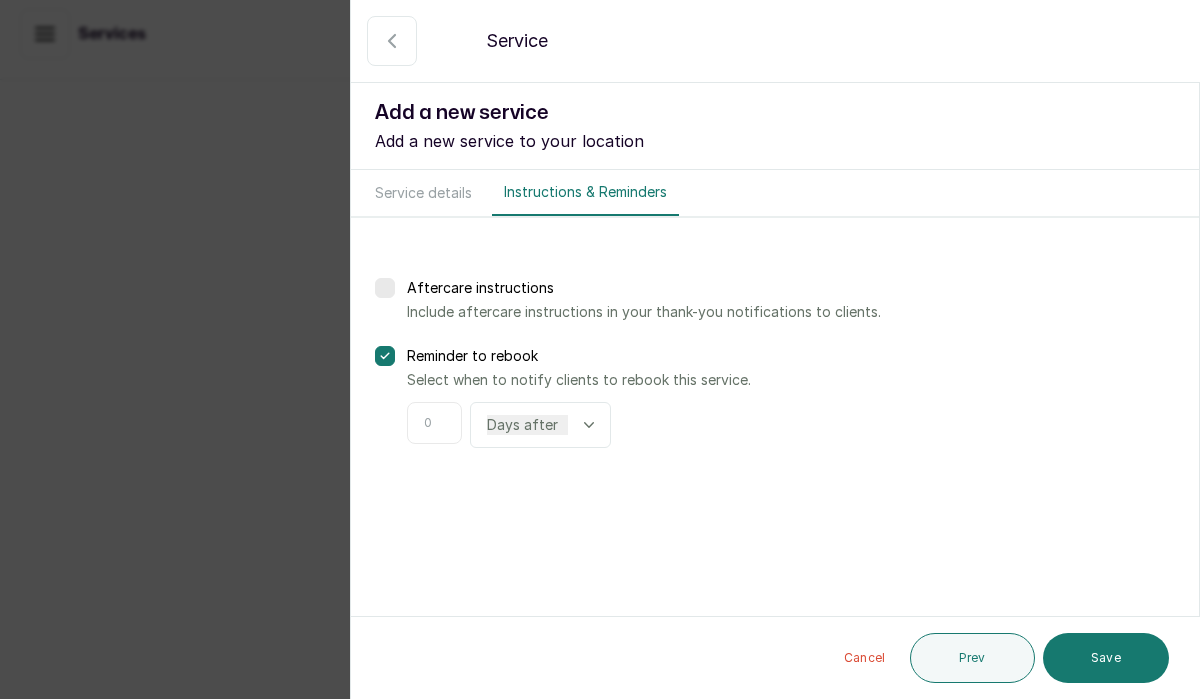 click at bounding box center (434, 423) 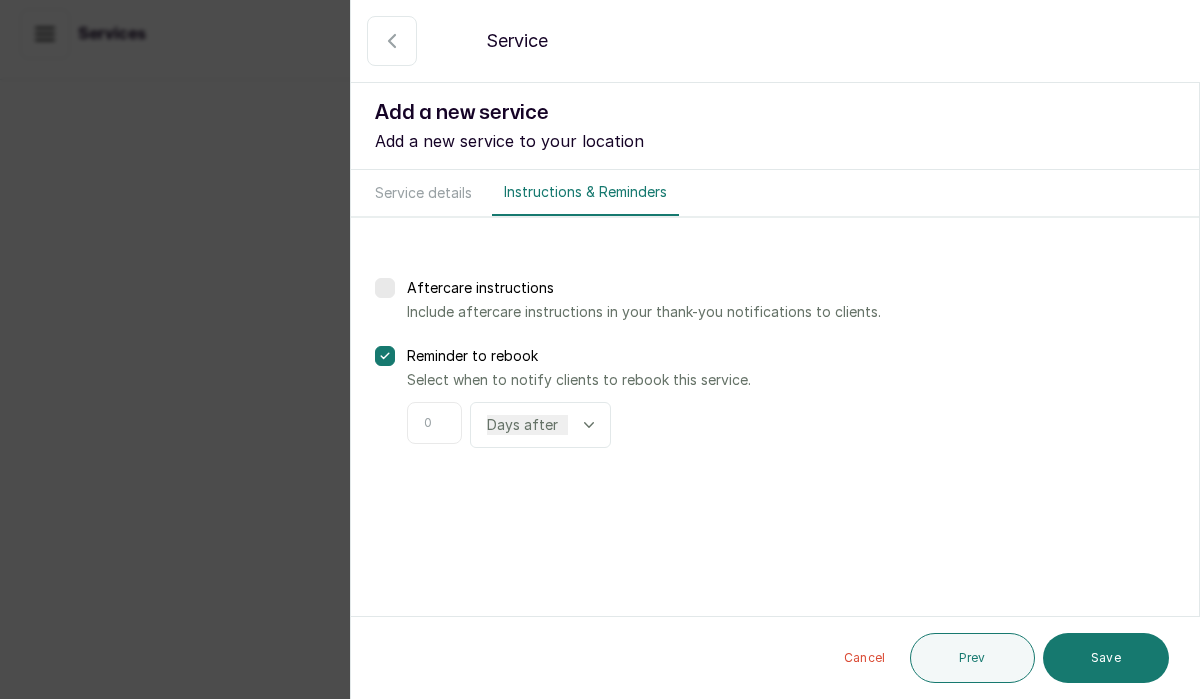click at bounding box center [434, 423] 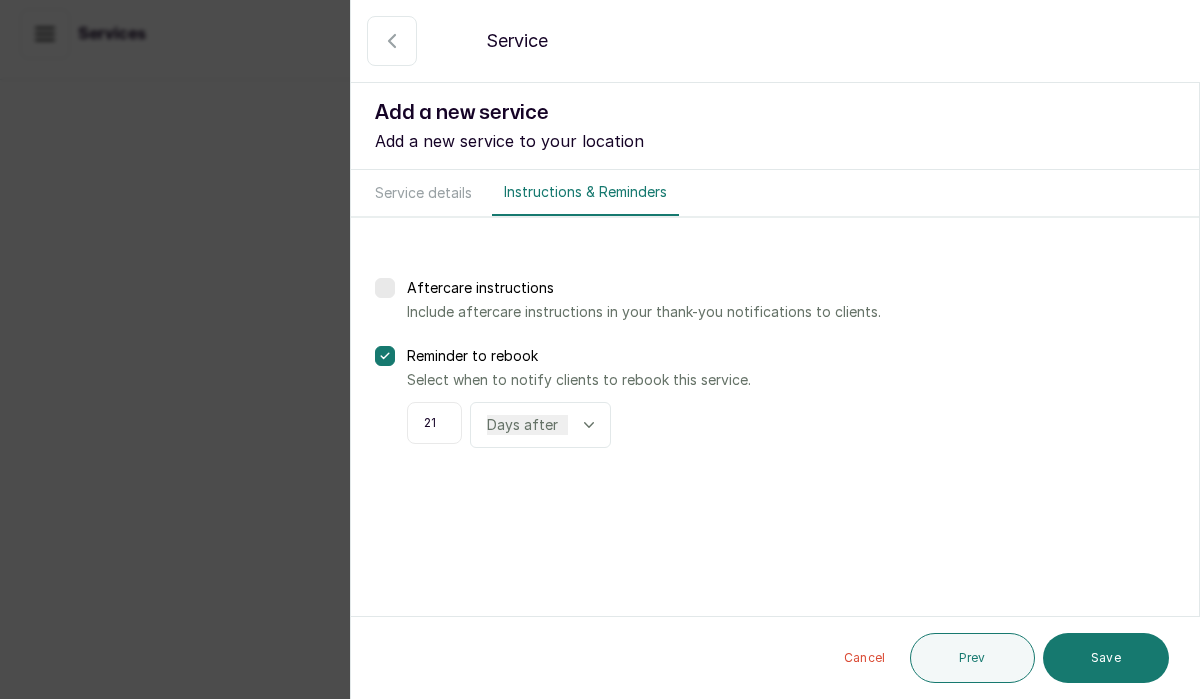 type on "21" 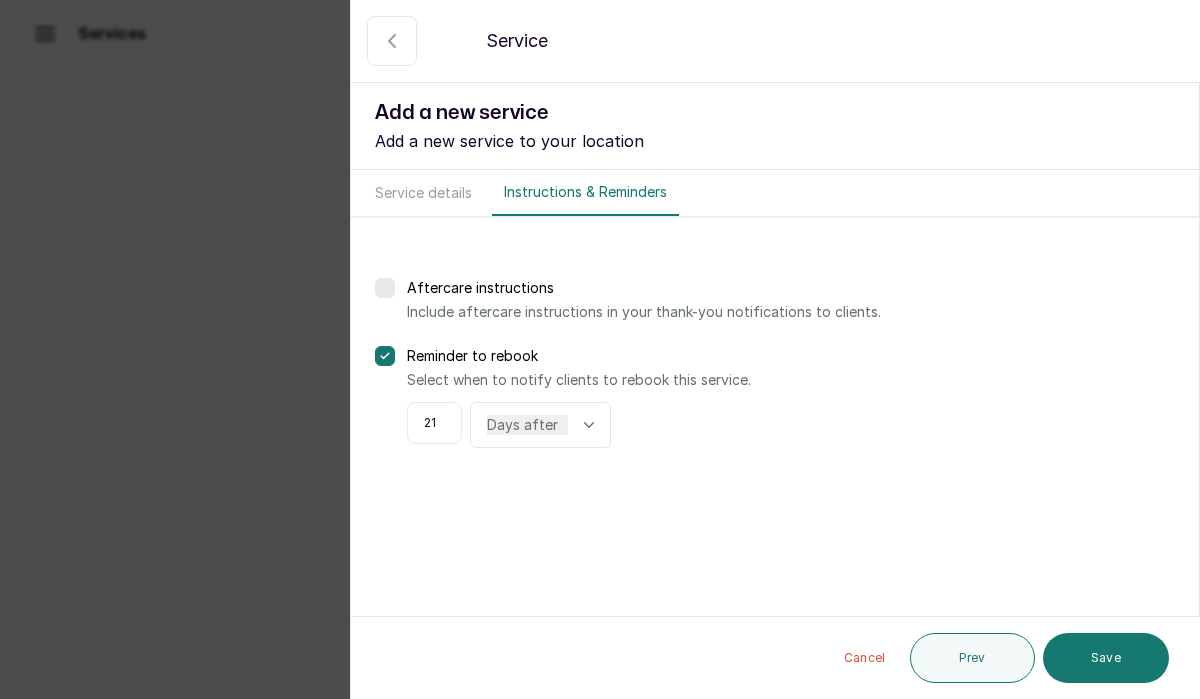 click at bounding box center [385, 288] 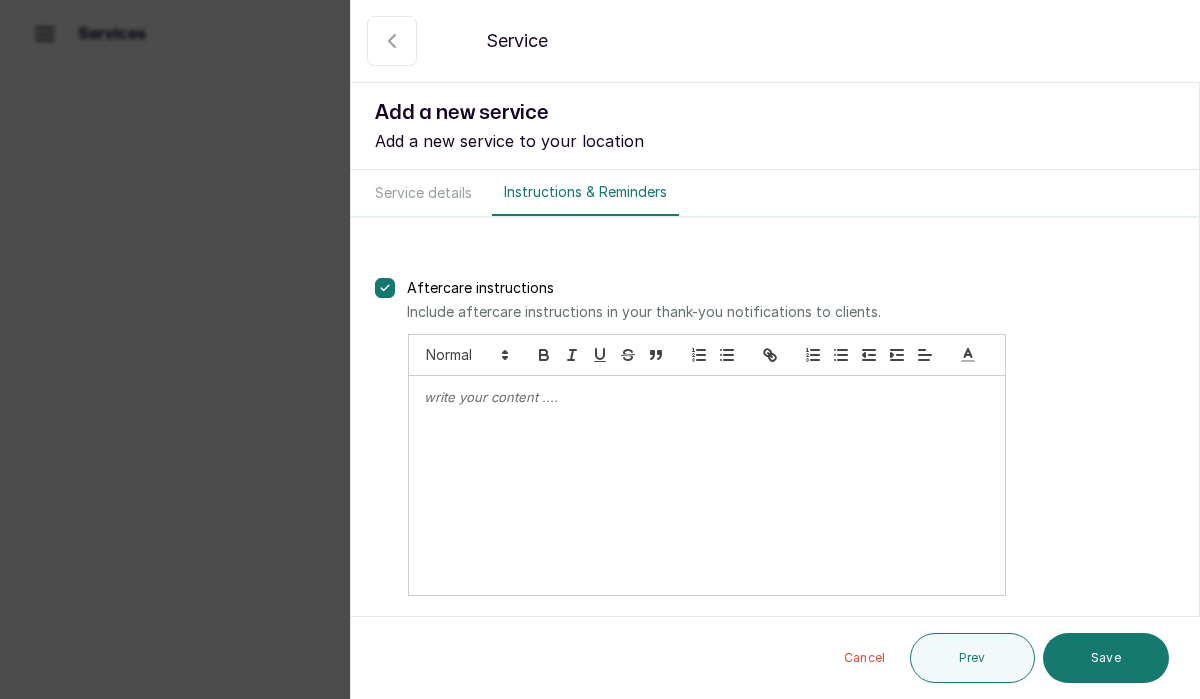 click on "Service details" at bounding box center (423, 193) 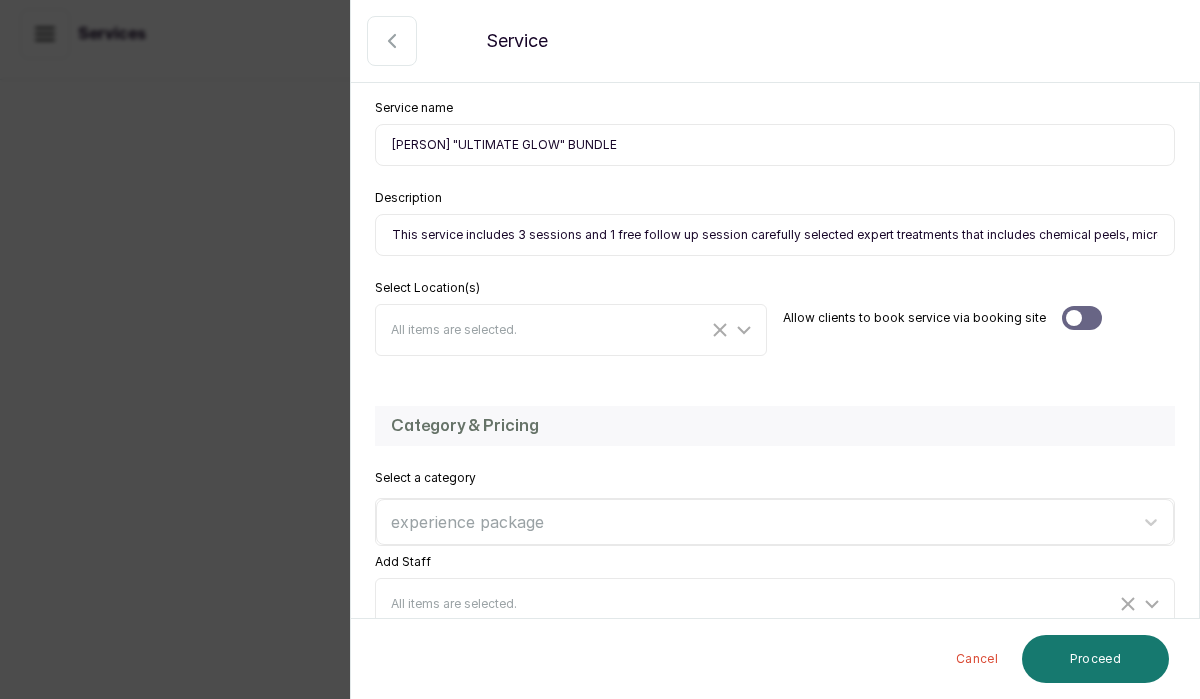 scroll, scrollTop: 0, scrollLeft: 0, axis: both 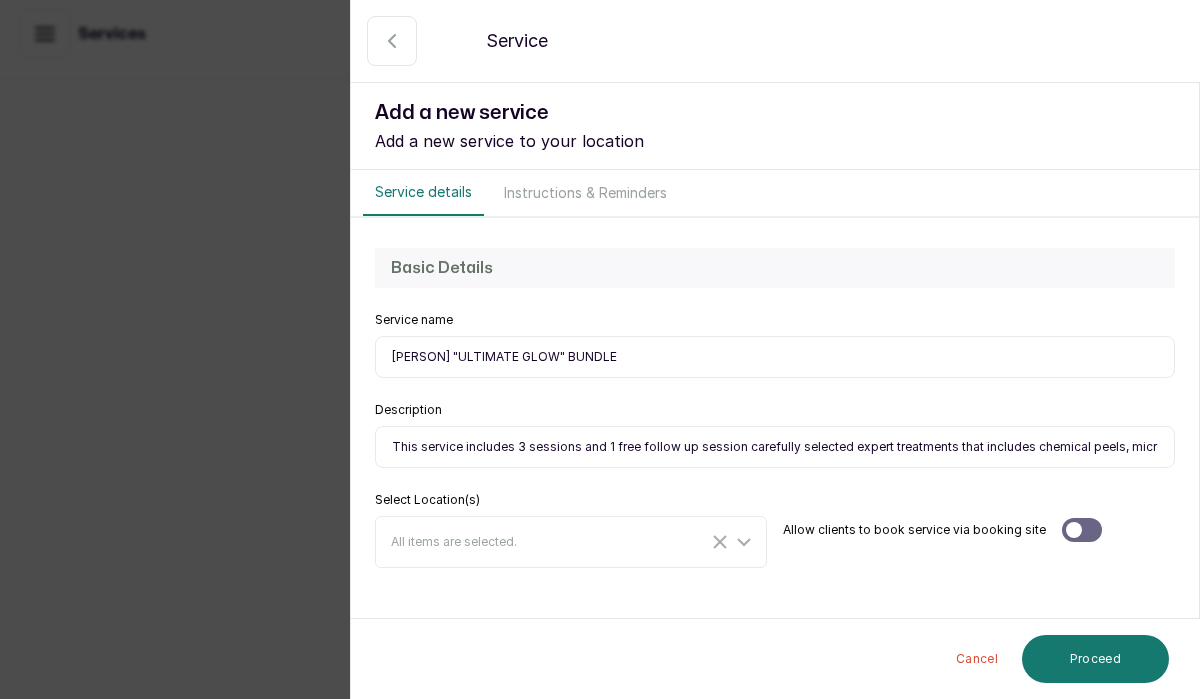 click on "Instructions & Reminders" at bounding box center [585, 193] 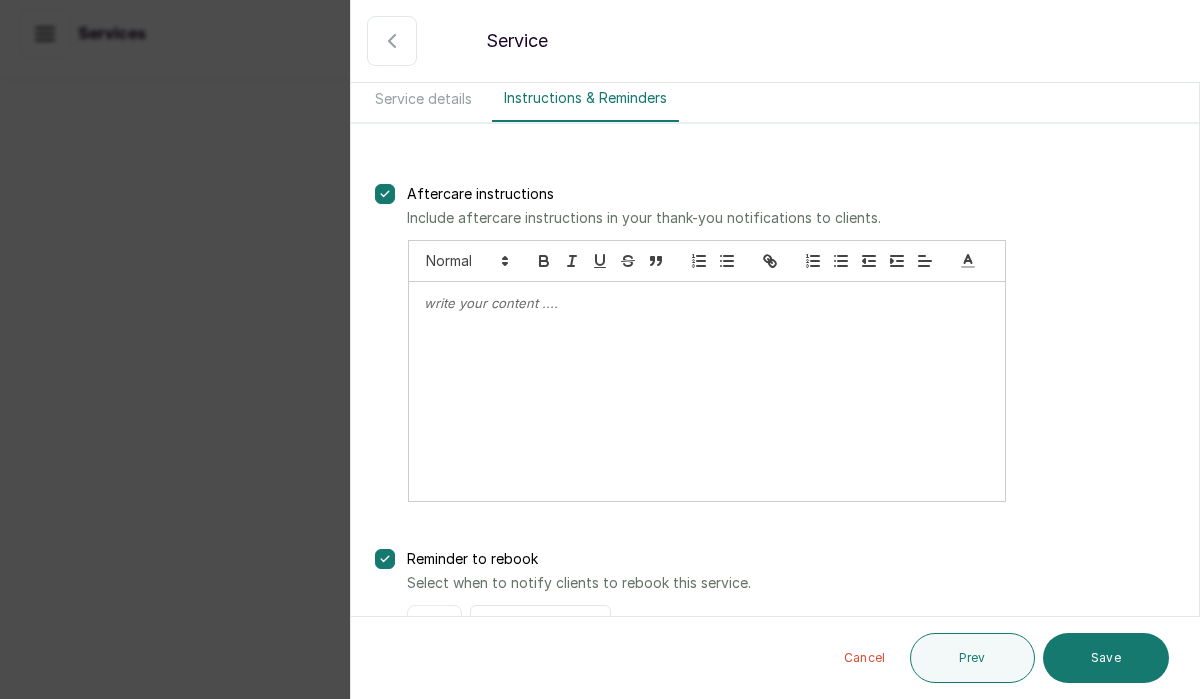 scroll, scrollTop: 85, scrollLeft: 0, axis: vertical 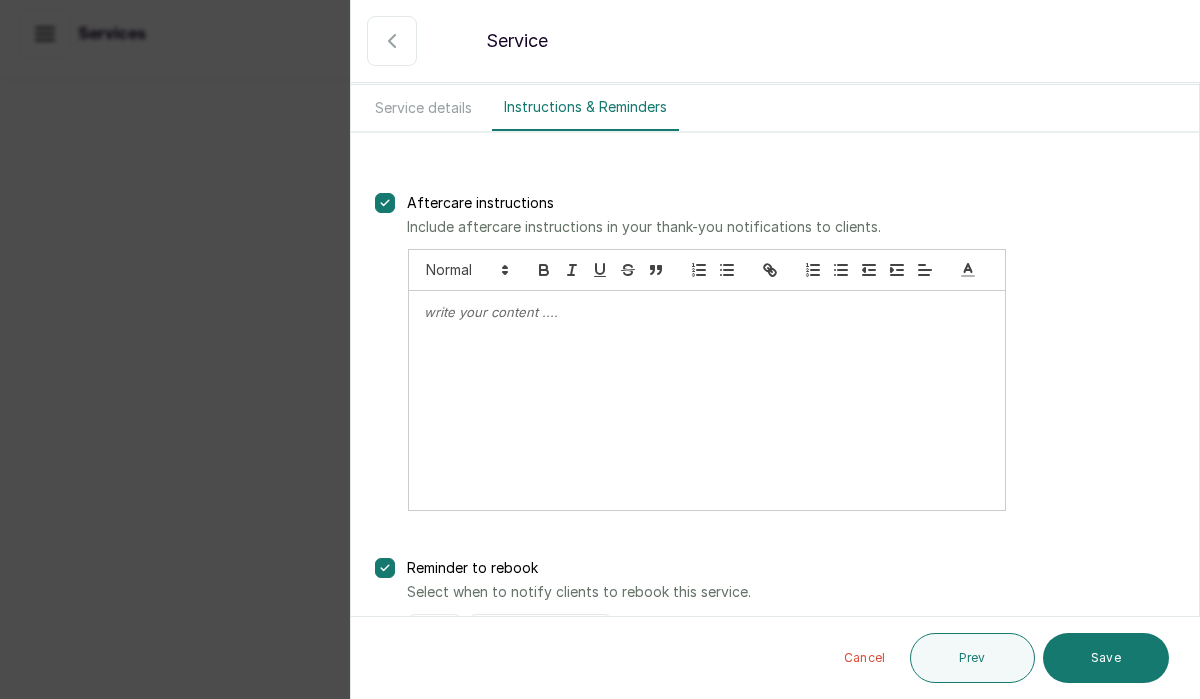 click at bounding box center [707, 312] 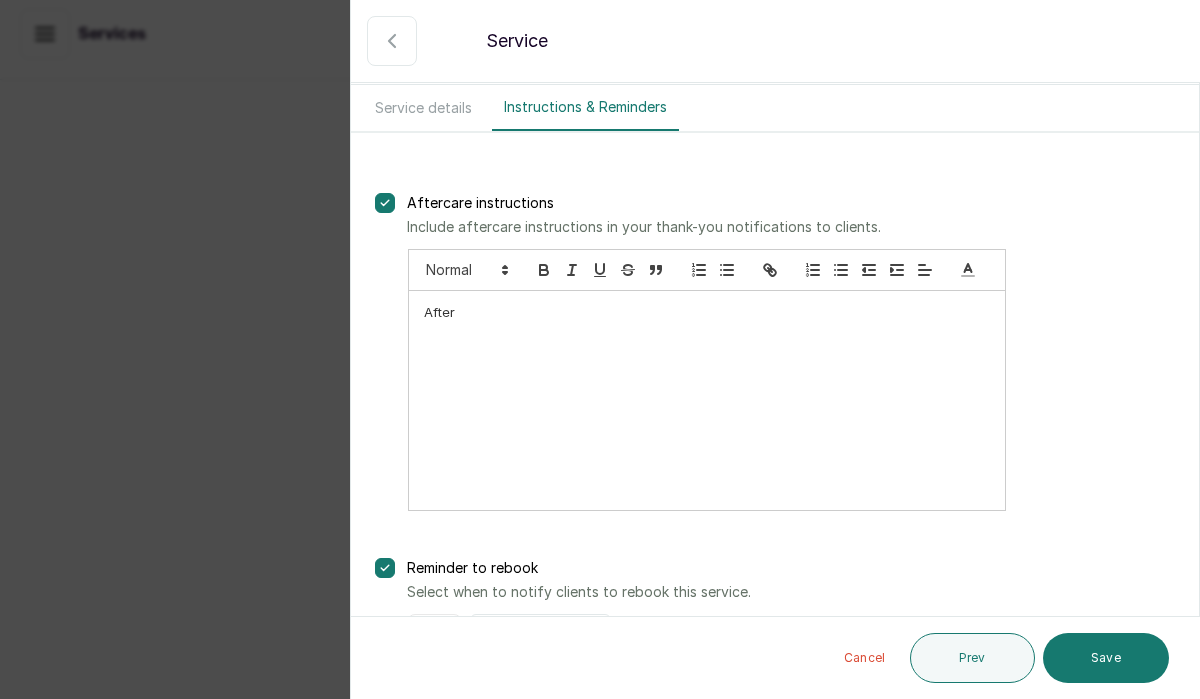 click on "After" at bounding box center (707, 400) 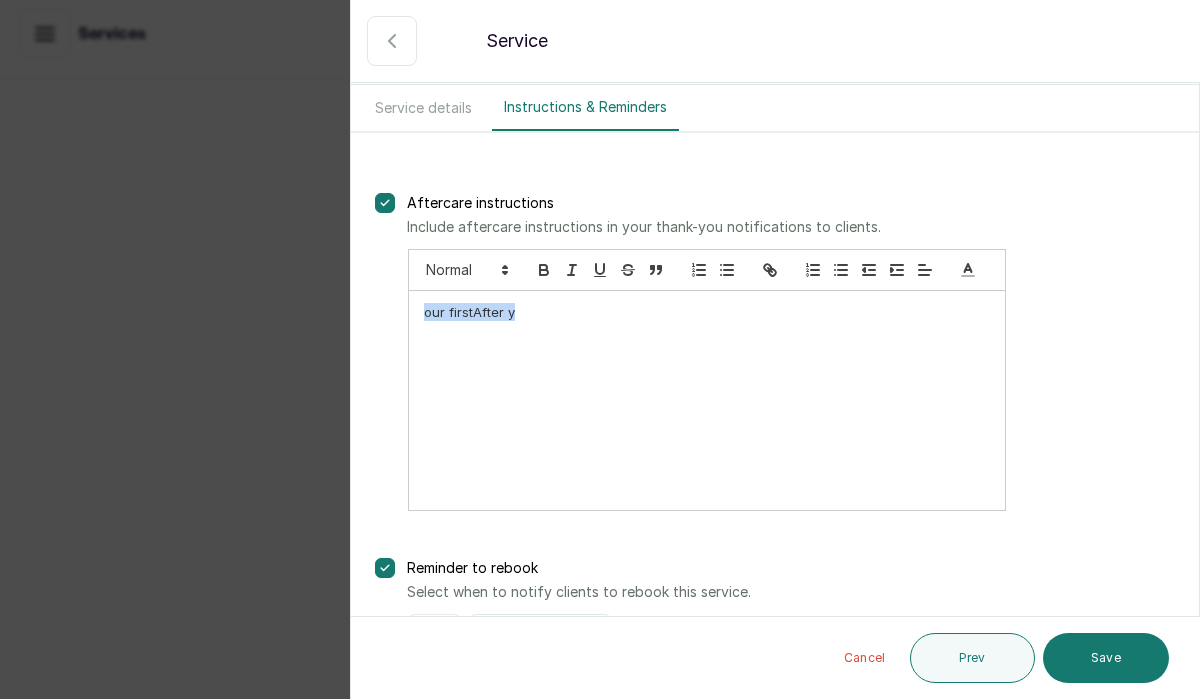 drag, startPoint x: 536, startPoint y: 319, endPoint x: 395, endPoint y: 313, distance: 141.12761 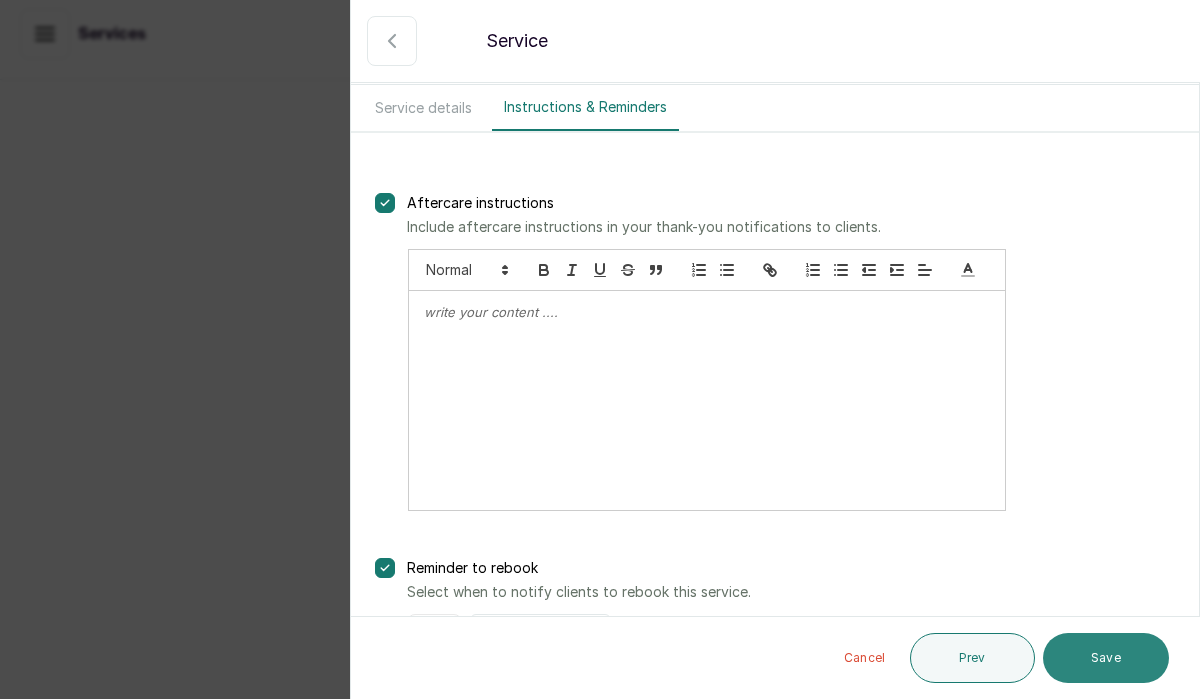 click on "Save" at bounding box center (1106, 658) 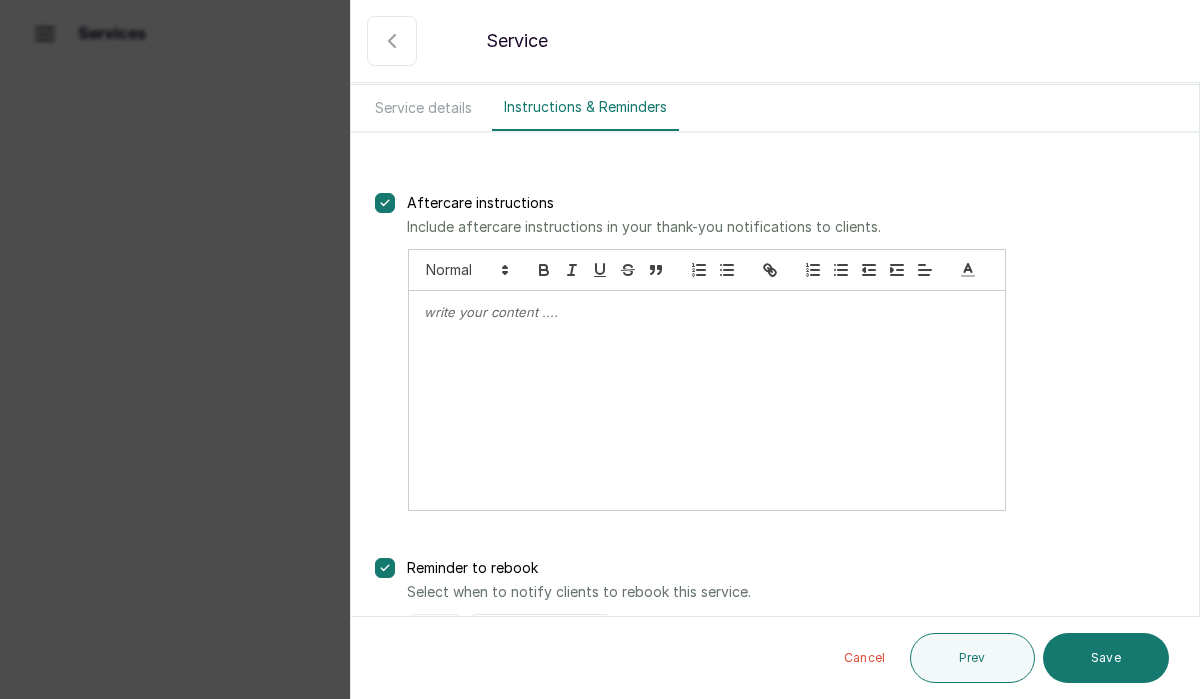 click on "Cancel" at bounding box center (865, 658) 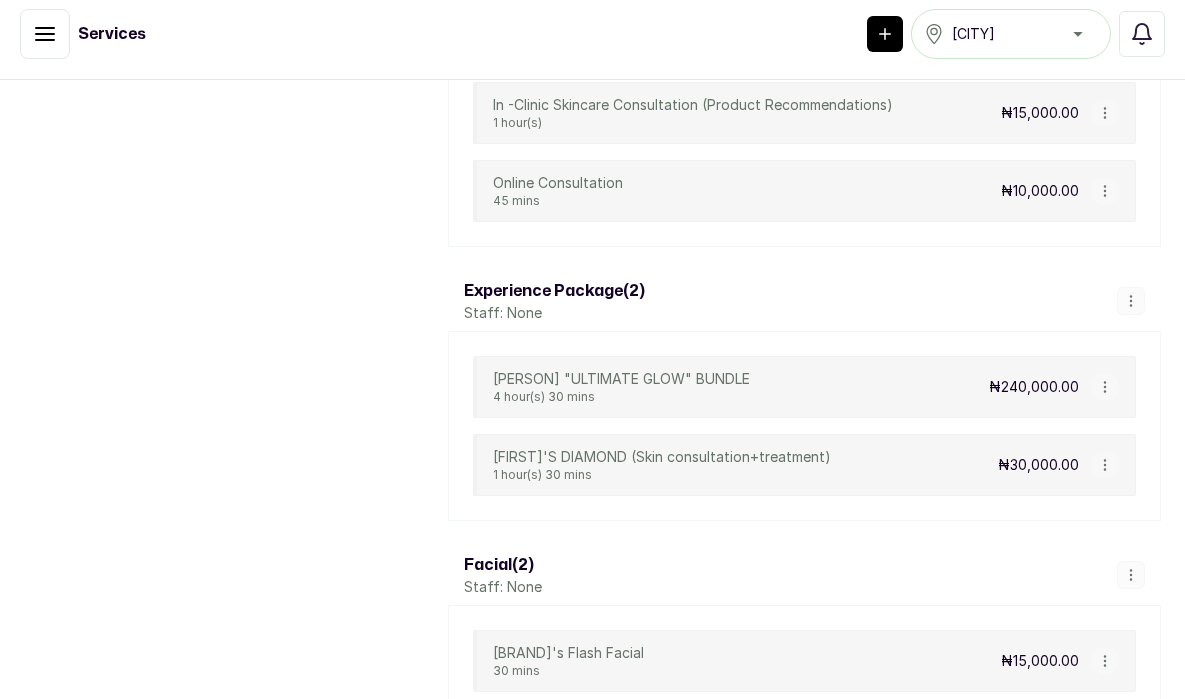 click 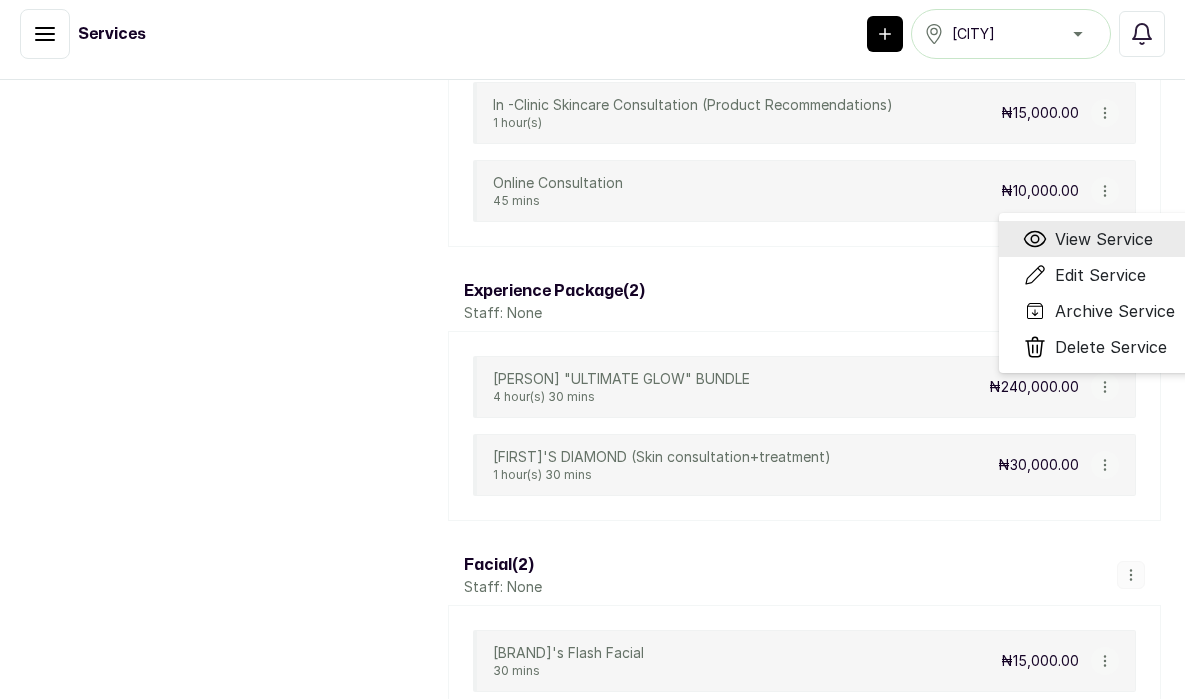 click on "View Service" at bounding box center [1104, 239] 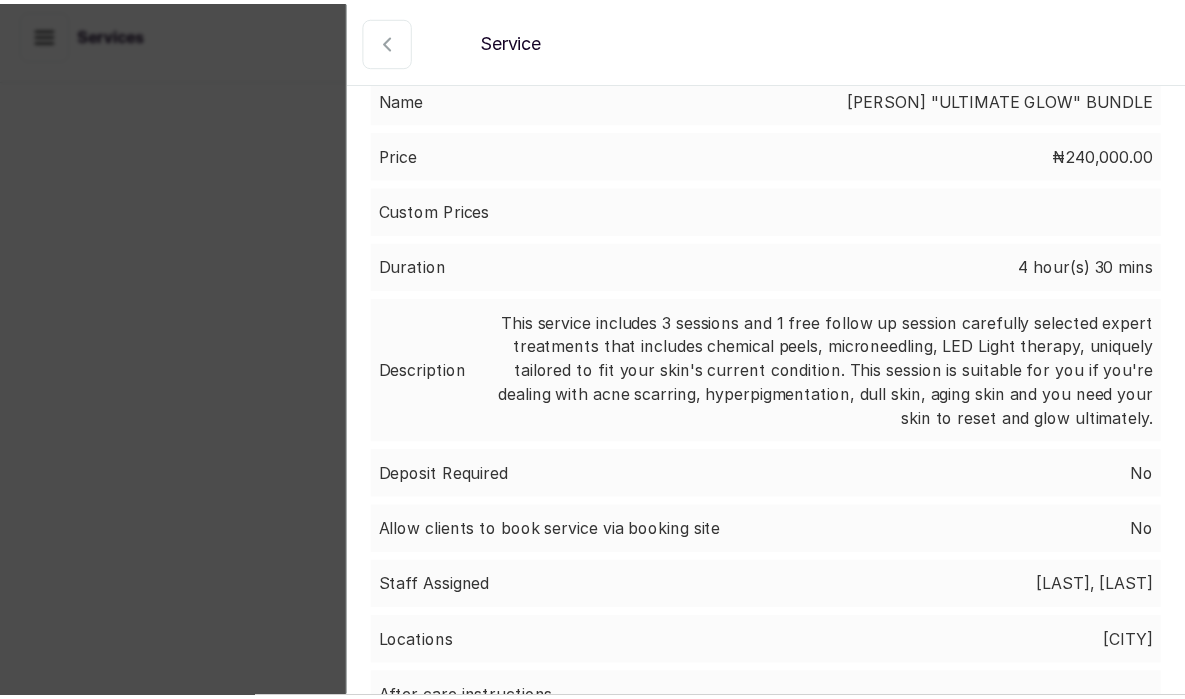 scroll, scrollTop: 0, scrollLeft: 0, axis: both 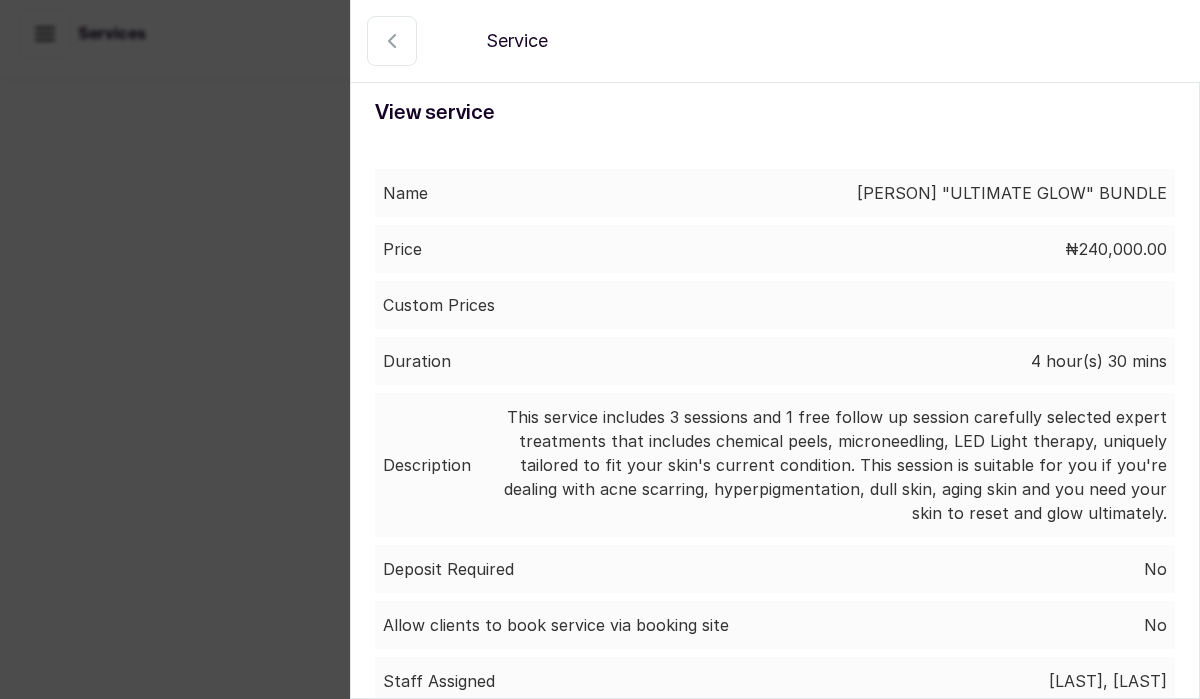click on "Back Service View service Name [FIRST] [LAST] "ULTIMATE GLOW" BUNDLE  Price ₦240,000.00 Custom Prices Duration 4 hour(s) 30 mins Description This service includes 3 sessions and 1 free follow up session carefully selected expert treatments that includes chemical peels, microneedling, LED Light therapy, uniquely tailored to fit your skin's current condition.  This session is suitable for you if you're dealing with acne scarring,  hyperpigmentation, dull skin, aging skin and you need your skin to reset and glow ultimately.  Deposit Required No Allow clients to book service via booking site No Staff Assigned [FIRST], [LAST] Locations [CITY]" at bounding box center [600, 349] 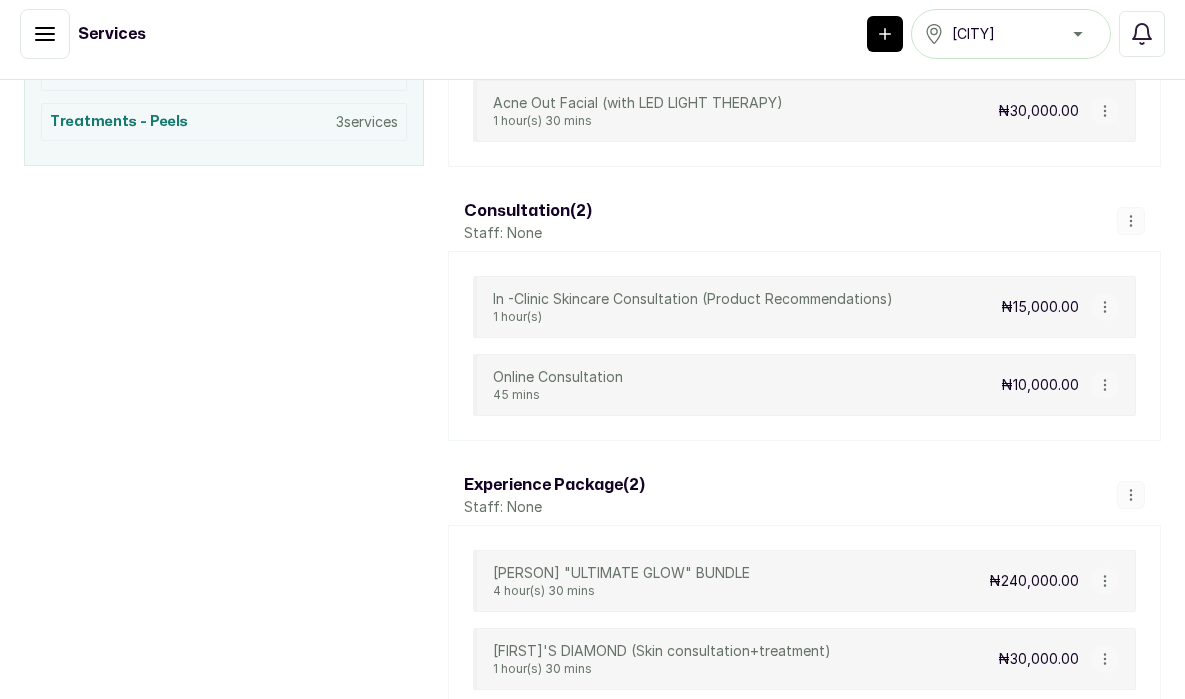 scroll, scrollTop: 776, scrollLeft: 0, axis: vertical 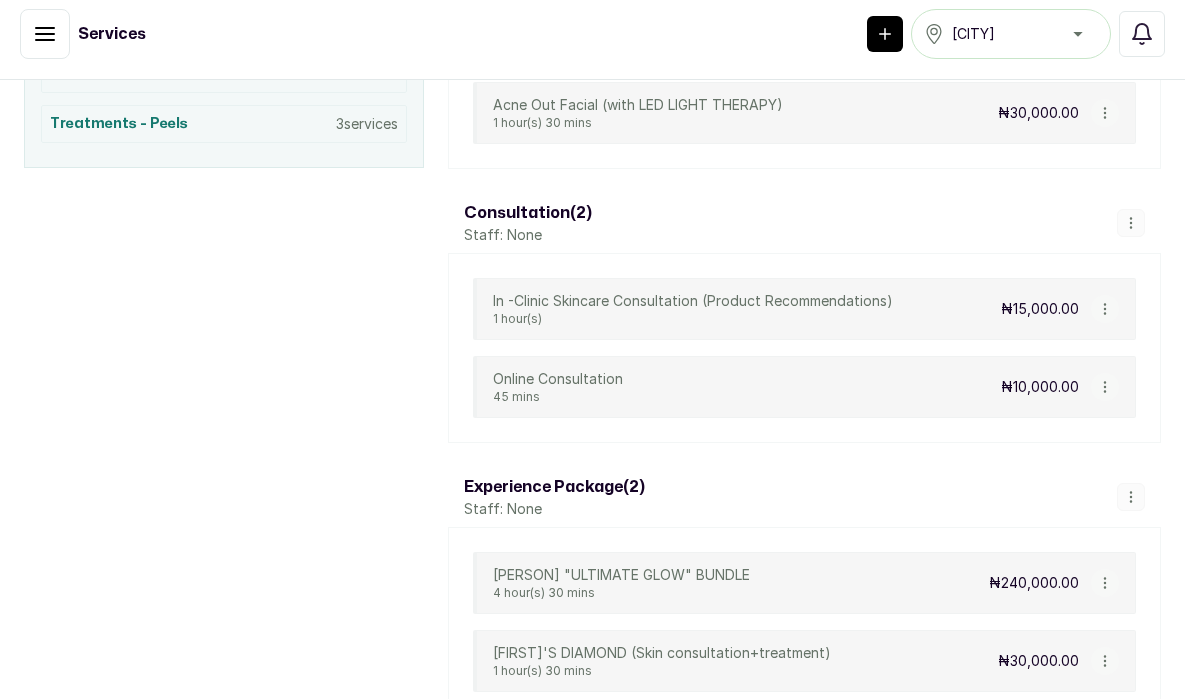 click on "[PERSON] "ULTIMATE GLOW" BUNDLE 4 hour(s) 30 mins ₦240,000.00 View Service Edit Service Archive Service Delete Service" at bounding box center [804, 583] 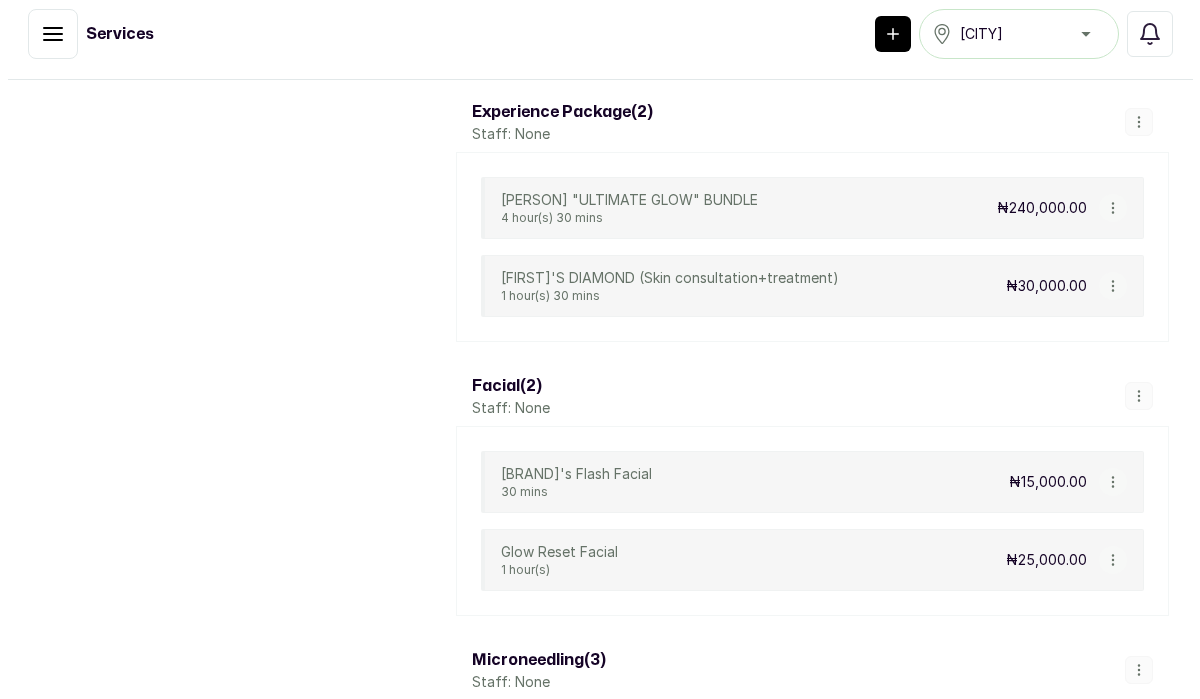 scroll, scrollTop: 1150, scrollLeft: 0, axis: vertical 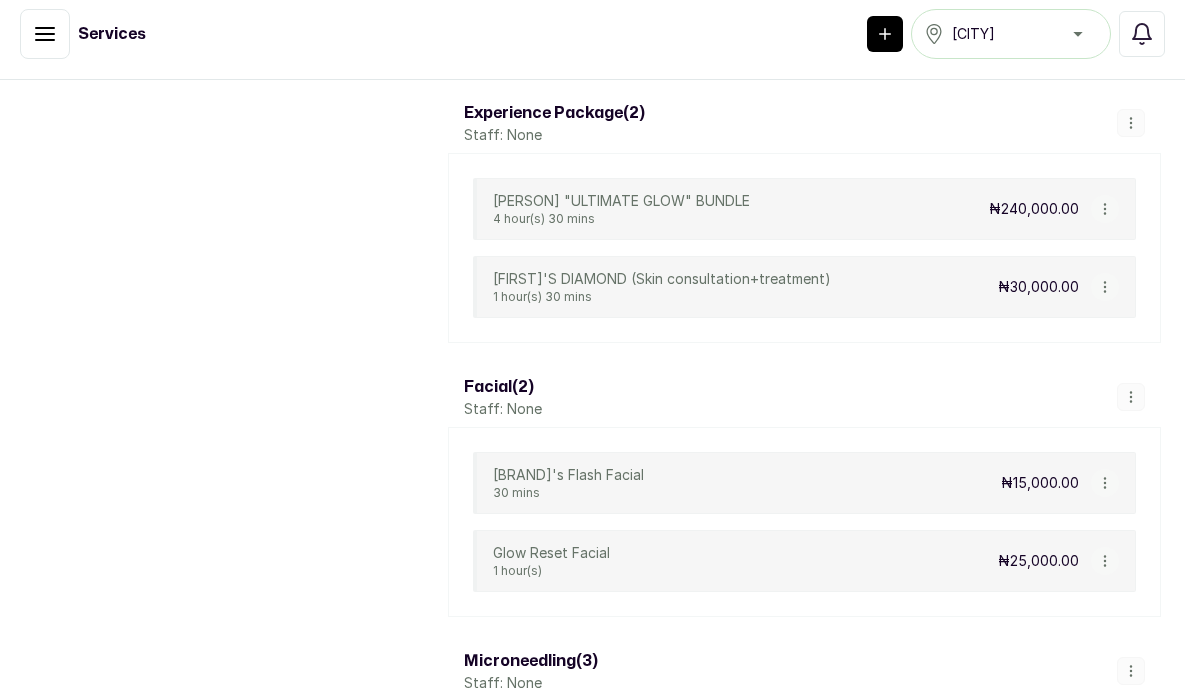 click on "[PERSON] "ULTIMATE GLOW" BUNDLE" at bounding box center (621, 201) 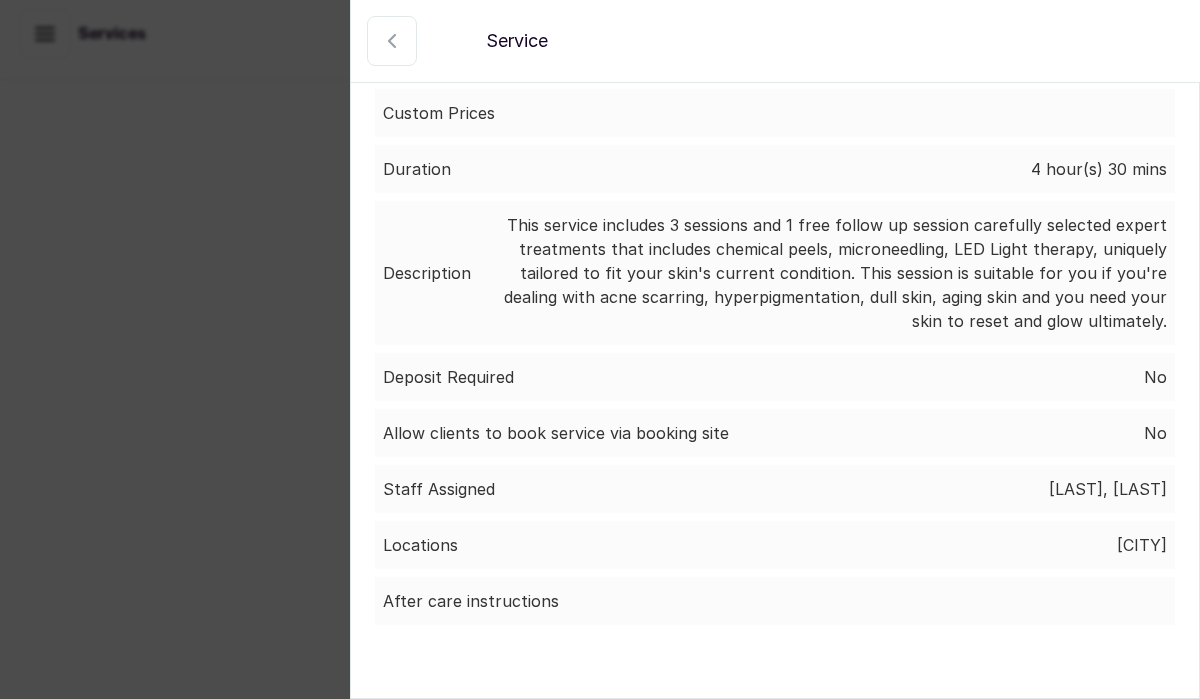 scroll, scrollTop: 223, scrollLeft: 0, axis: vertical 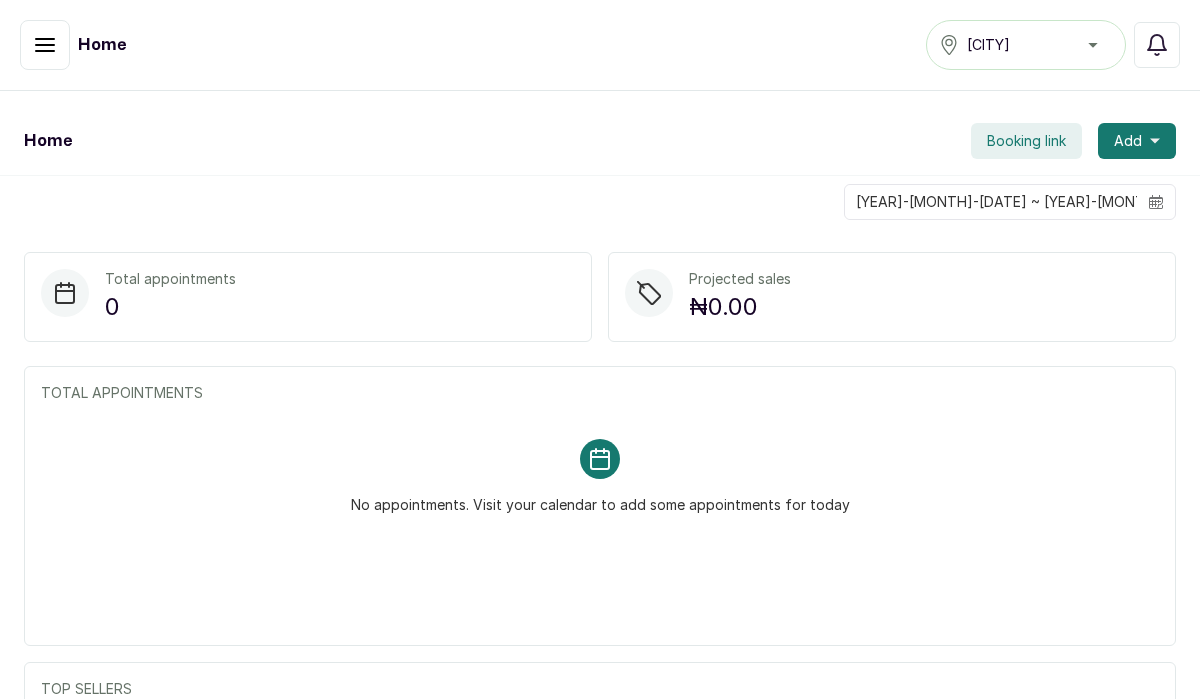 click 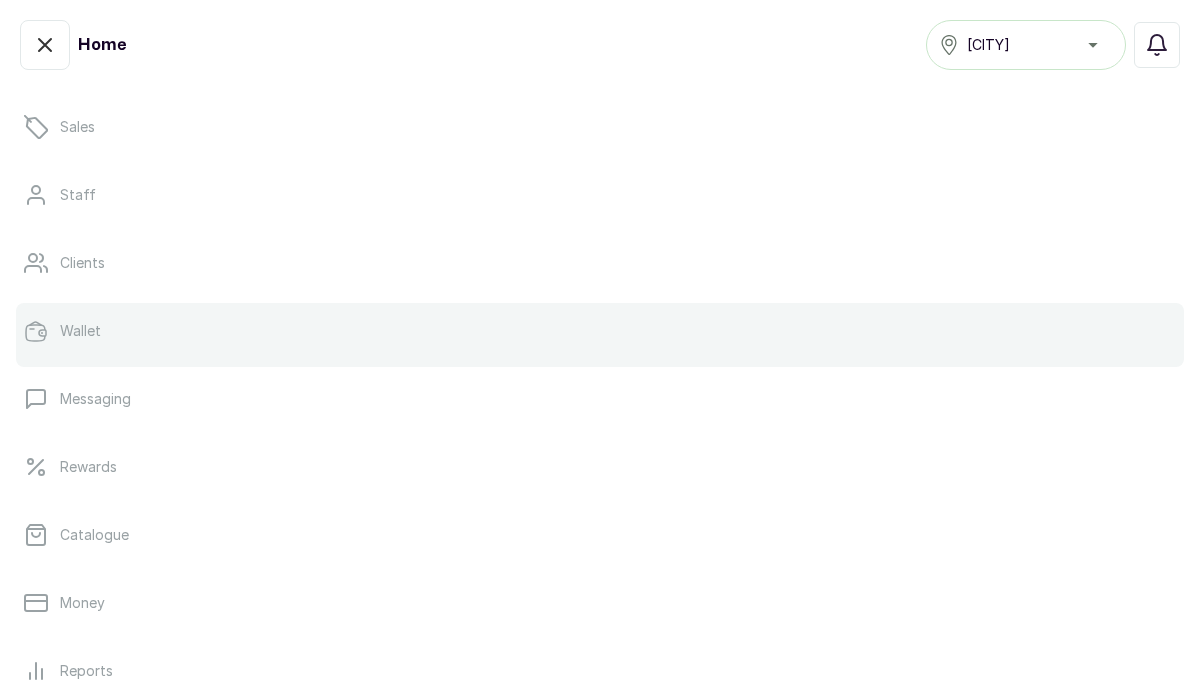 scroll, scrollTop: 173, scrollLeft: 0, axis: vertical 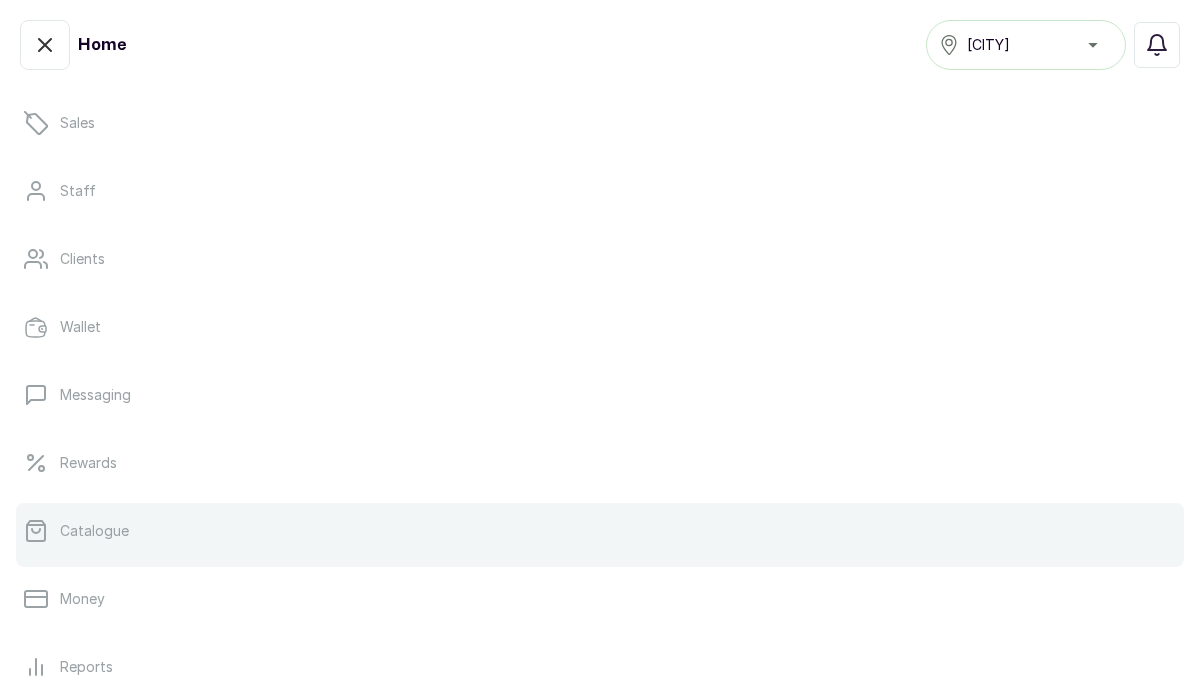 click on "Catalogue" at bounding box center [600, 531] 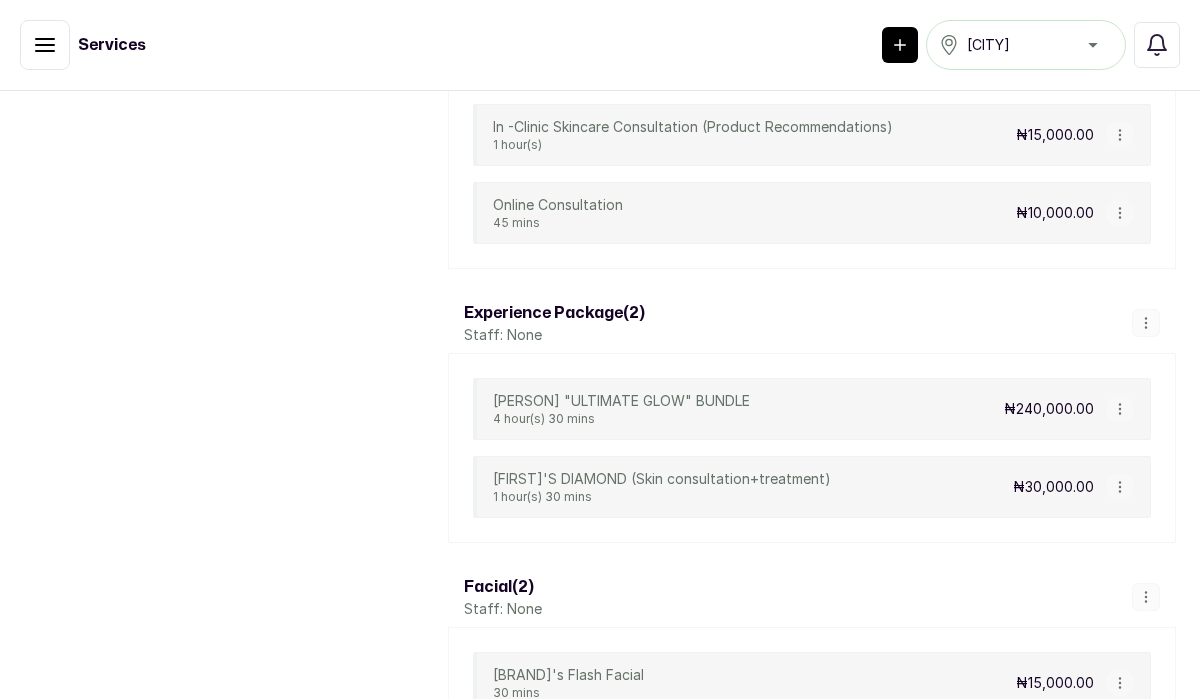scroll, scrollTop: 974, scrollLeft: 0, axis: vertical 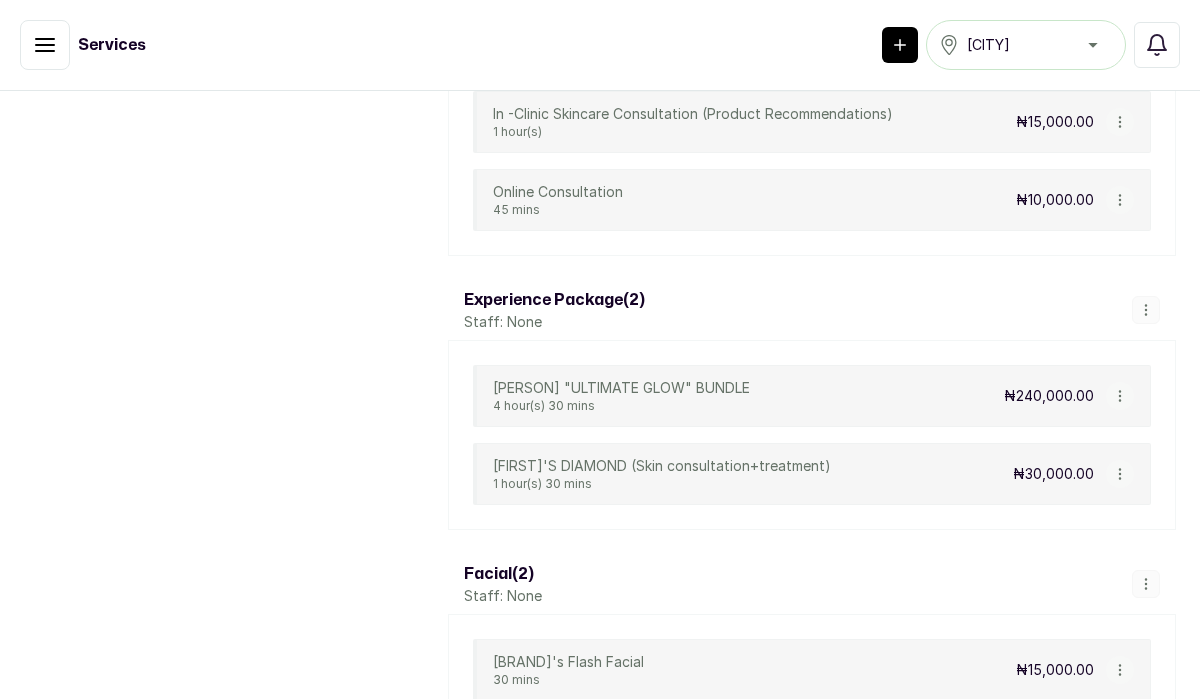 click 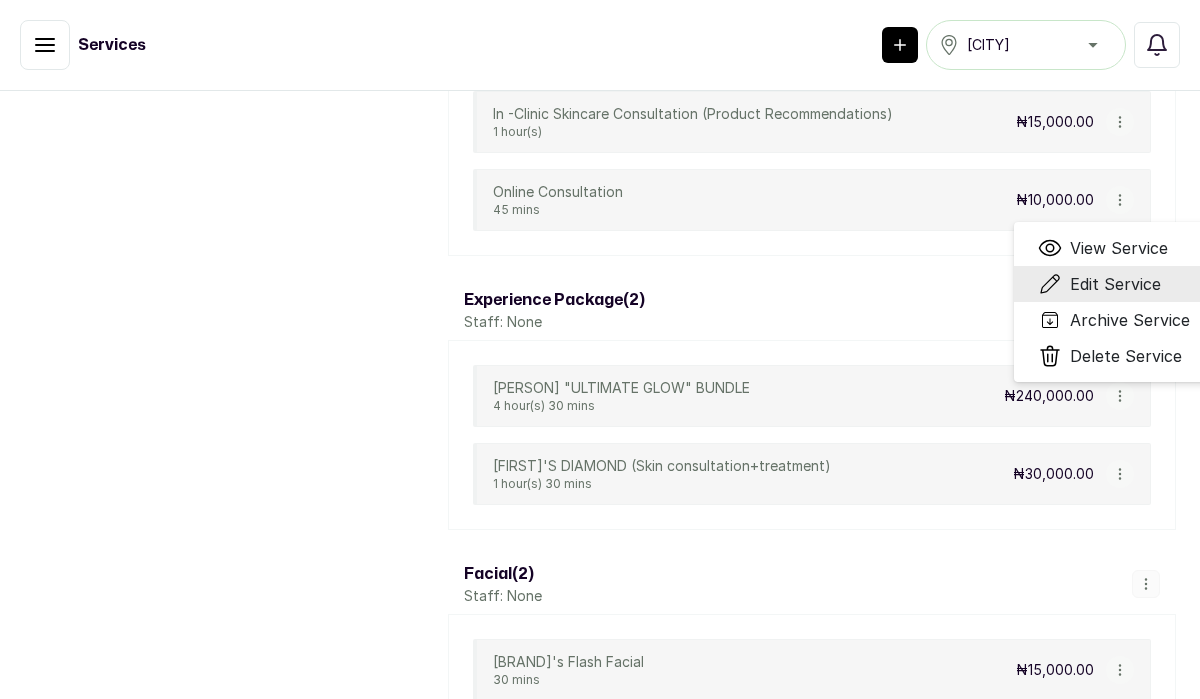 click on "Edit Service" at bounding box center [1115, 284] 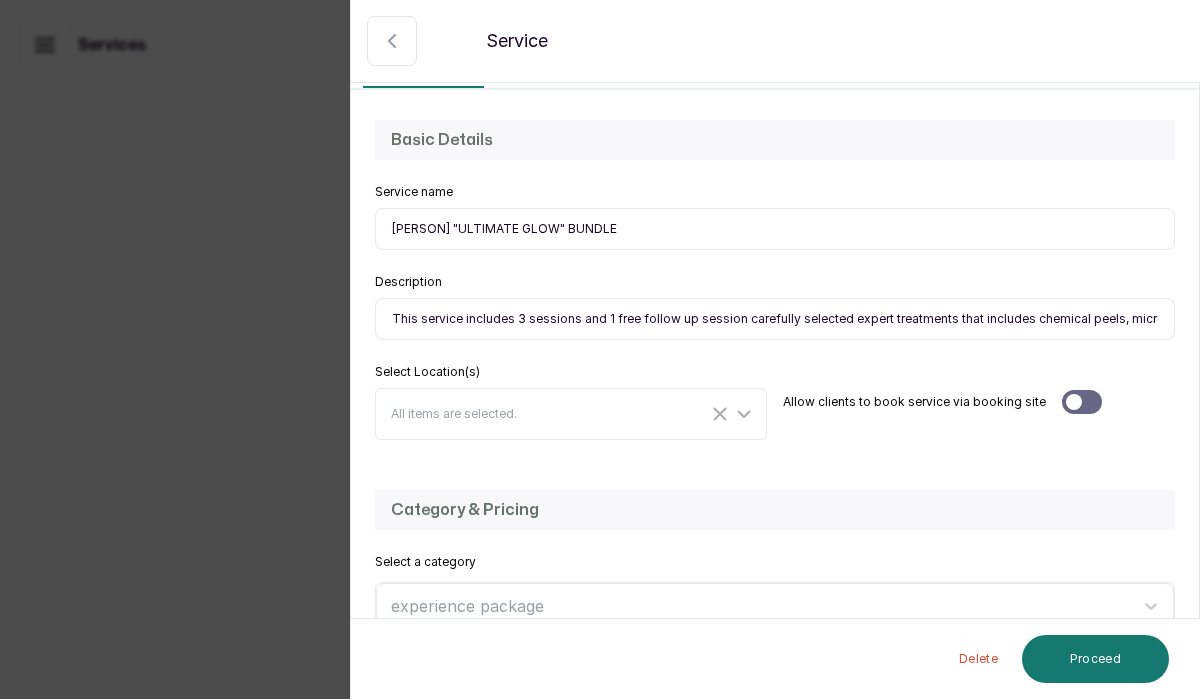scroll, scrollTop: 148, scrollLeft: 0, axis: vertical 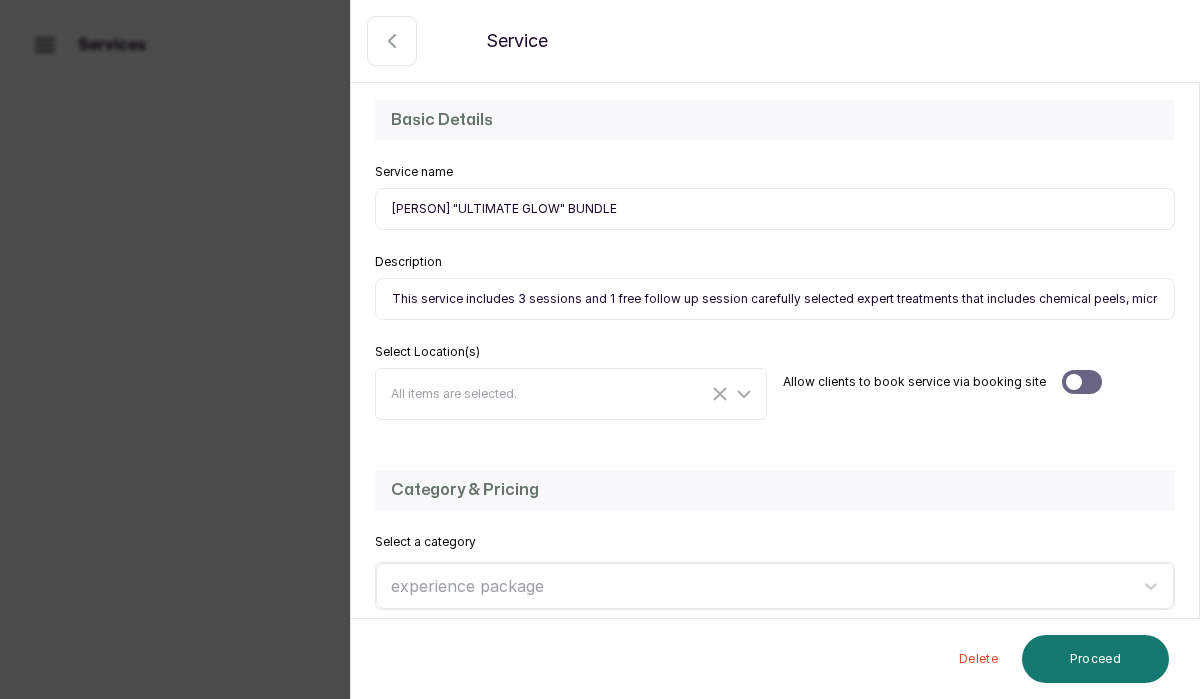 click on "This service includes 3 sessions and 1 free follow up session carefully selected expert treatments that includes chemical peels, microneedling, LED Light therapy, uniquely tailored to fit your skin's current condition.  This session is suitable for you if you're dealing with acne scarring,  hyperpigmentation, dull skin, aging skin and you need your skin to reset and glow ultimately." at bounding box center [775, 299] 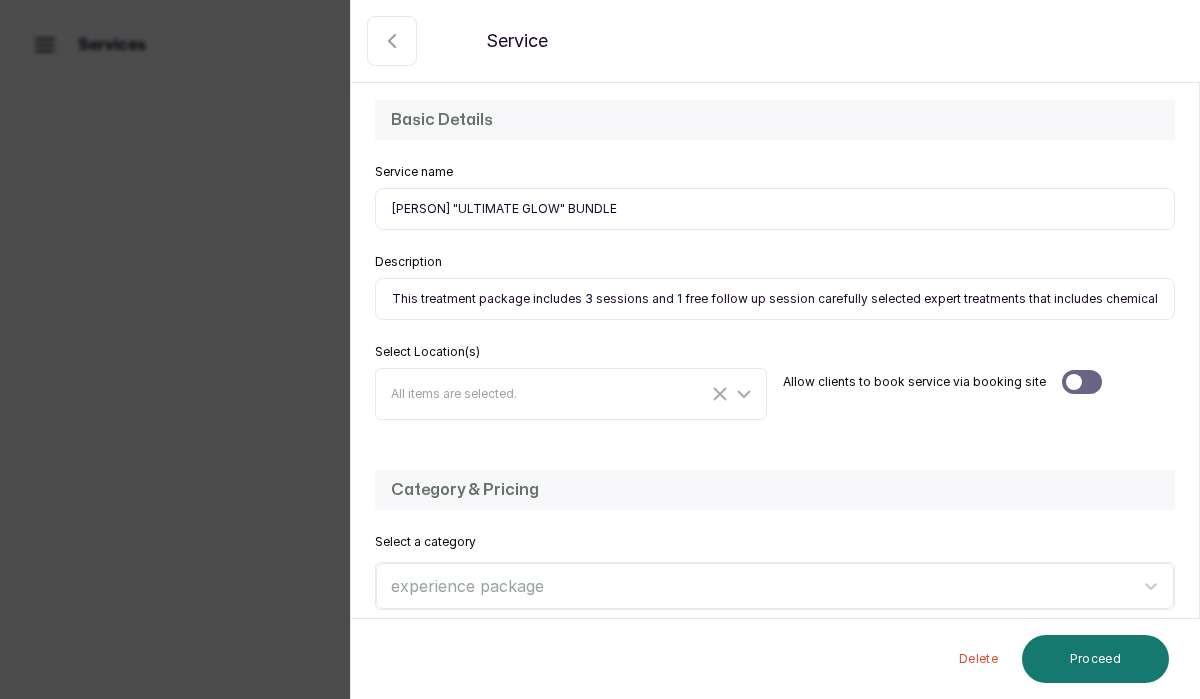 drag, startPoint x: 807, startPoint y: 296, endPoint x: 807, endPoint y: 347, distance: 51 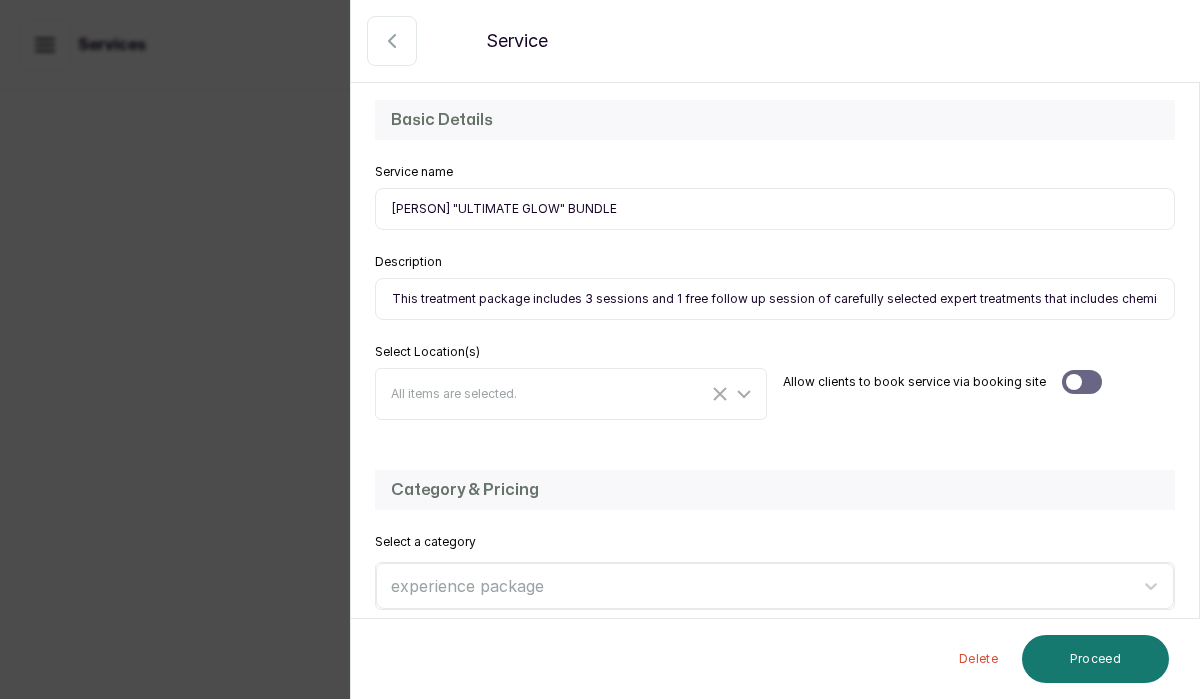 click on "This treatment package includes 3 sessions and 1 free follow up session of carefully selected expert treatments that includes chemical peels, microneedling, LED Light therapy, uniquely tailored to fit your skin's current condition.  This session is suitable for you if you're dealing with acne scarring,  hyperpigmentation, dull skin, aging skin and you need your skin to reset and glow ultimately." at bounding box center [775, 299] 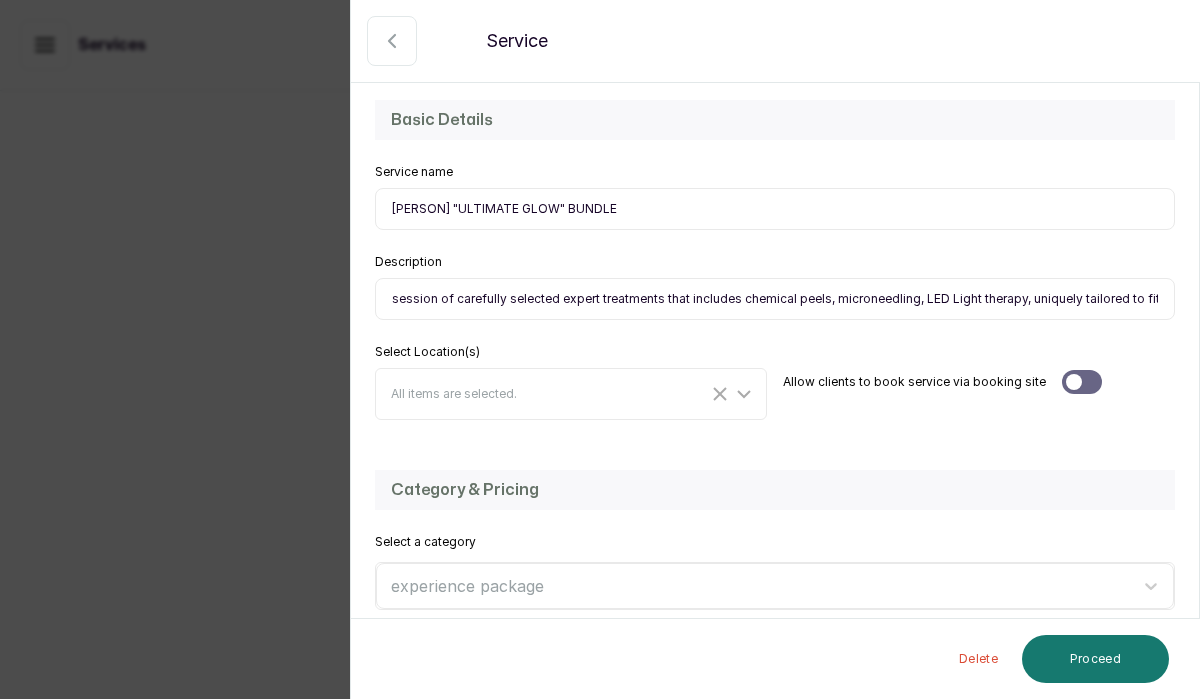 drag, startPoint x: 1009, startPoint y: 305, endPoint x: 1009, endPoint y: 327, distance: 22 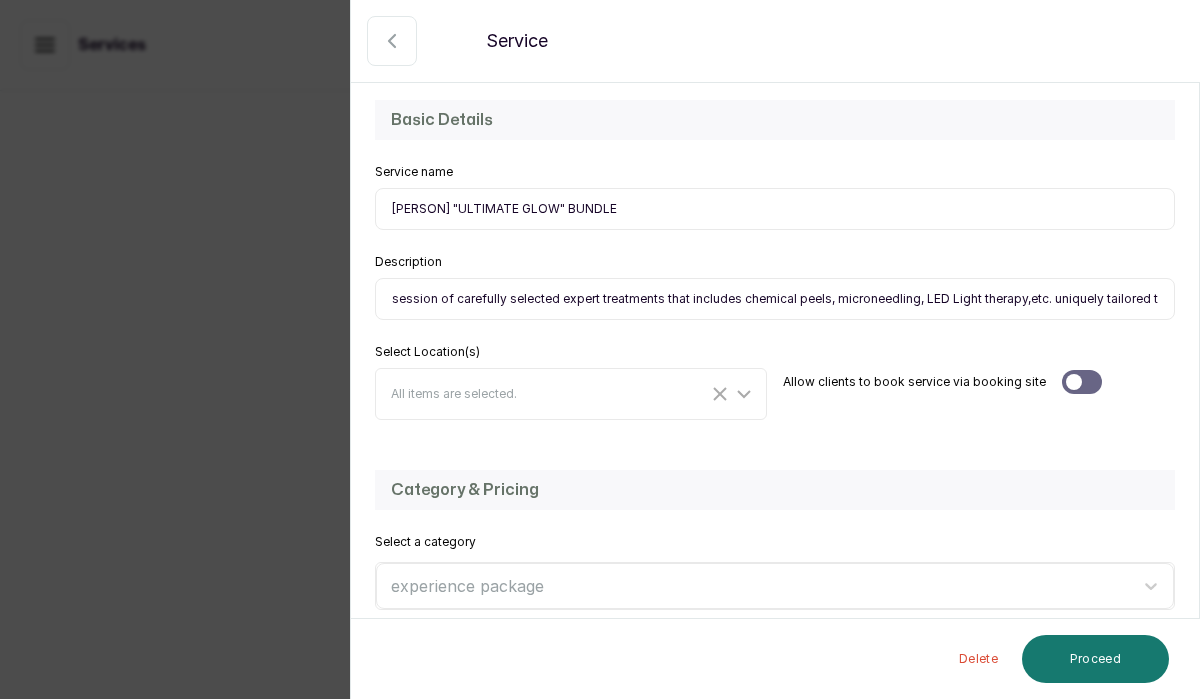 click on "This treatment package includes 3 sessions and 1 free follow up session of carefully selected expert treatments that includes chemical peels, microneedling, LED Light therapy,etc. uniquely tailored to fit your skin's current condition. This session is suitable for you if you're dealing with acne scarring, hyperpigmentation, dull skin, aging skin and you need your skin to reset and glow ultimately." at bounding box center [775, 299] 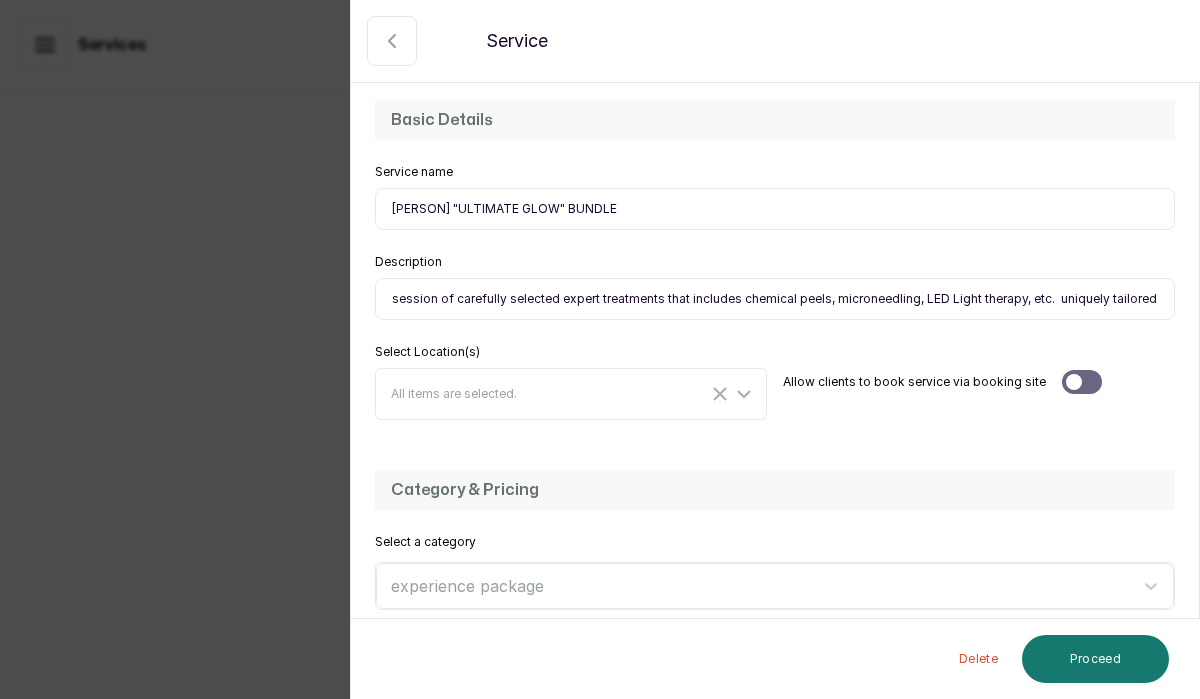 click on "This treatment package includes 3 sessions and 1 free follow up session of carefully selected expert treatments that includes chemical peels, microneedling, LED Light therapy, etc.  uniquely tailored to fit your skin's current condition.  This session is suitable for you if you're dealing with acne scarring,  hyperpigmentation, dull skin, aging skin and you need your skin to reset and glow ultimately." at bounding box center (775, 299) 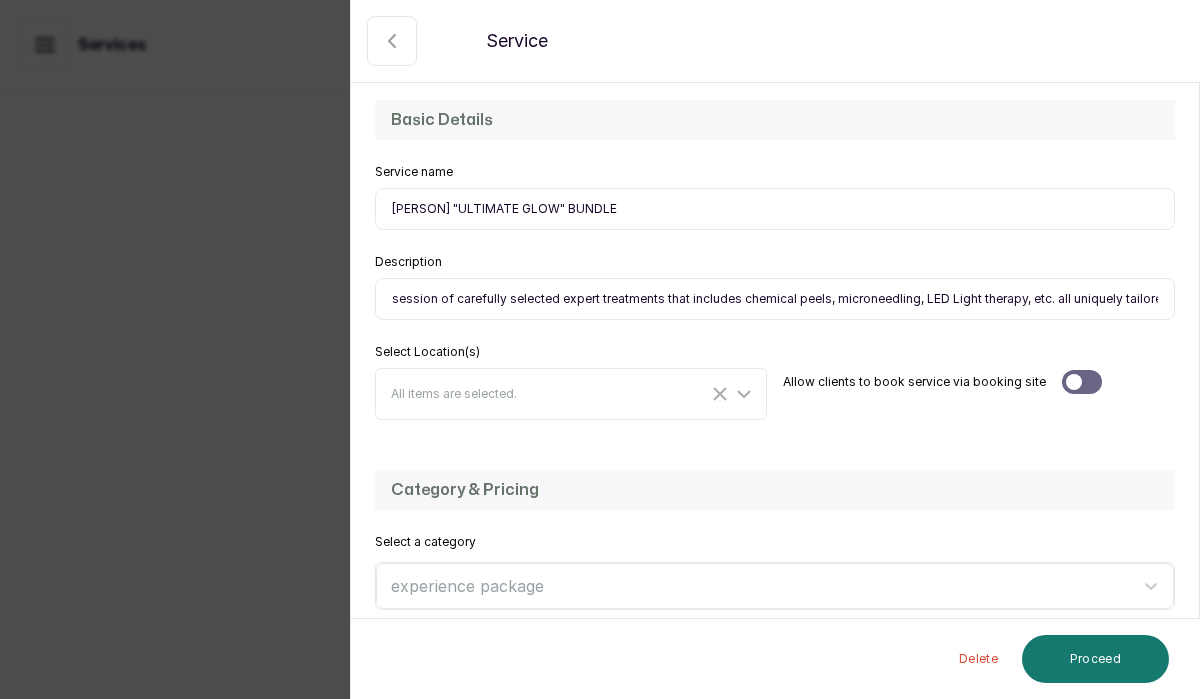 click on "This treatment package includes 3 sessions and 1 free follow up session of carefully selected expert treatments that includes chemical peels, microneedling, LED Light therapy, etc. all uniquely tailored to fit your skin's current condition.  This session is suitable for you if you're dealing with acne scarring,  hyperpigmentation, dull skin, aging skin and you need your skin to reset and glow ultimately." at bounding box center (775, 299) 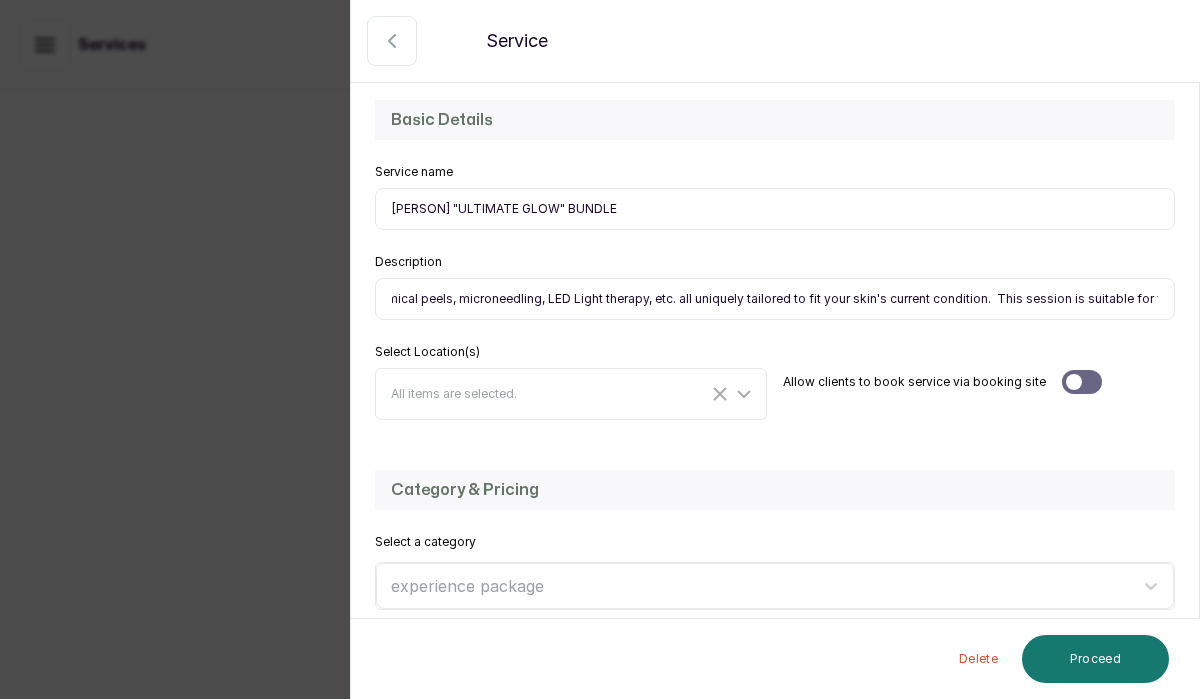 click on "This treatment package includes 3 sessions and 1 free follow up session of carefully selected expert treatments that includes chemical peels, microneedling, LED Light therapy, etc. all uniquely tailored to fit your skin's current condition.  This session is suitable for you if you're dealing with acne scarring,  hyperpigmentation, dull skin, aging skin and you need your skin to reset and glow ultimately." at bounding box center (775, 299) 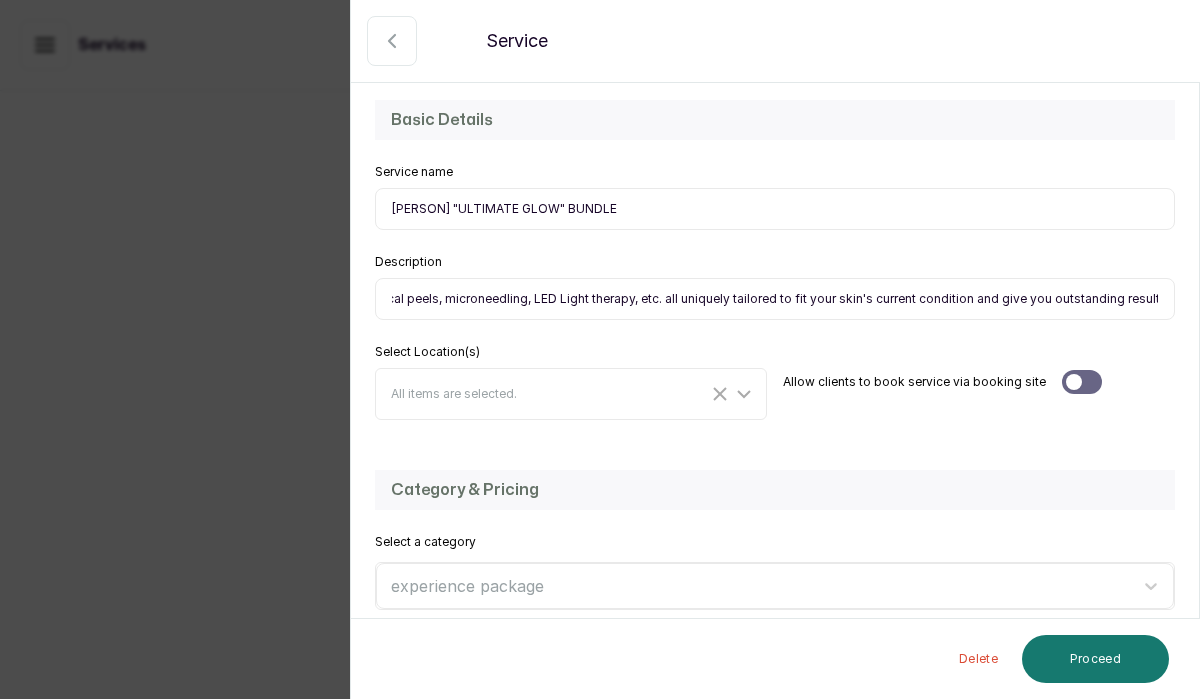 scroll, scrollTop: 0, scrollLeft: 1153, axis: horizontal 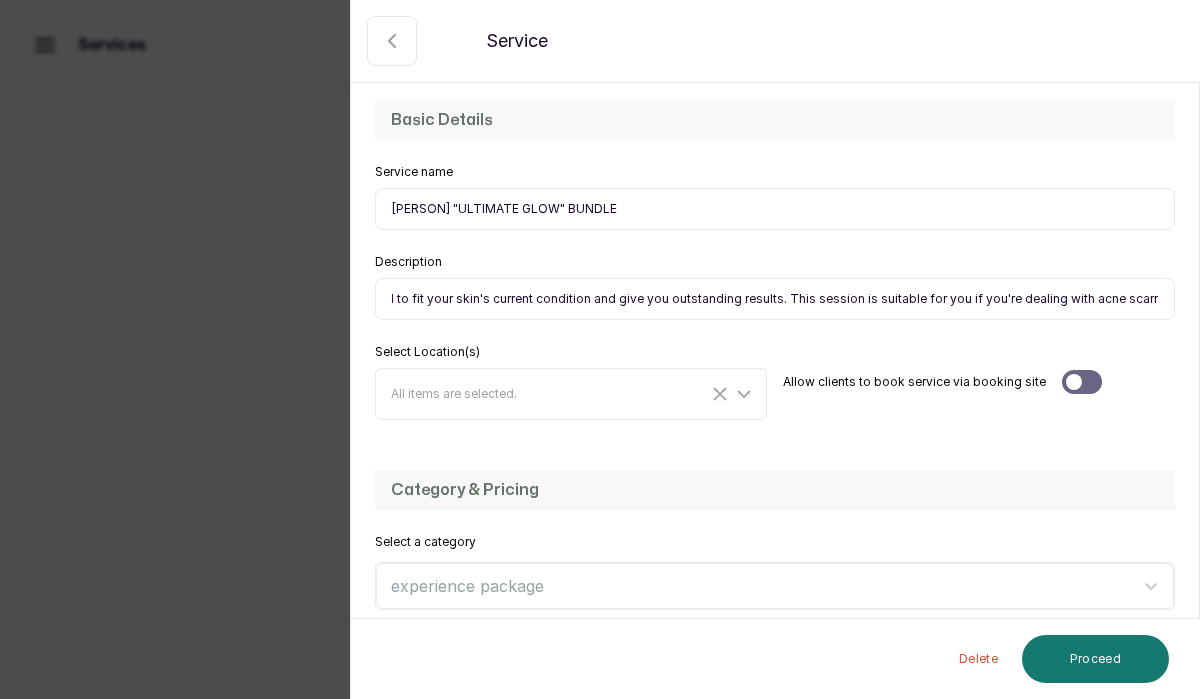 click on "This treatment package includes 3 sessions and 1 free follow up session of carefully selected expert treatments that includes chemical peels, microneedling, LED Light therapy, etc. all uniquely tailored to fit your skin's current condition and give you outstanding results. This session is suitable for you if you're dealing with acne scarring,  hyperpigmentation, dull skin, aging skin and you need your skin to reset and glow ultimately." at bounding box center [775, 299] 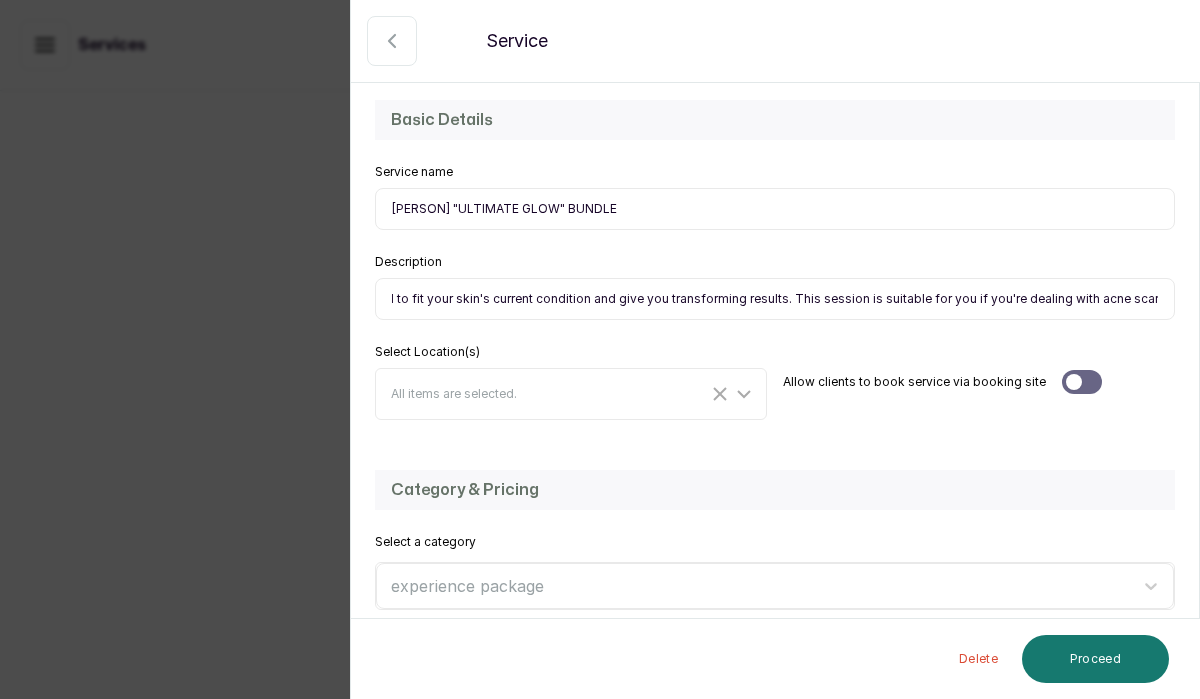 click on "This treatment package includes 3 sessions and 1 free follow up session of carefully selected expert treatments that includes chemical peels, microneedling, LED Light therapy, etc. all uniquely tailored to fit your skin's current condition and give you transforming results. This session is suitable for you if you're dealing with acne scarring,  hyperpigmentation, dull skin, aging skin and you need your skin to reset and glow ultimately." at bounding box center (775, 299) 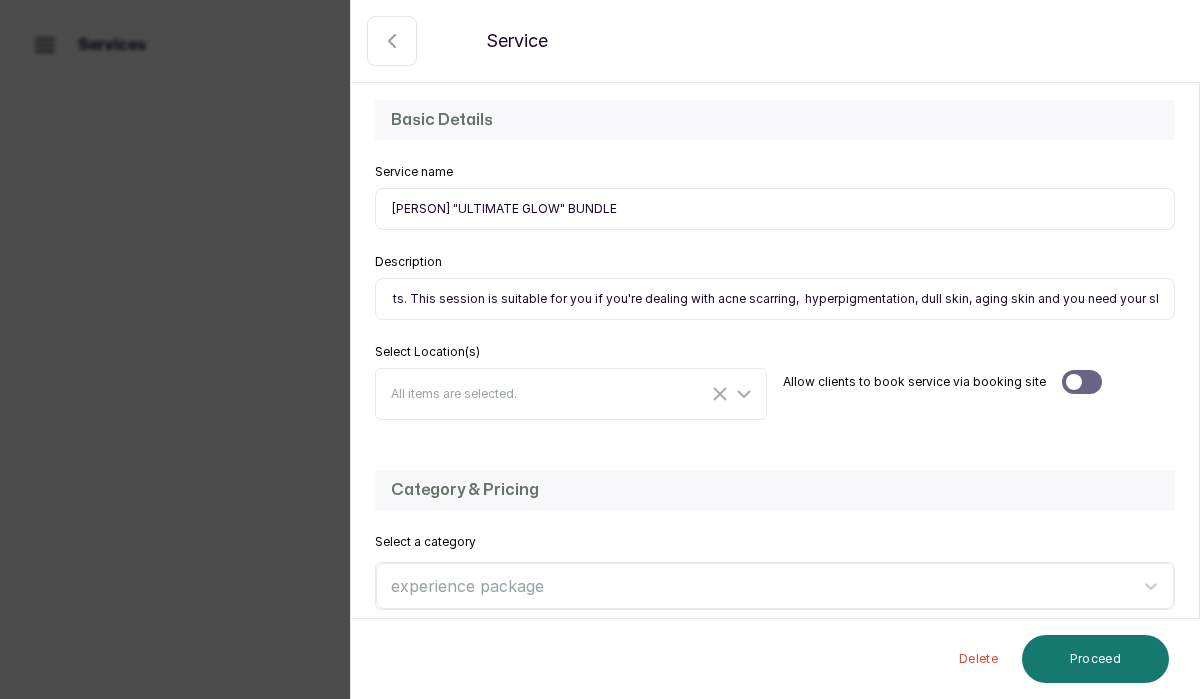 scroll, scrollTop: 0, scrollLeft: 1688, axis: horizontal 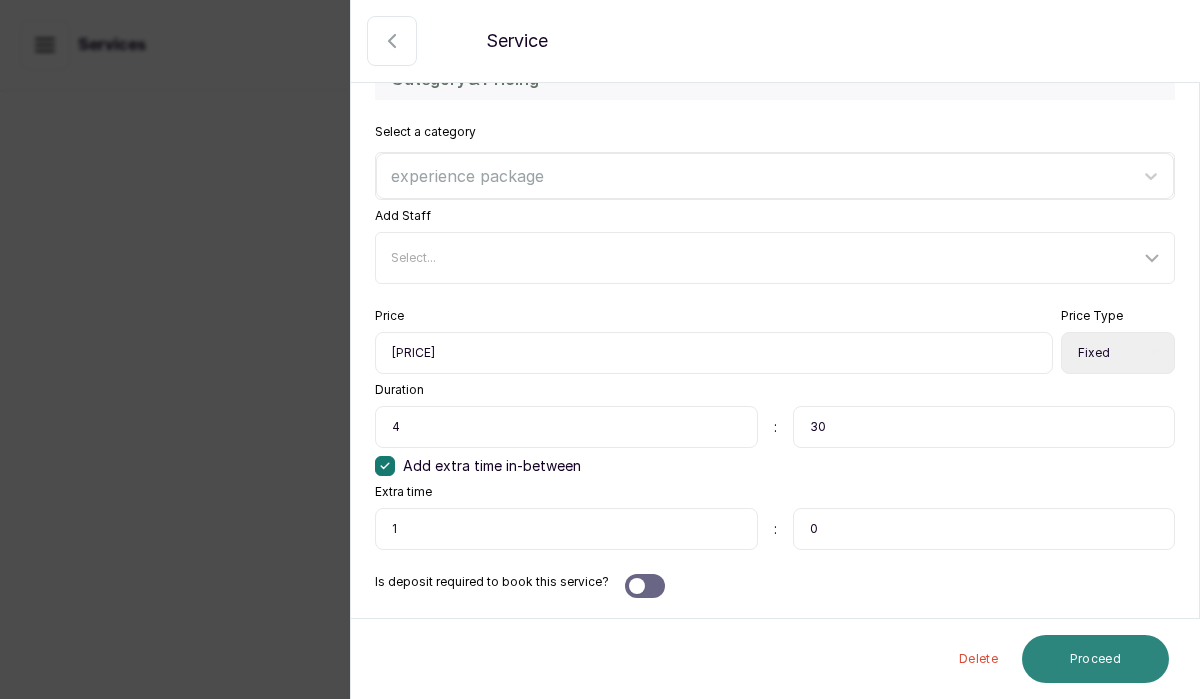 type on "This treatment package includes 3 sessions and 1 free follow up session of carefully selected expert treatments that includes chemical peels, microneedling, LED Light therapy, etc. all uniquely tailored to fit your skin's current condition and give you transforming results. This session is suitable for you if you're dealing with acne scarring,  hyperpigmentation, dull skin, aging skin and you need your skin to reset and glow ultimately." 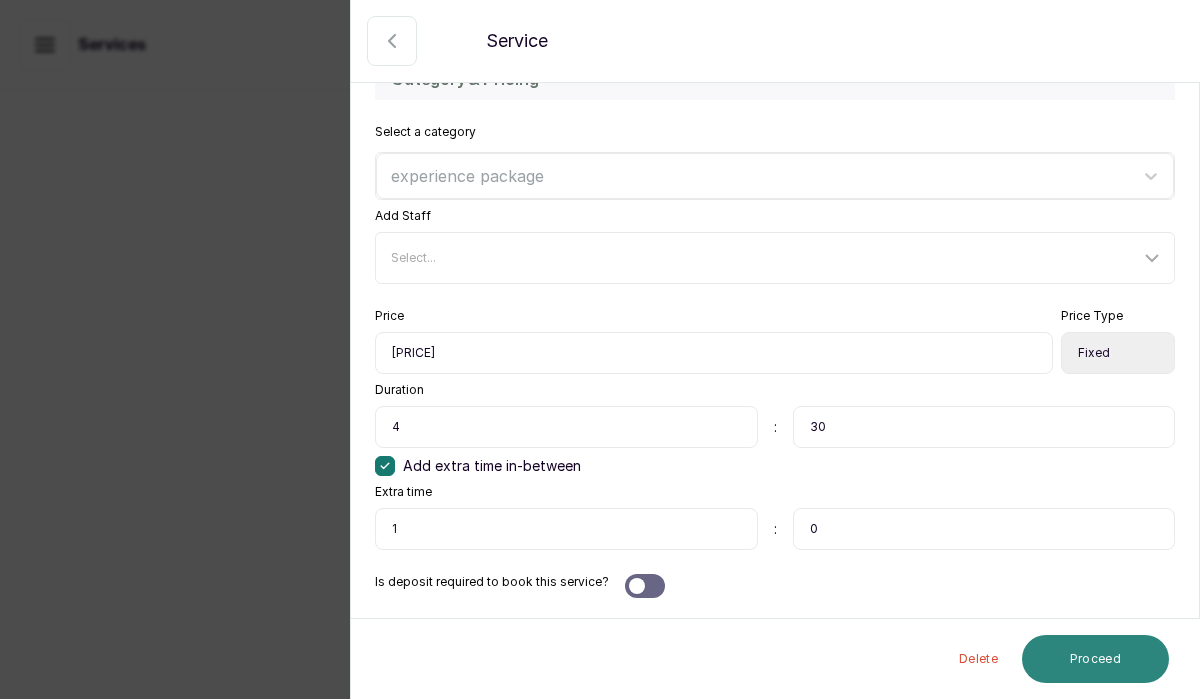 scroll, scrollTop: 0, scrollLeft: 0, axis: both 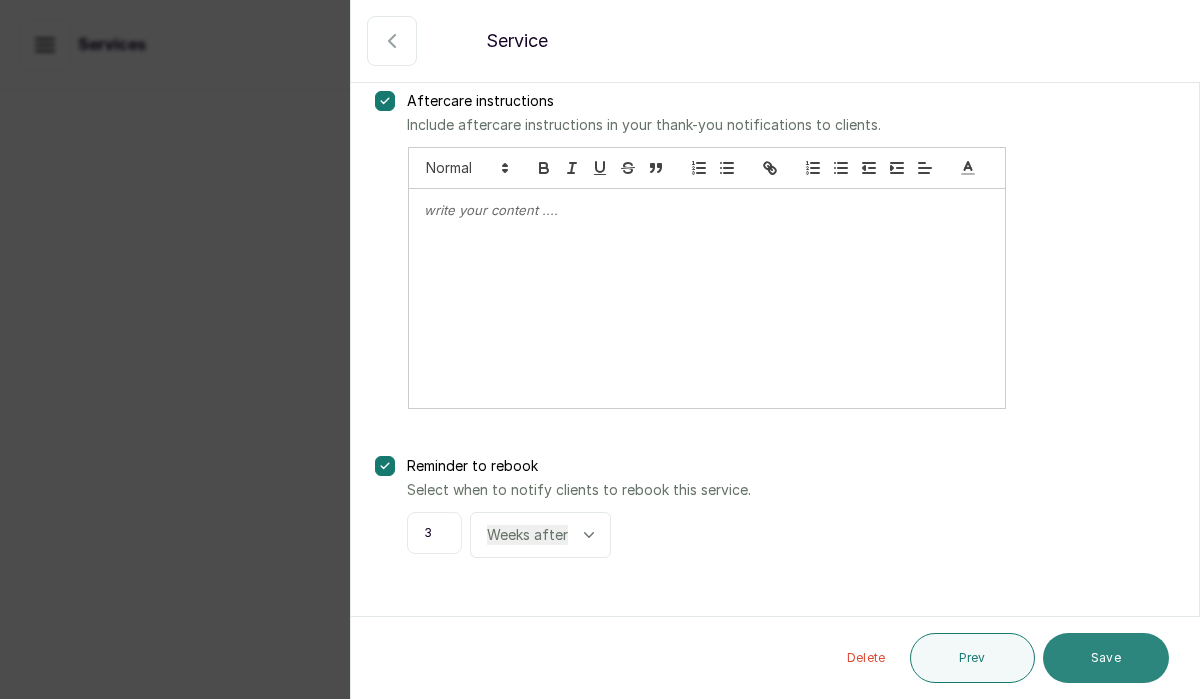 click on "Save" at bounding box center [1106, 658] 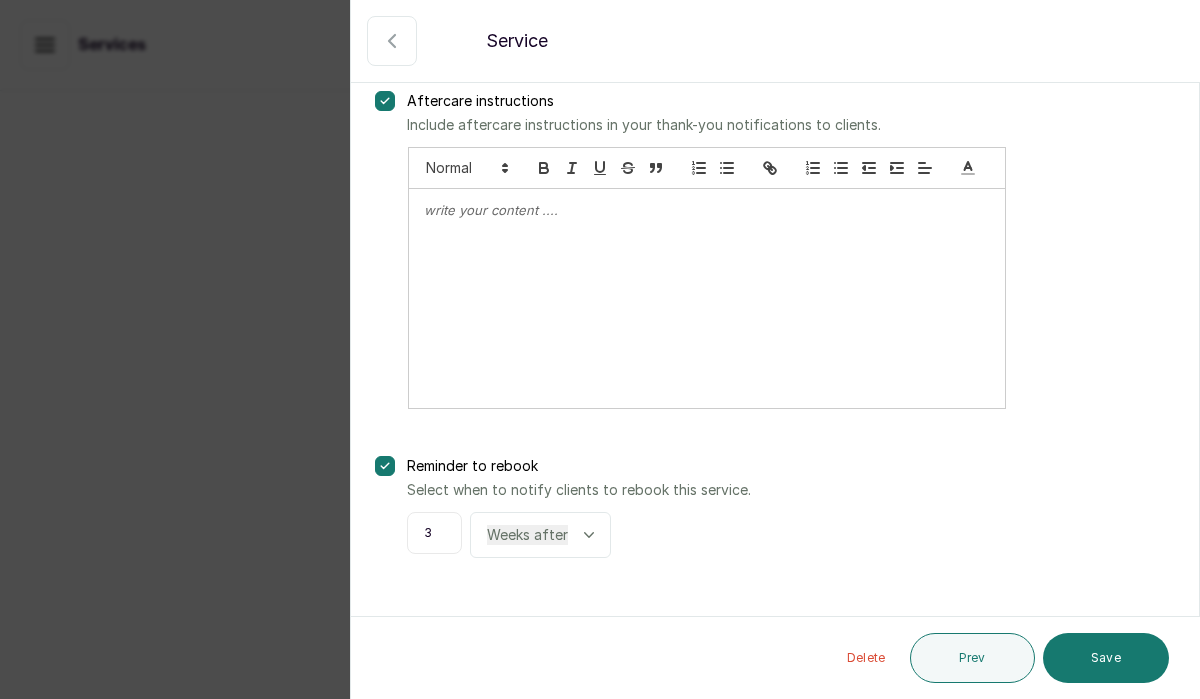 click 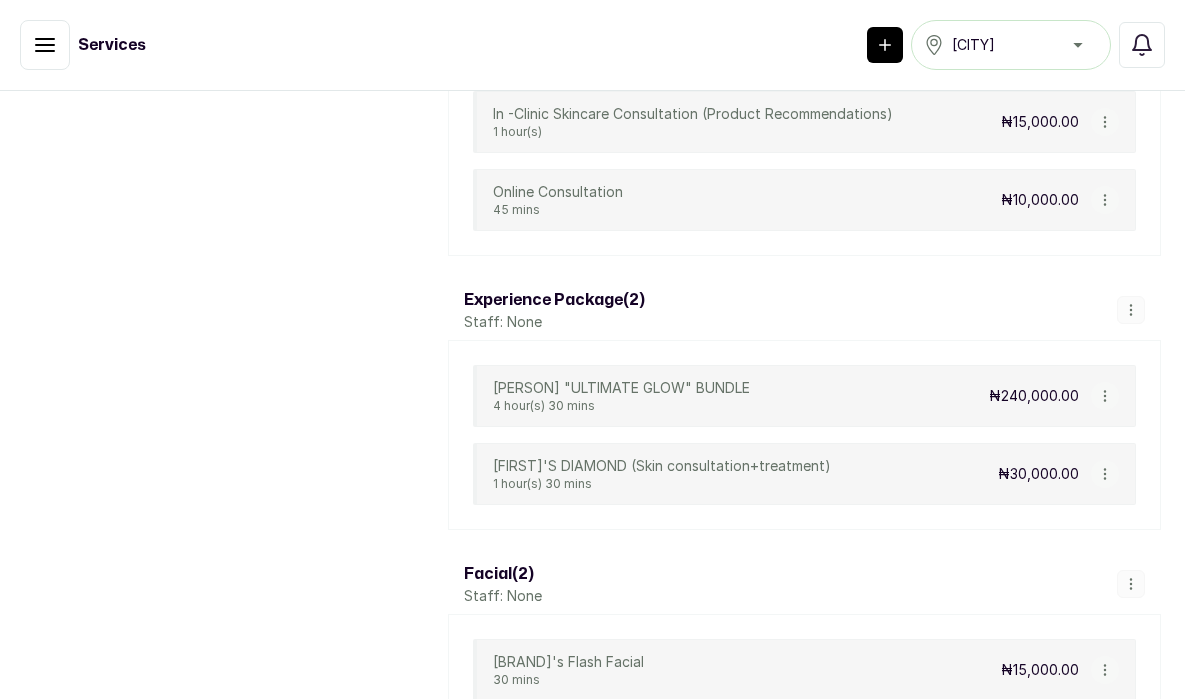 click on "4 hour(s) 30 mins" at bounding box center (621, 406) 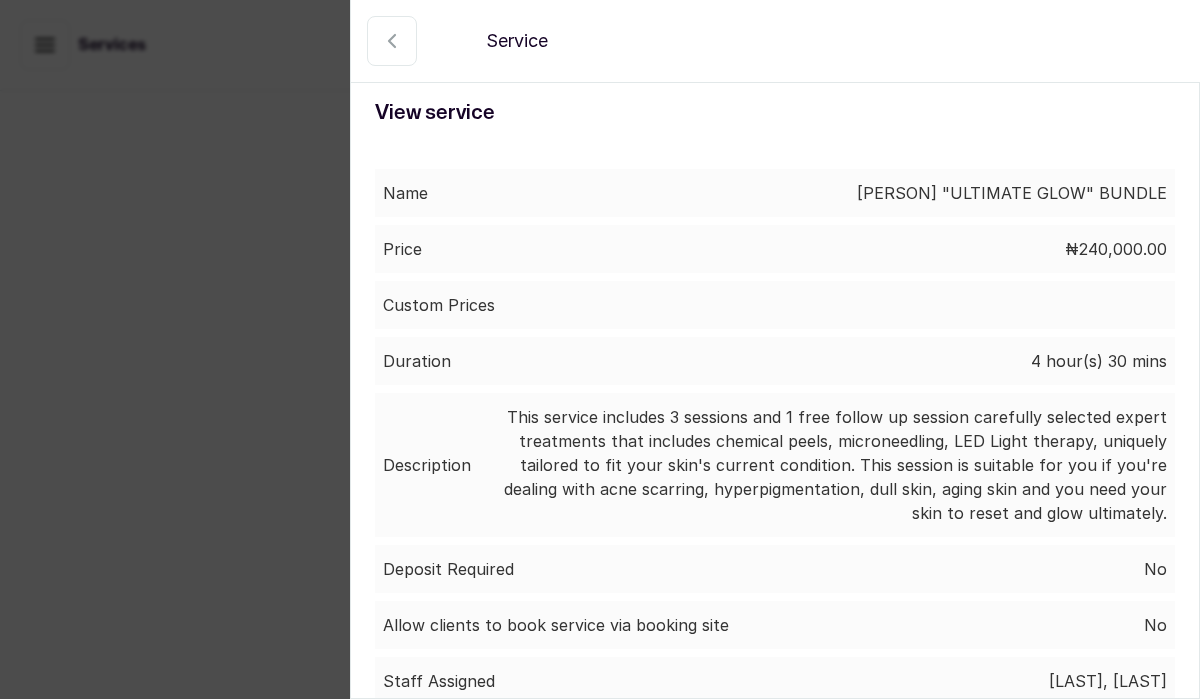 scroll, scrollTop: 223, scrollLeft: 0, axis: vertical 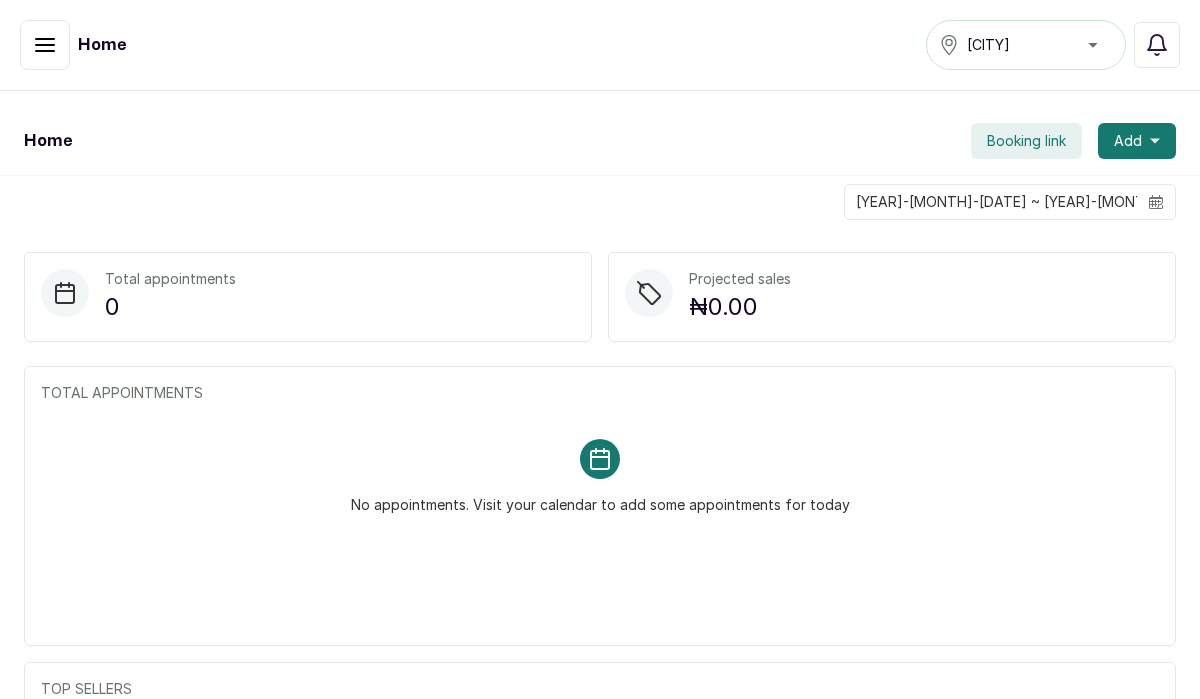 click 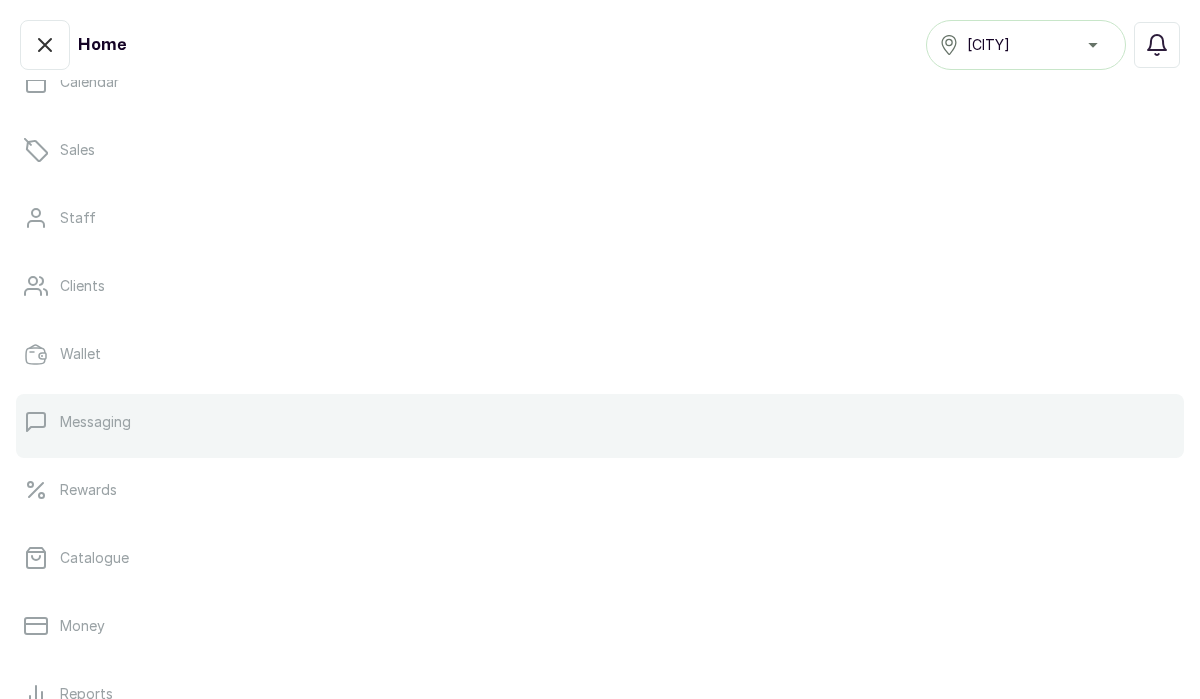 scroll, scrollTop: 150, scrollLeft: 0, axis: vertical 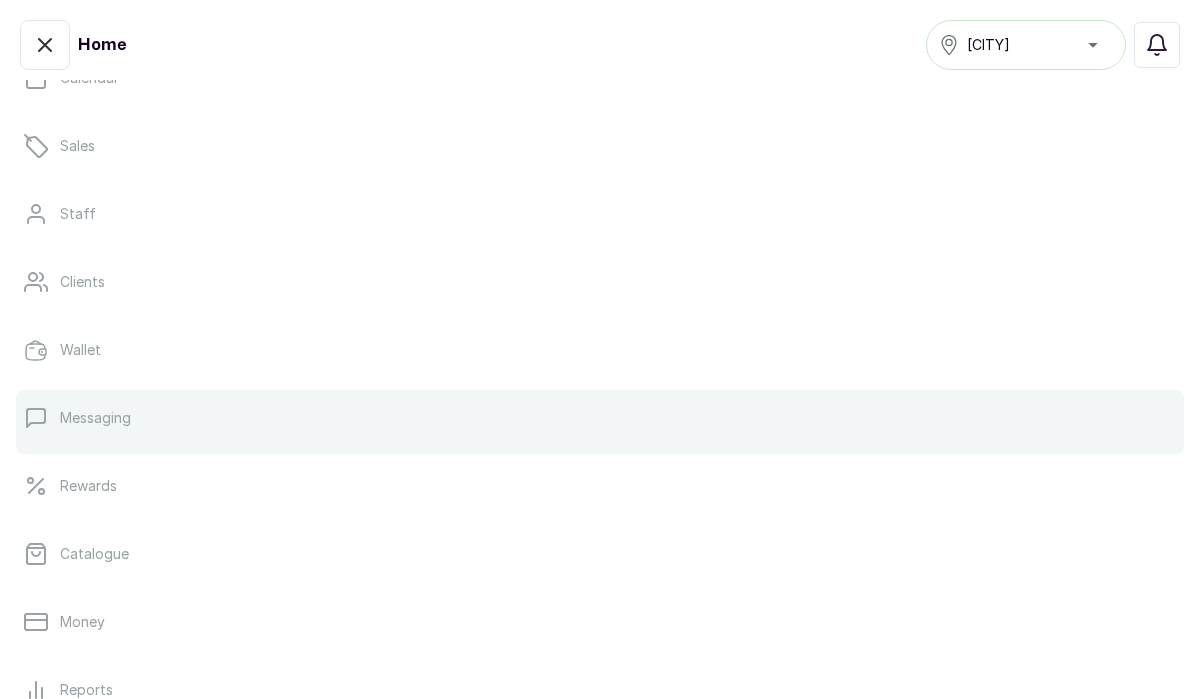 click on "Catalogue" at bounding box center [94, 554] 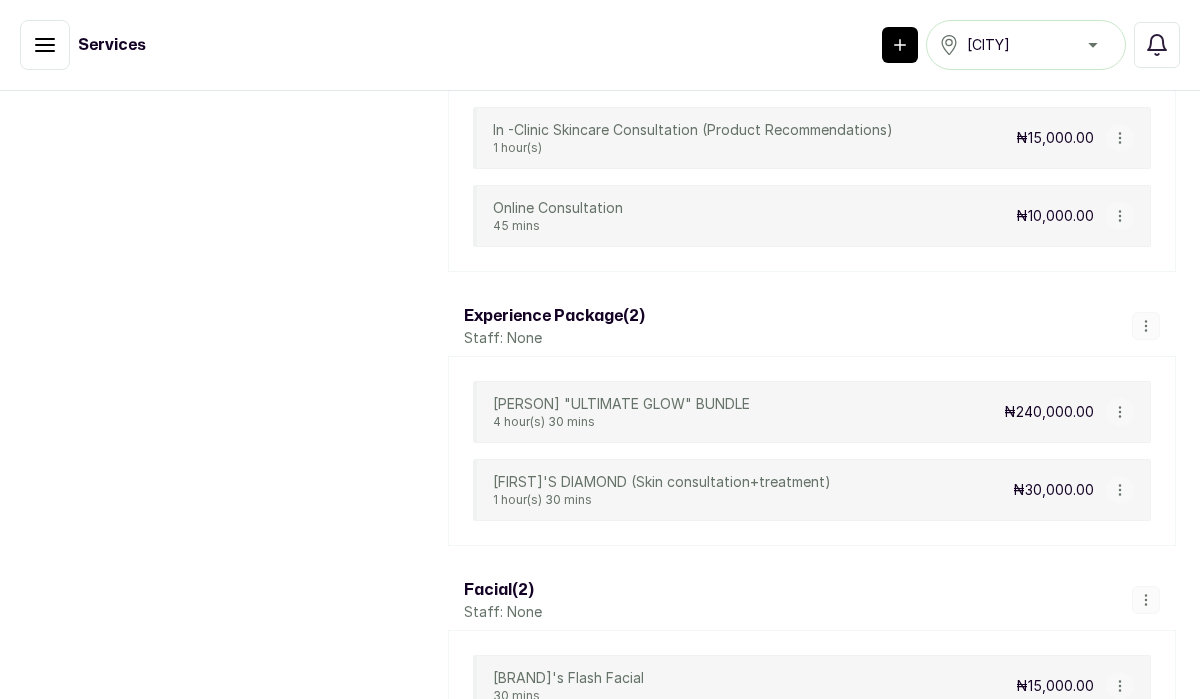 scroll, scrollTop: 957, scrollLeft: 0, axis: vertical 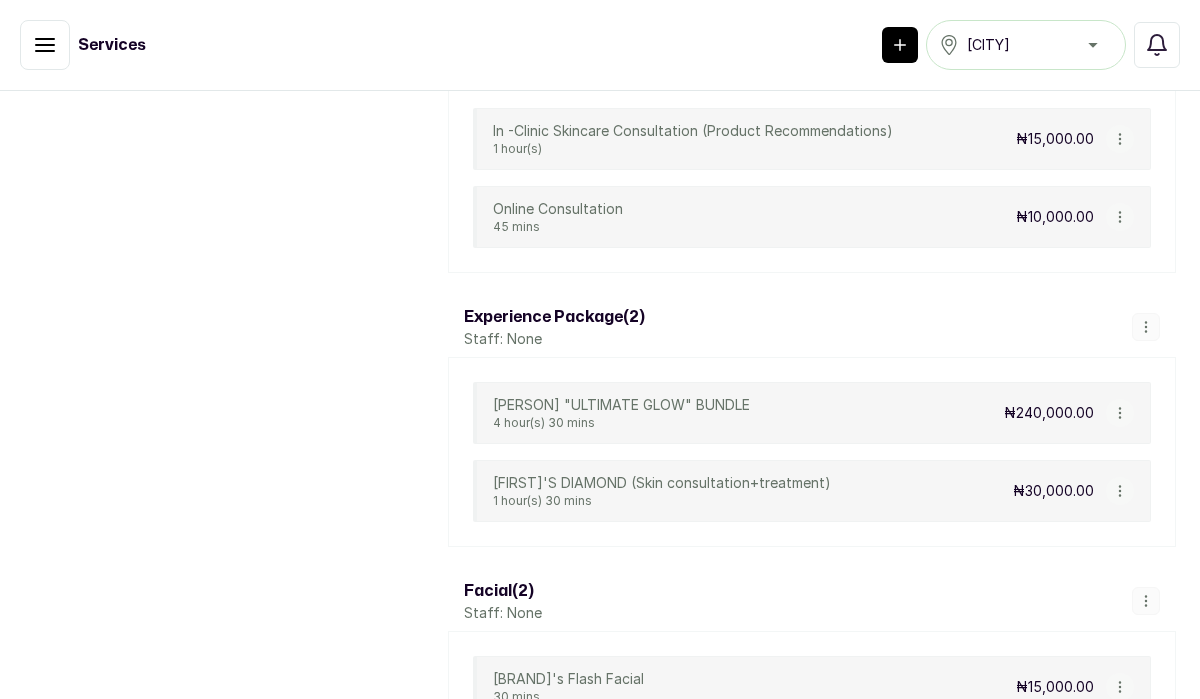 click 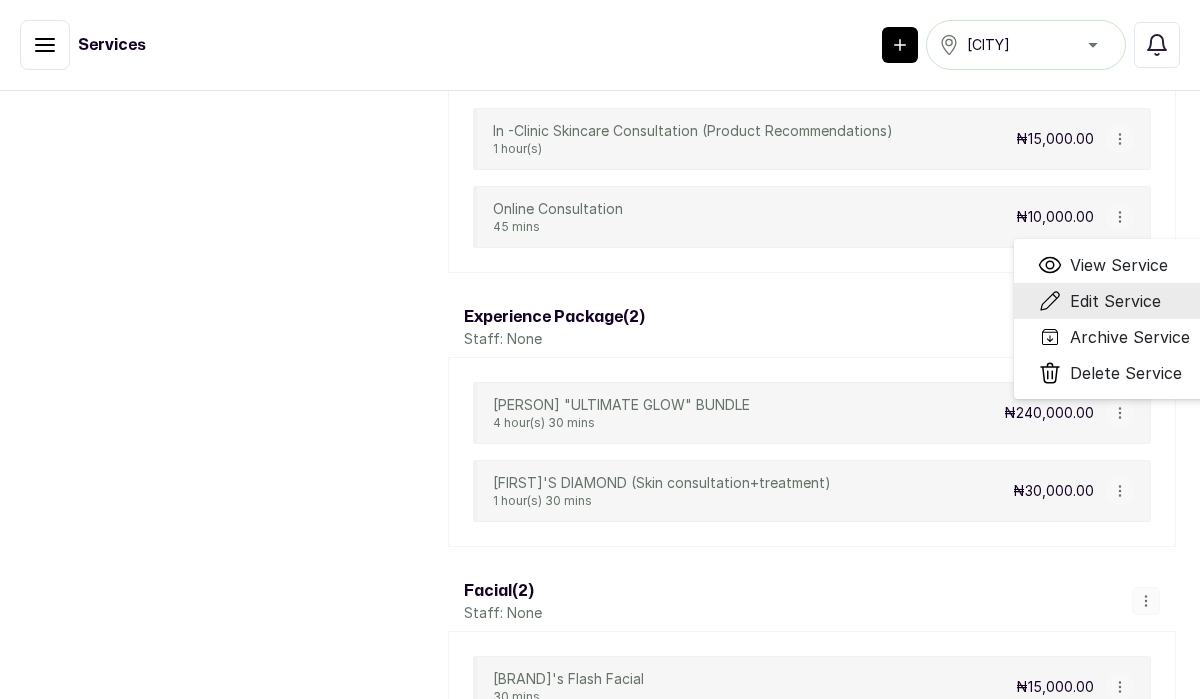 click on "Edit Service" at bounding box center (1115, 301) 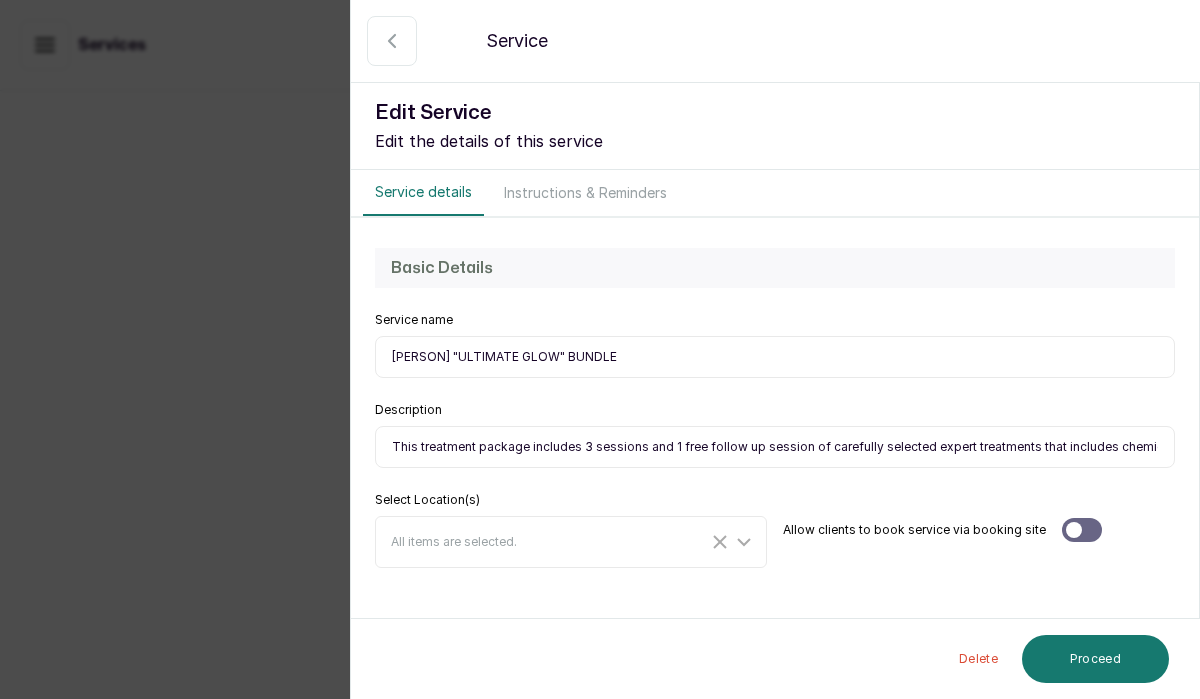 click on "This treatment package includes 3 sessions and 1 free follow up session of carefully selected expert treatments that includes chemical peels, microneedling, LED Light therapy, etc. all uniquely tailored to fit your skin's current condition and give you transforming results. This session is suitable for you if you're dealing with acne scarring,  hyperpigmentation, dull skin, aging skin and you need your skin to reset and glow ultimately." at bounding box center (775, 447) 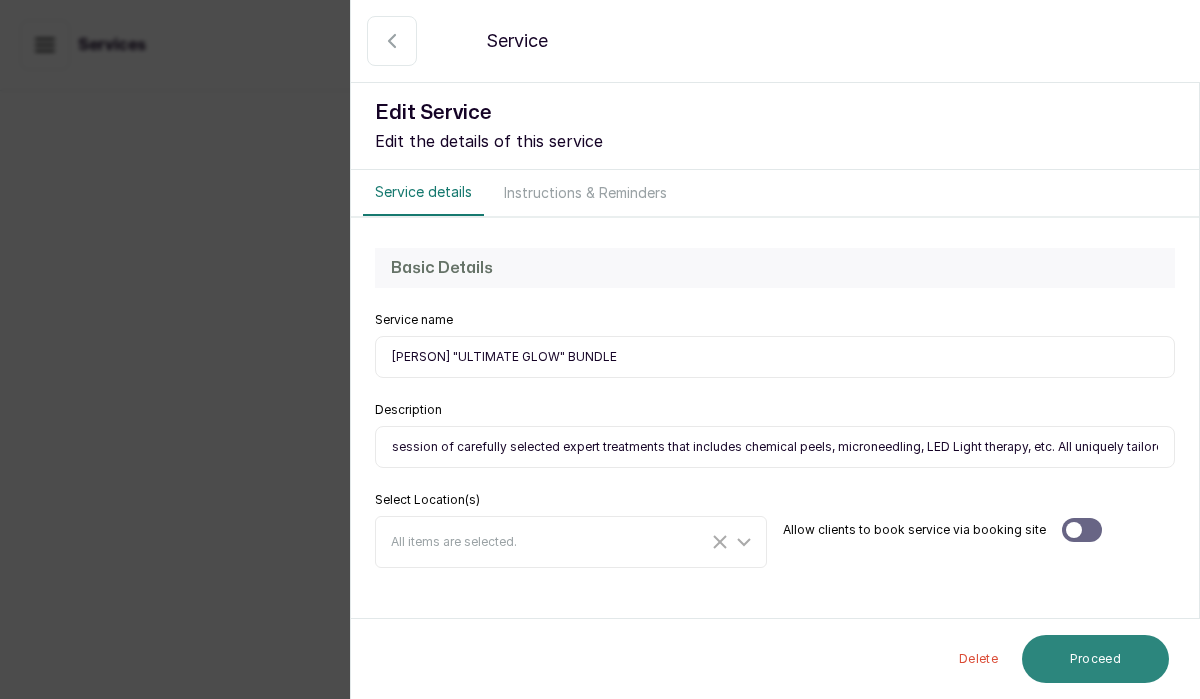 type on "This treatment package includes 3 sessions and 1 free follow up session of carefully selected expert treatments that includes chemical peels, microneedling, LED Light therapy, etc. All uniquely tailored to fit your skin's current condition and give you transforming results. This session is suitable for you if you're dealing with acne scarring, hyperpigmentation, dull skin, aging skin and you need your skin to reset and glow ultimately." 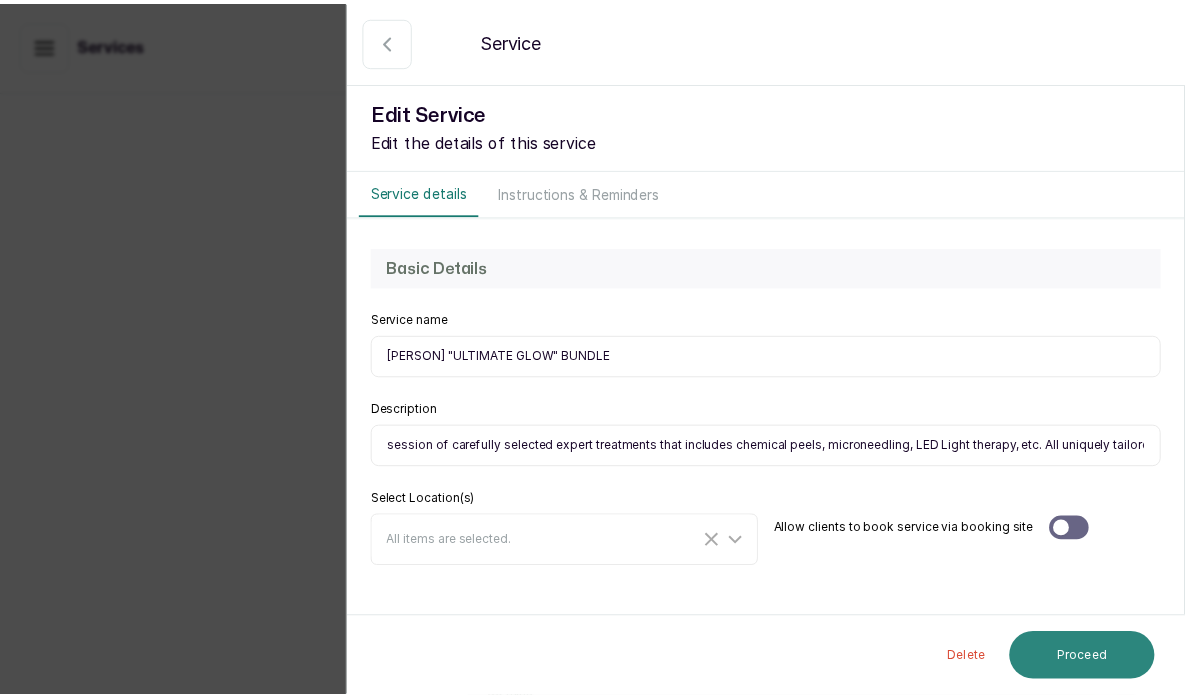 scroll, scrollTop: 0, scrollLeft: 0, axis: both 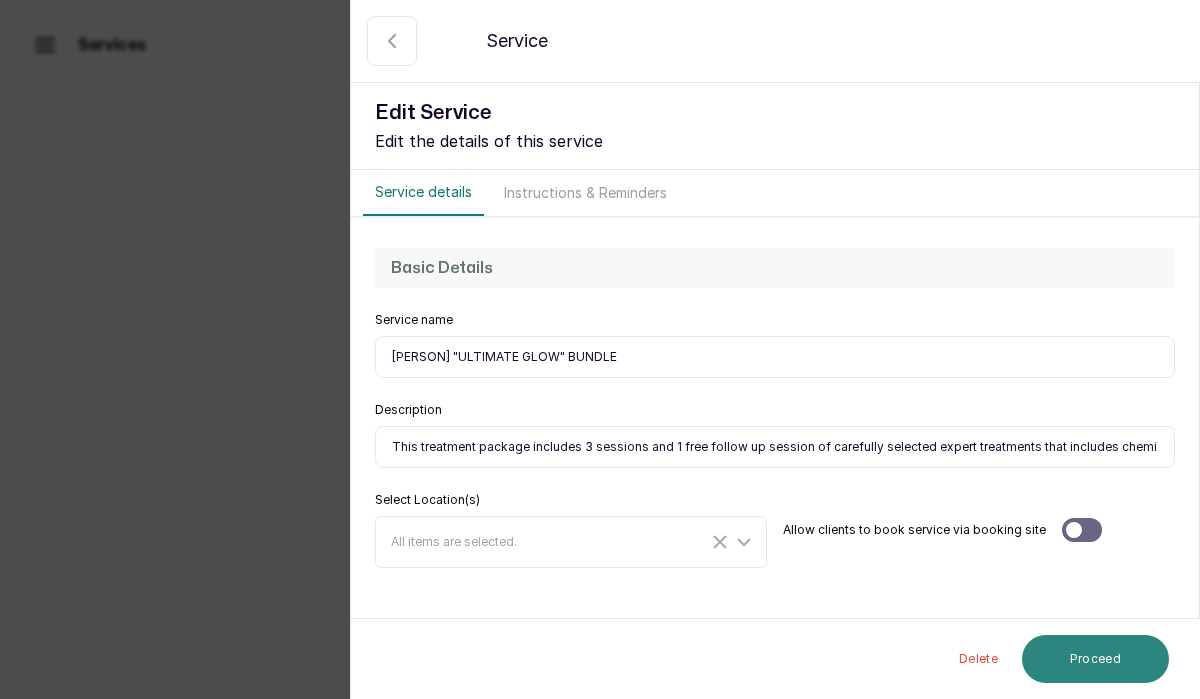 click on "Proceed" at bounding box center [1095, 659] 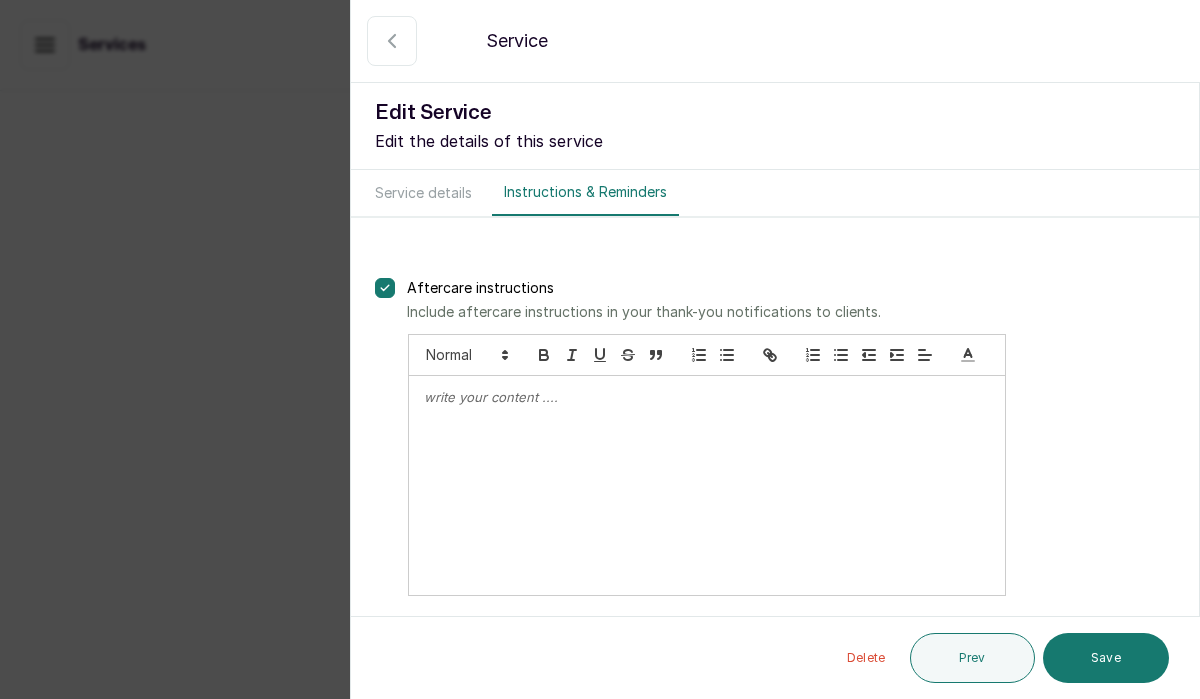 click on "Save" at bounding box center [1106, 658] 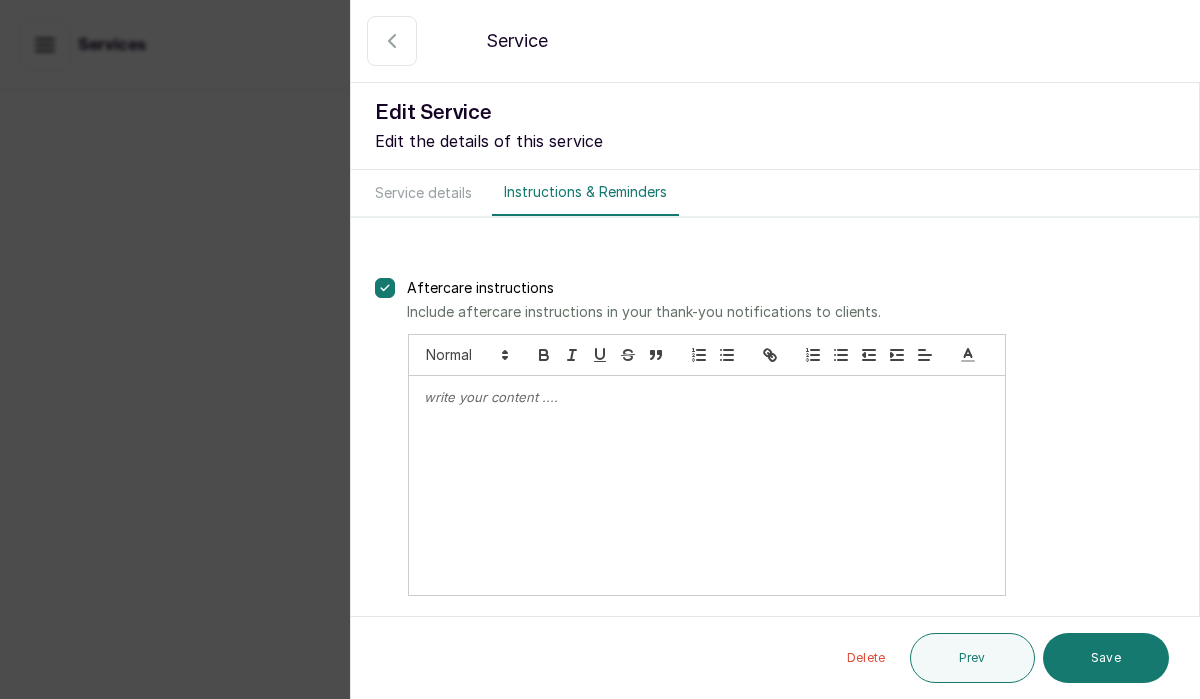 click on "Back Service Edit Service Edit the details of this service Service details Instructions & Reminders Aftercare instructions Include aftercare instructions in your thank-you notifications to clients.                                                                                                                                                                                     Reminder to rebook Select when to notify clients to rebook this service. 3 Days after Weeks after Delete Prev Save" at bounding box center (600, 349) 